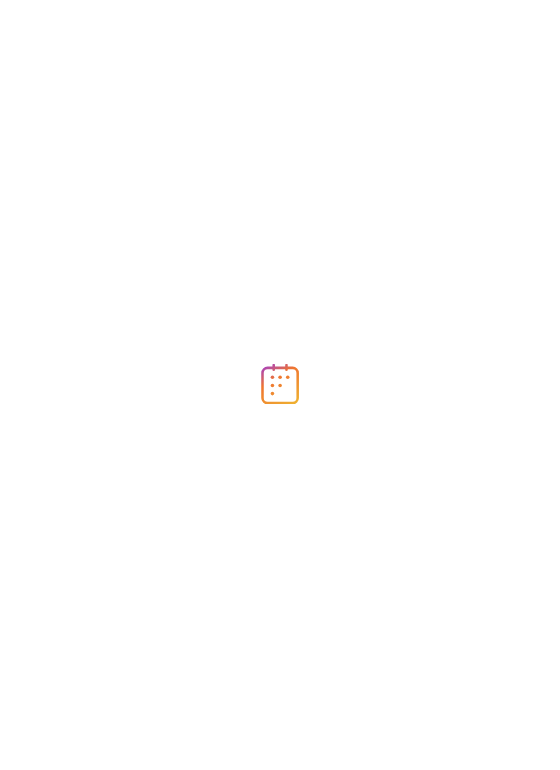 scroll, scrollTop: 0, scrollLeft: 0, axis: both 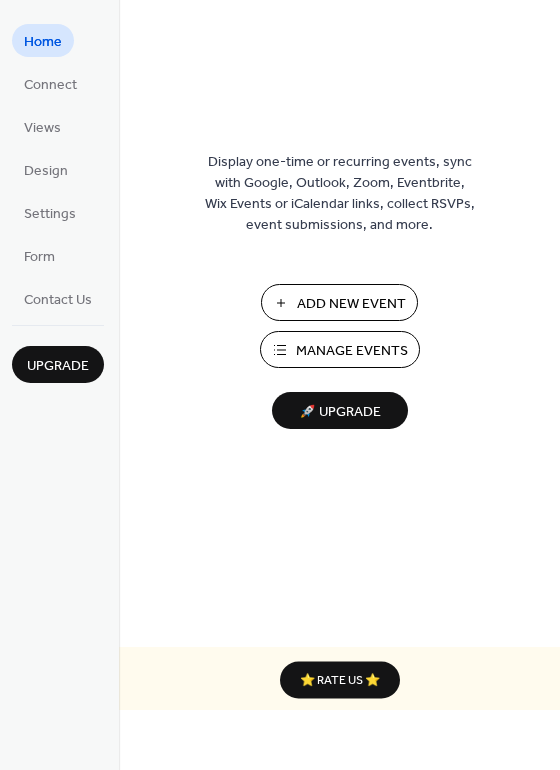 click on "Add New Event" at bounding box center (351, 304) 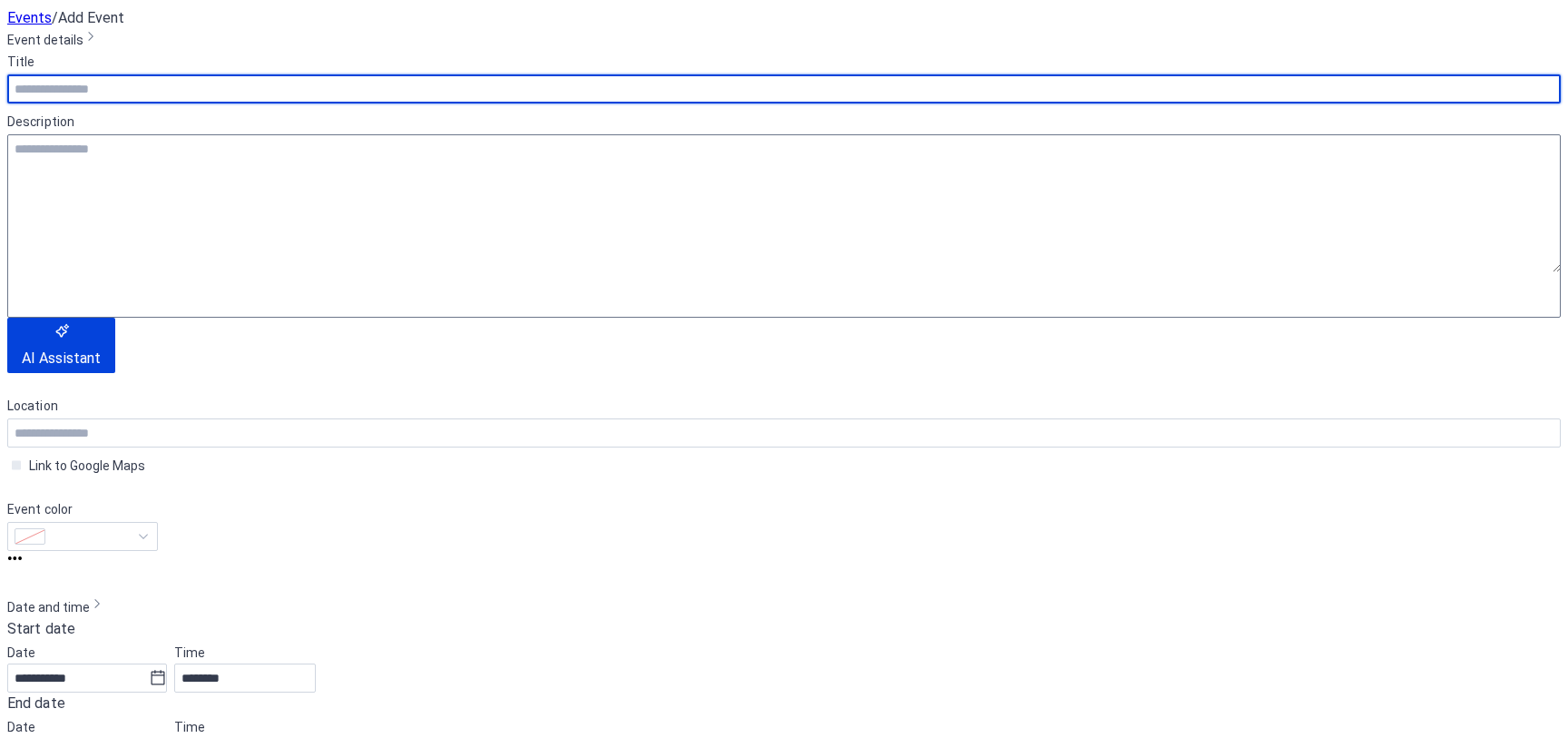 scroll, scrollTop: 0, scrollLeft: 0, axis: both 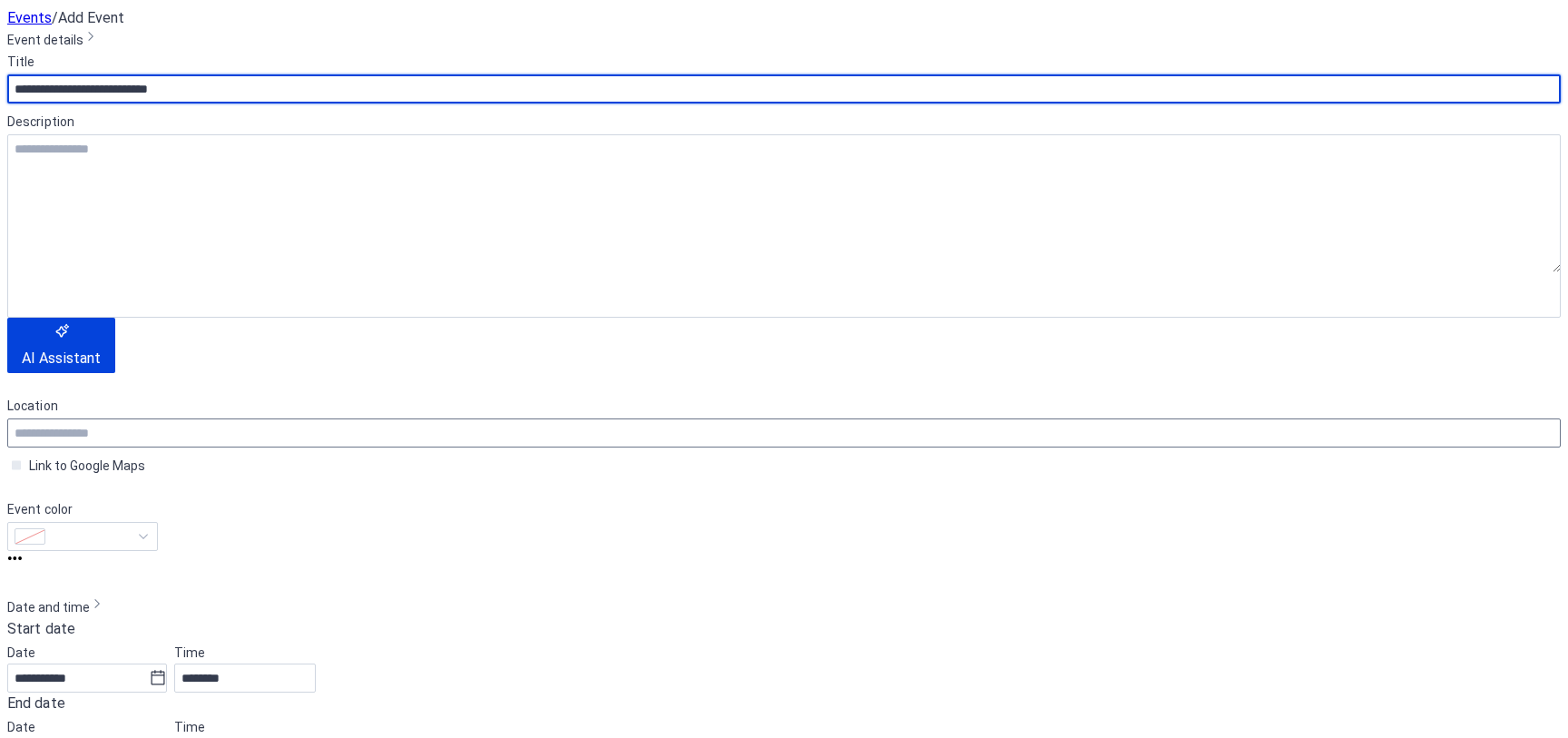 type on "**********" 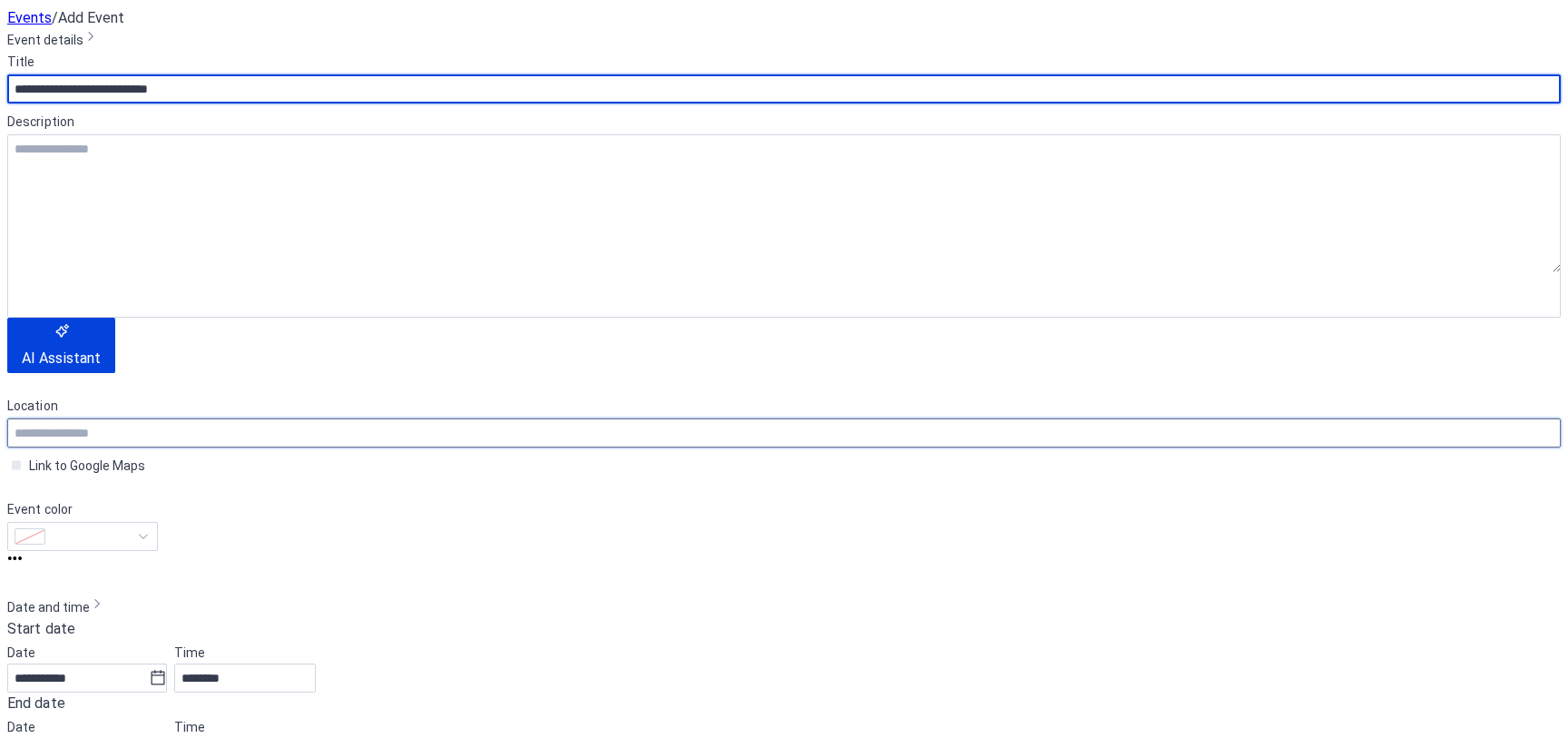 click at bounding box center [784, 433] 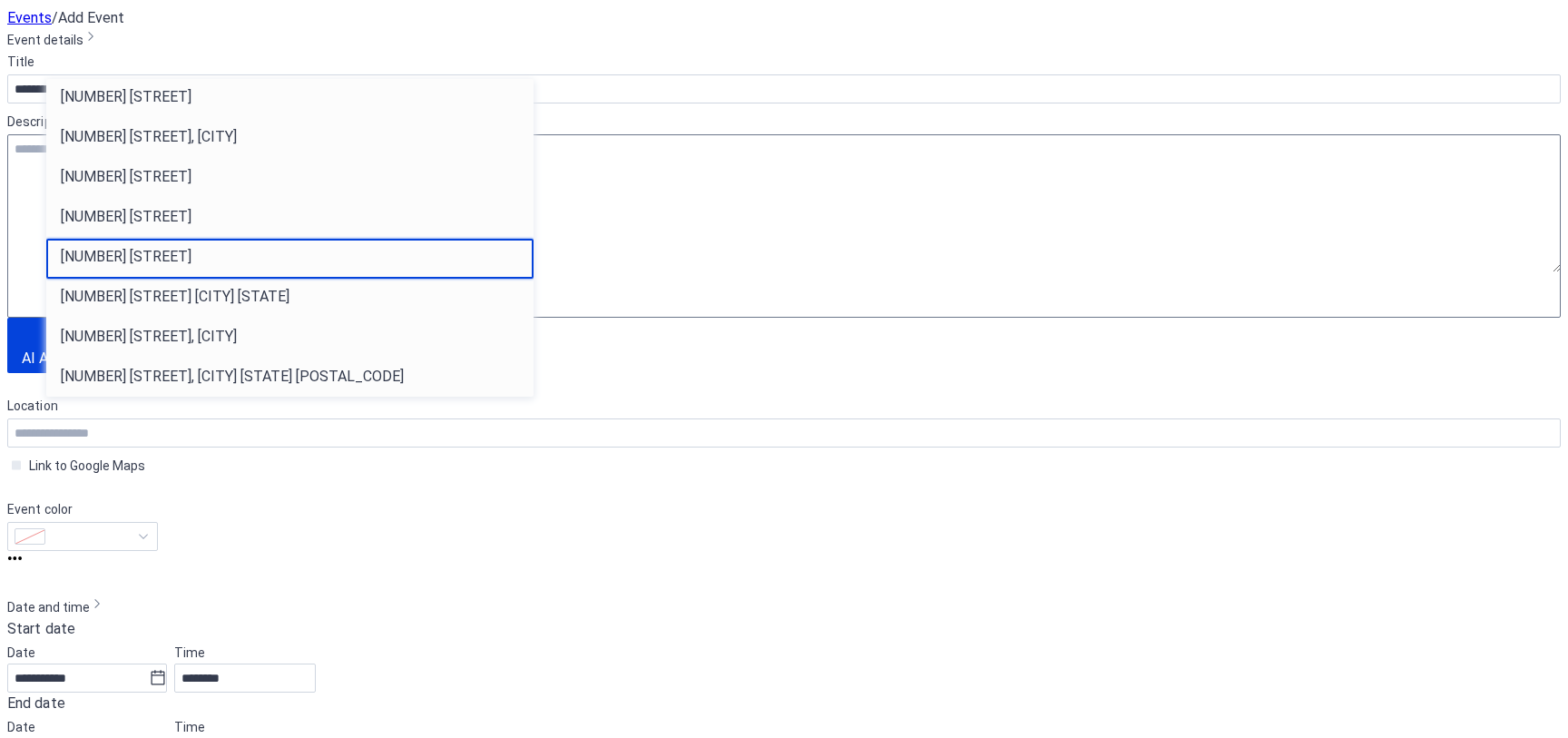 click on "[NUMBER] [STREET]" at bounding box center (126, 257) 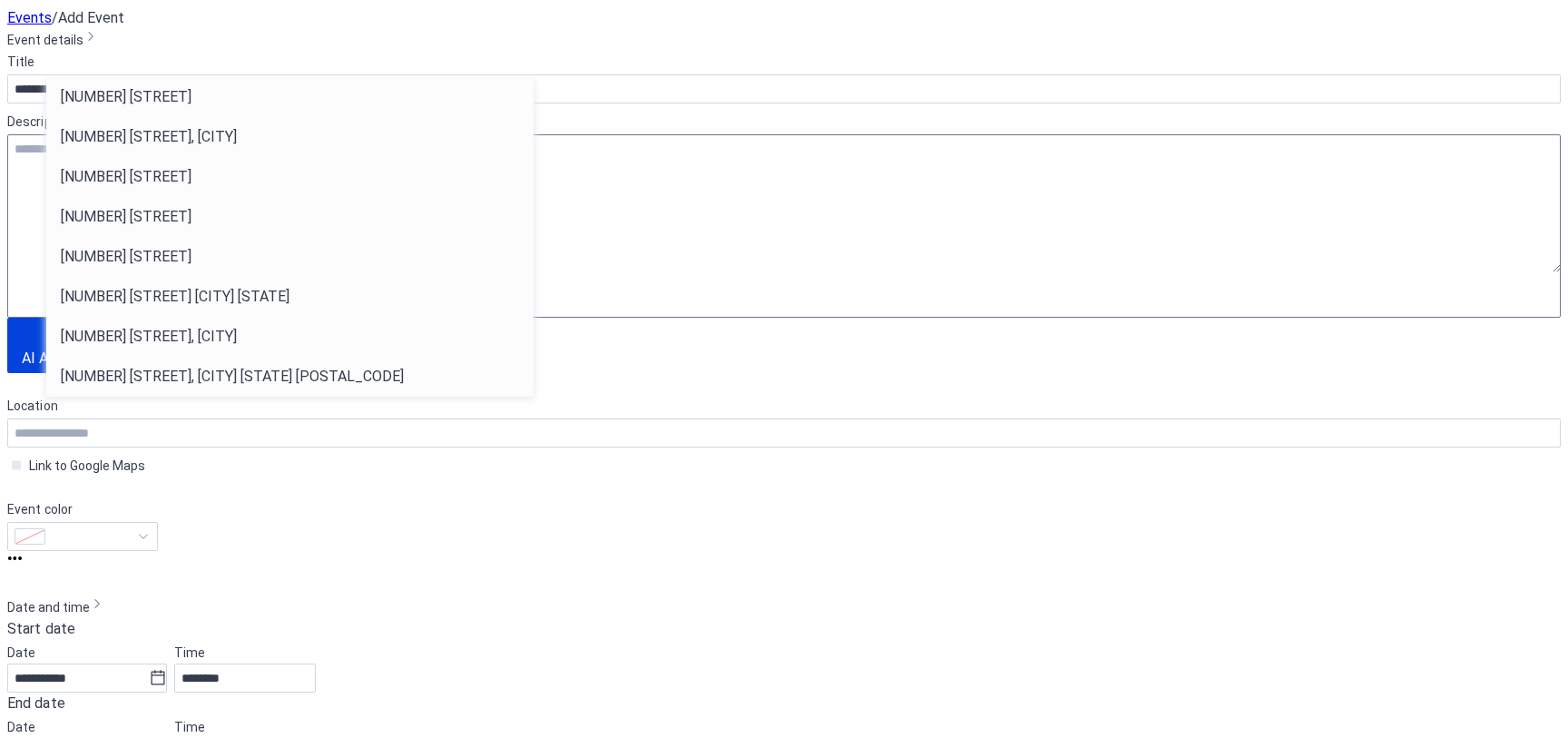 type on "**********" 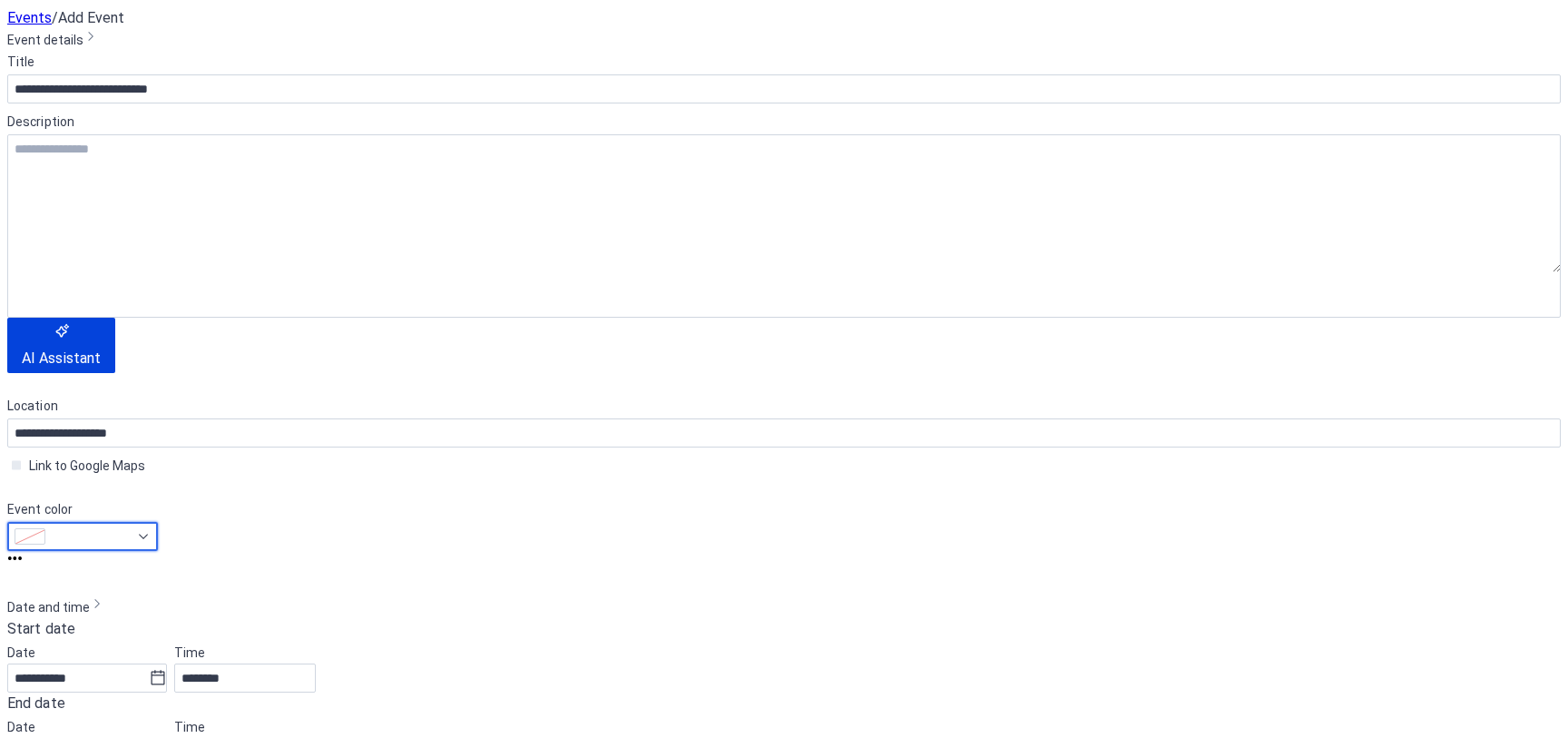 click at bounding box center (91, 536) 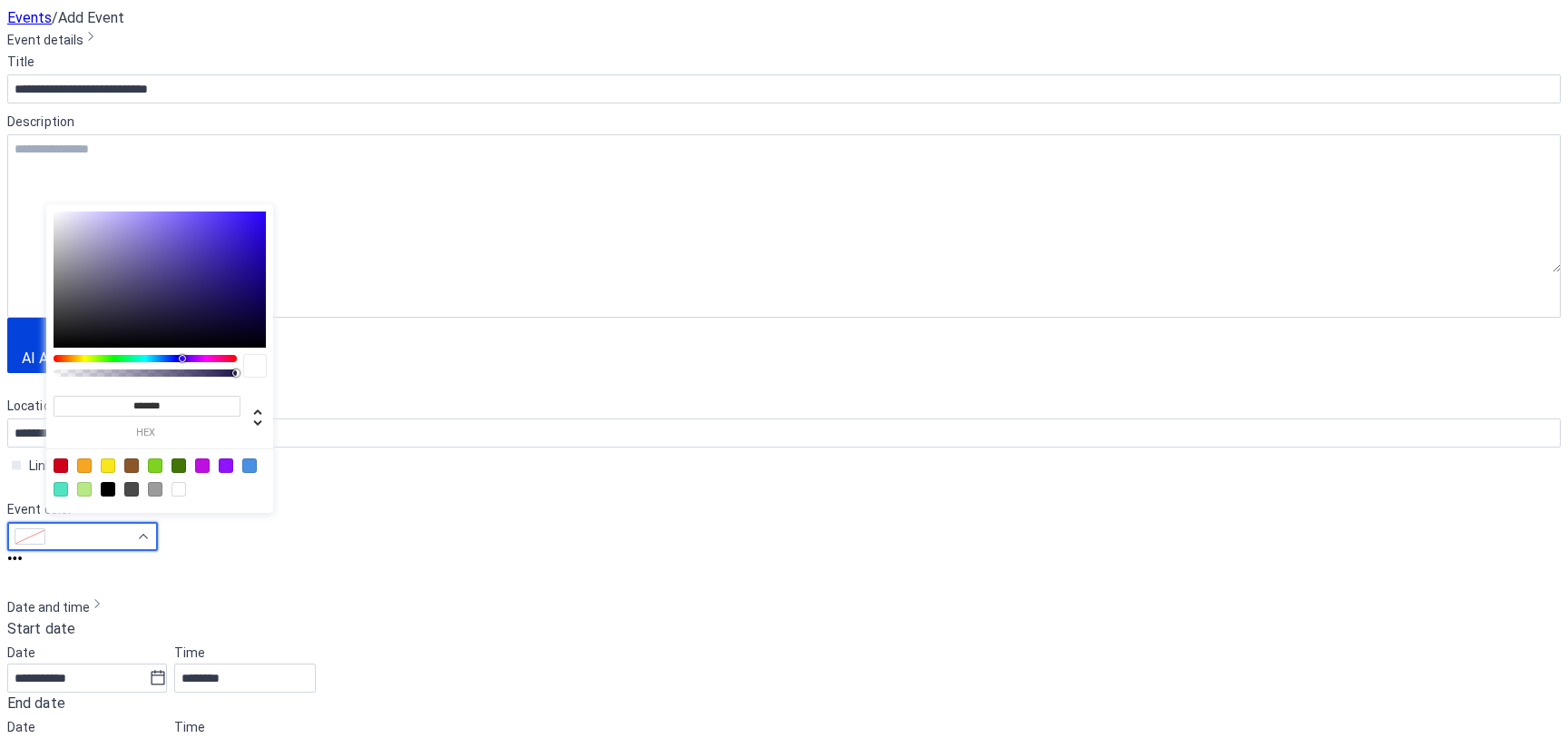 click at bounding box center [91, 536] 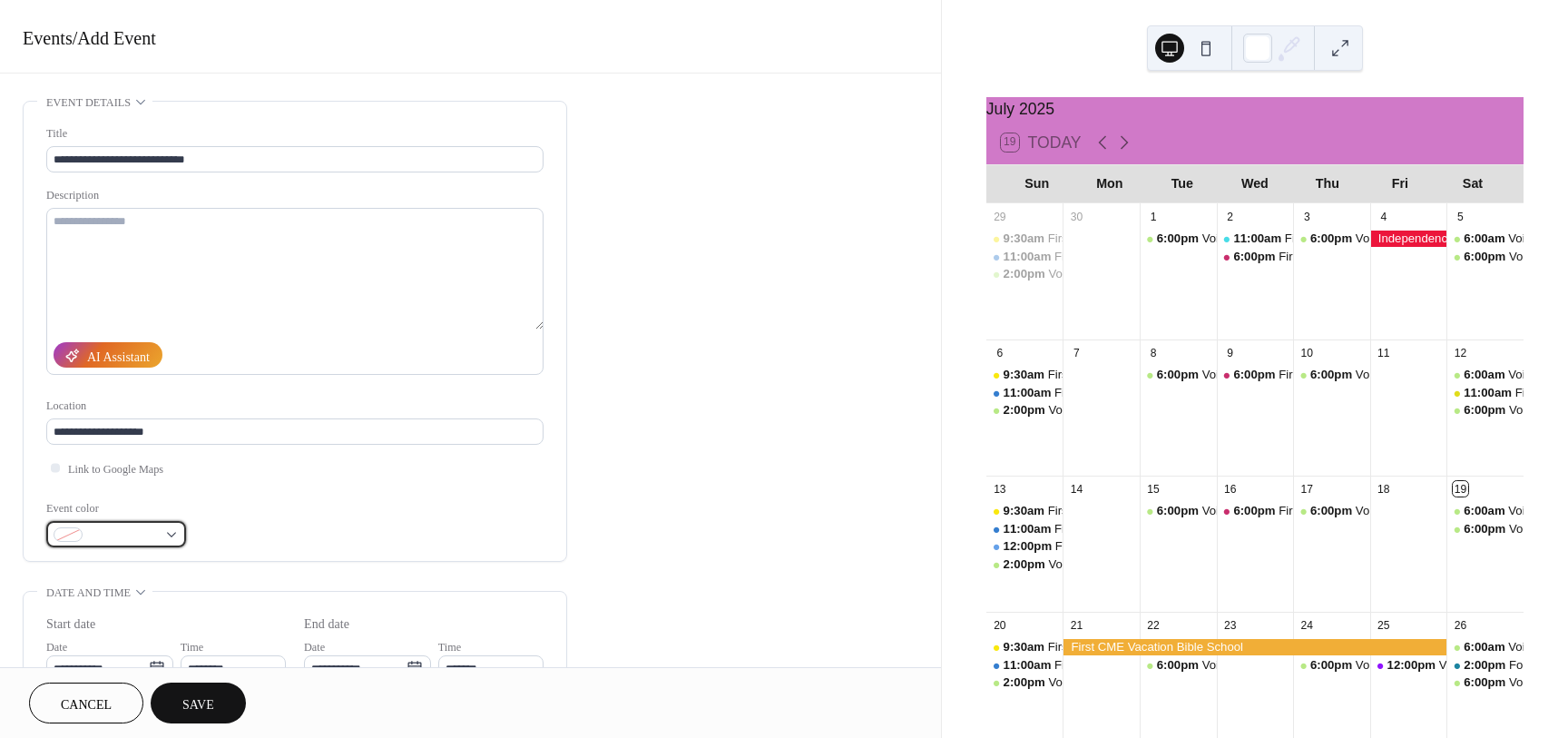 click at bounding box center [123, 536] 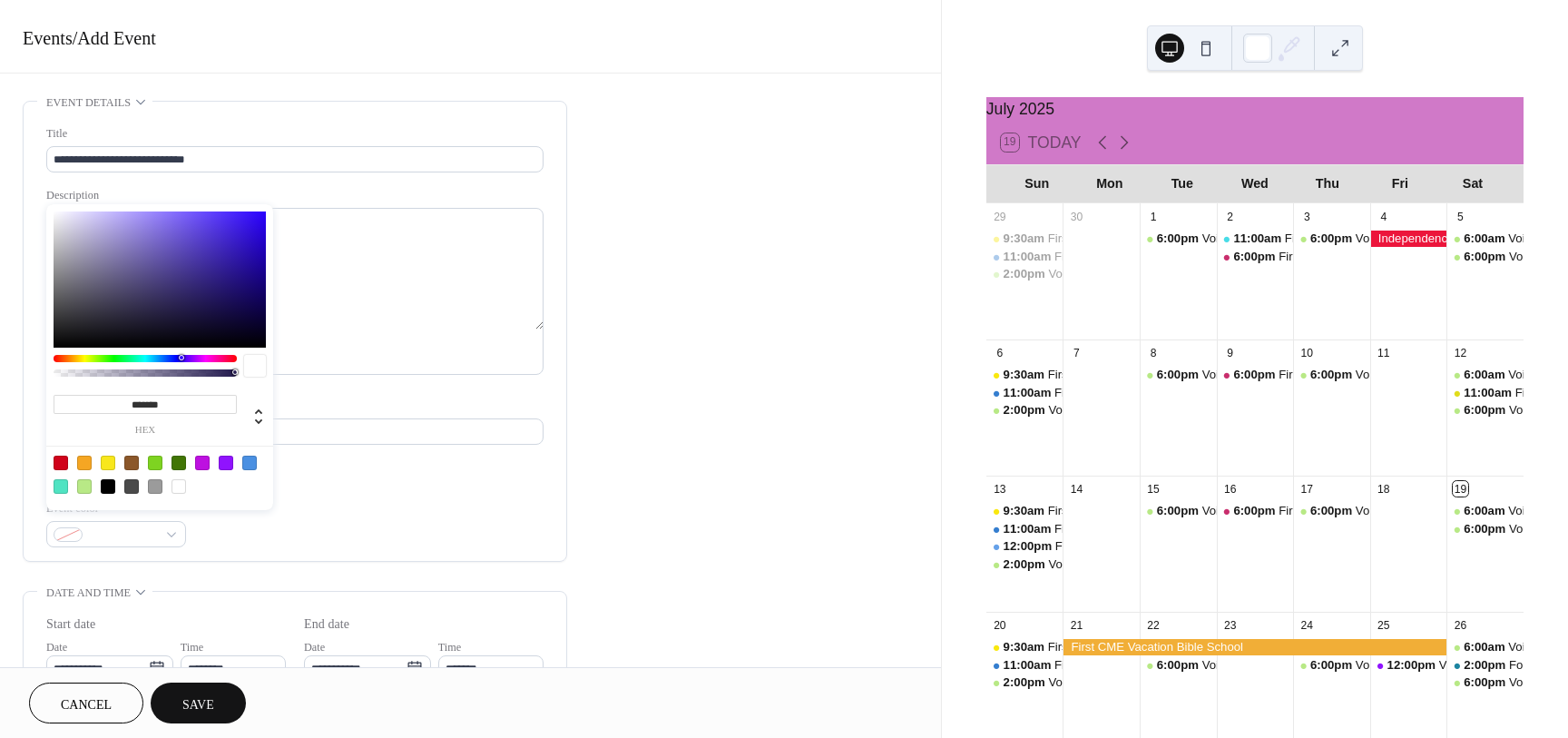 click at bounding box center [84, 463] 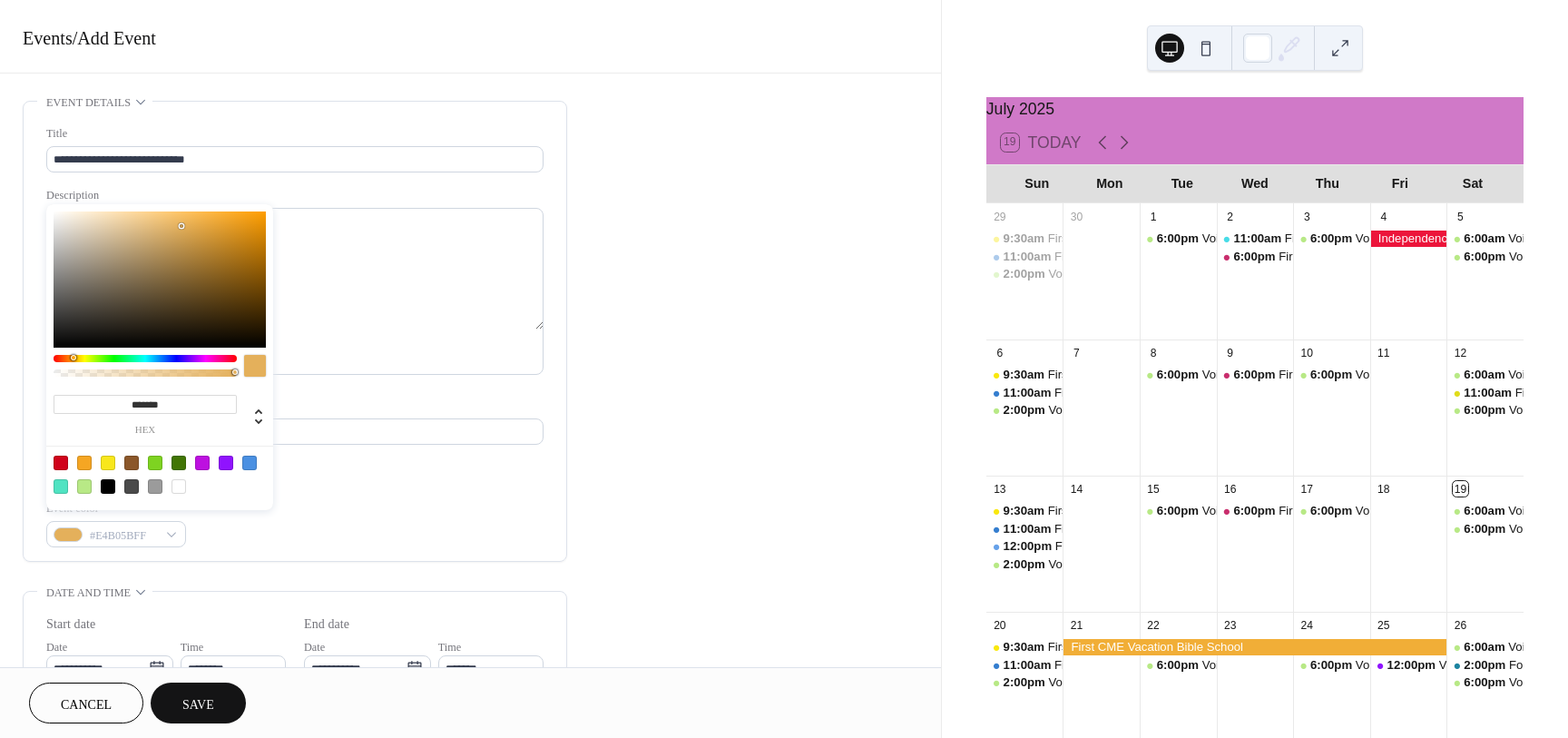 click at bounding box center [160, 280] 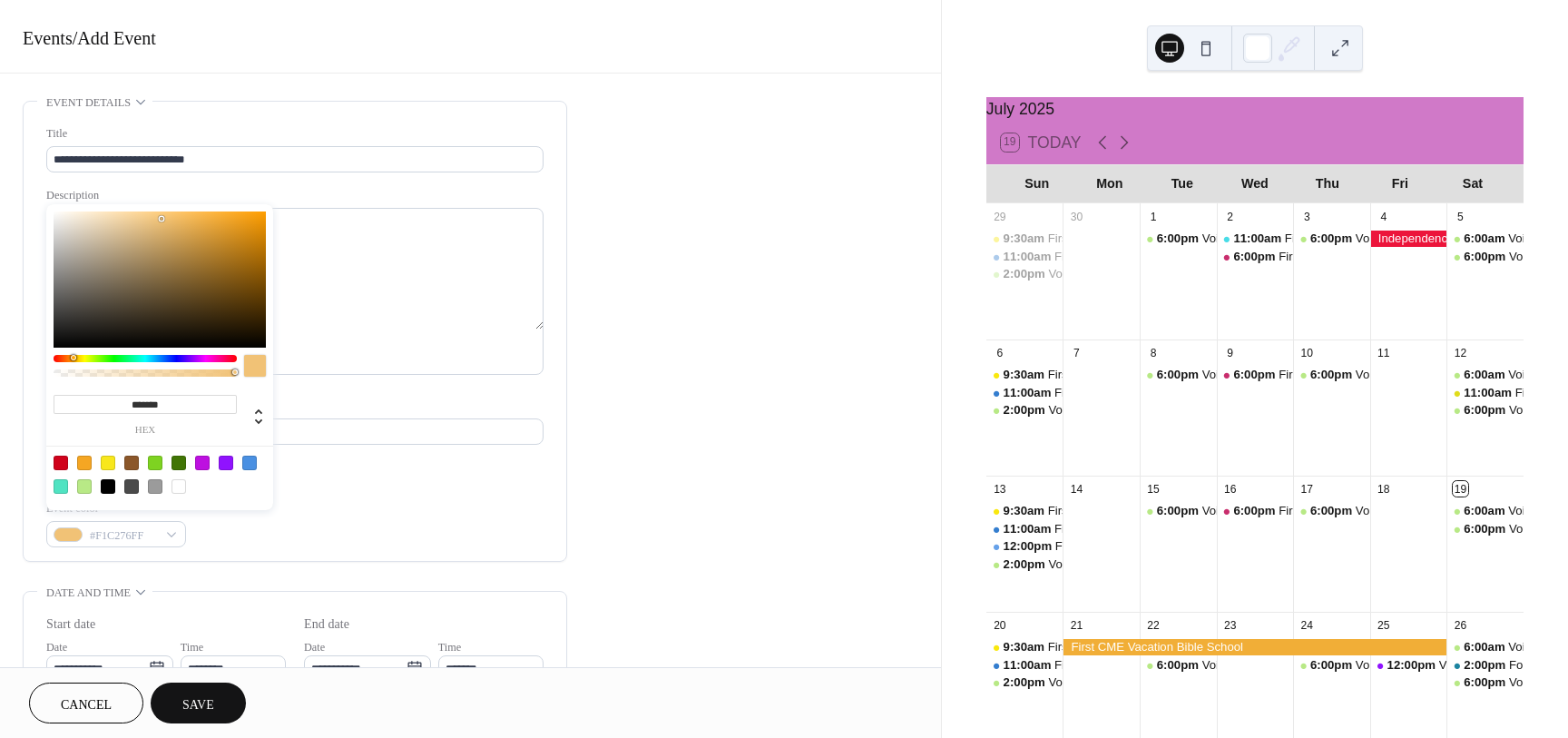 click at bounding box center [160, 280] 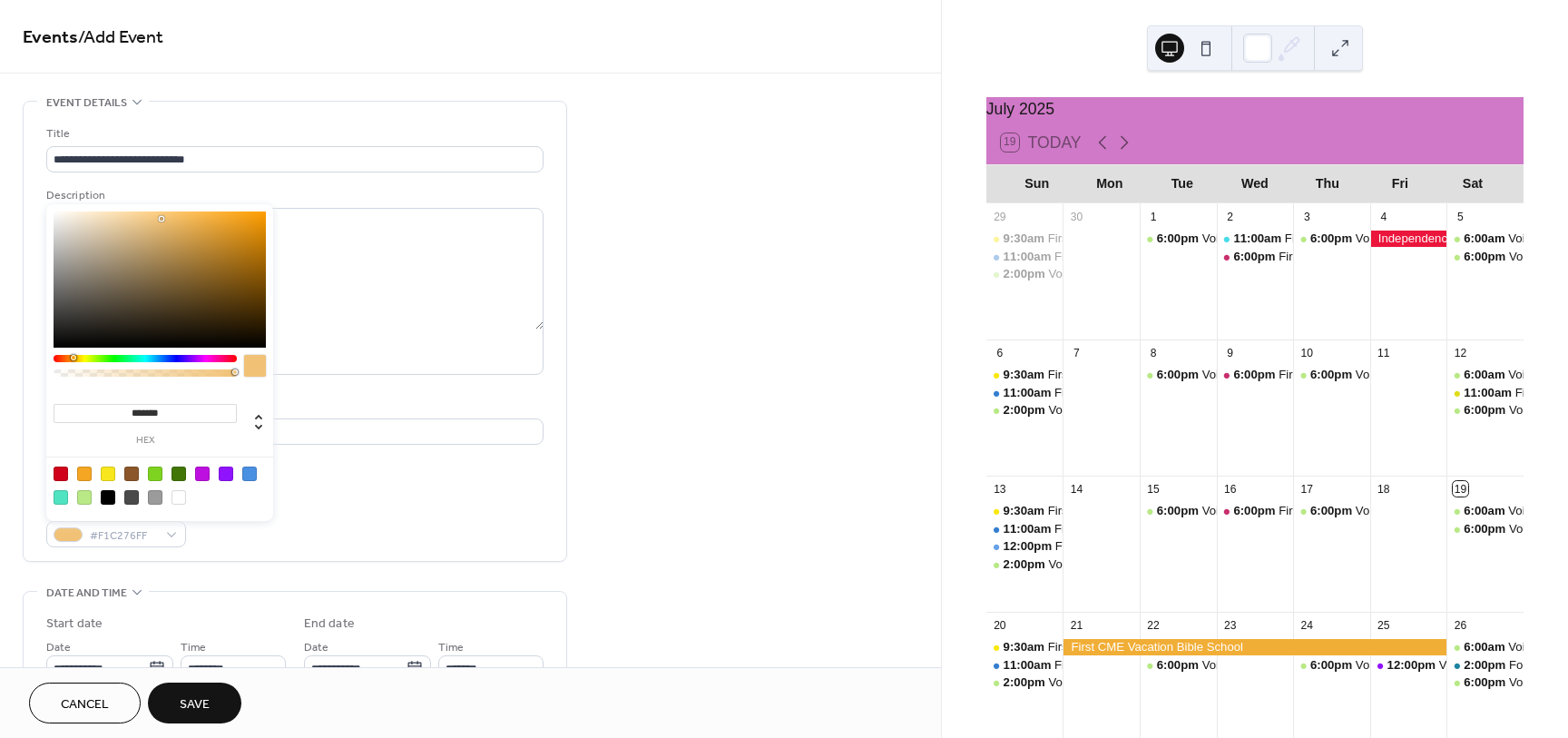 click on "Link to Google Maps" at bounding box center [295, 467] 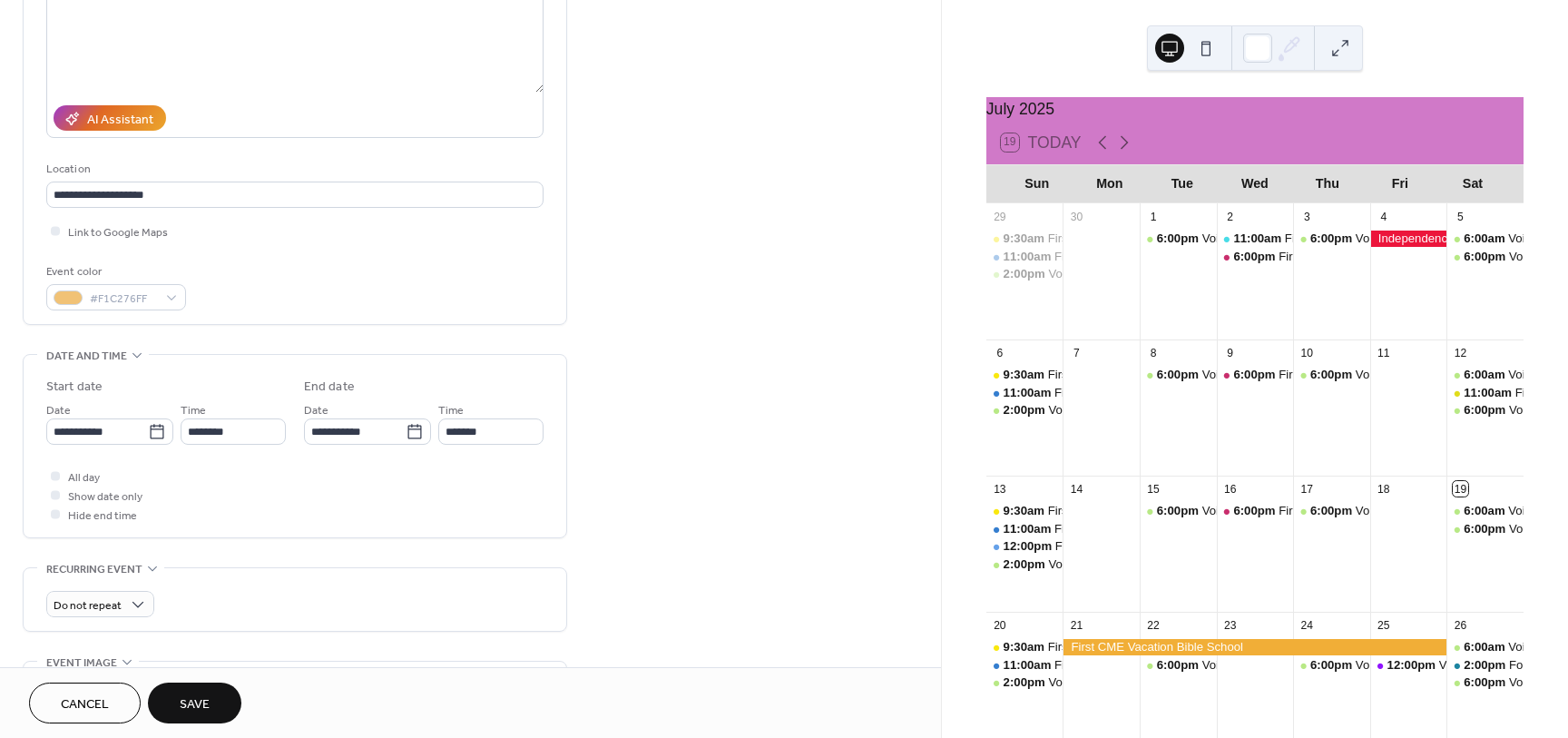 scroll, scrollTop: 283, scrollLeft: 0, axis: vertical 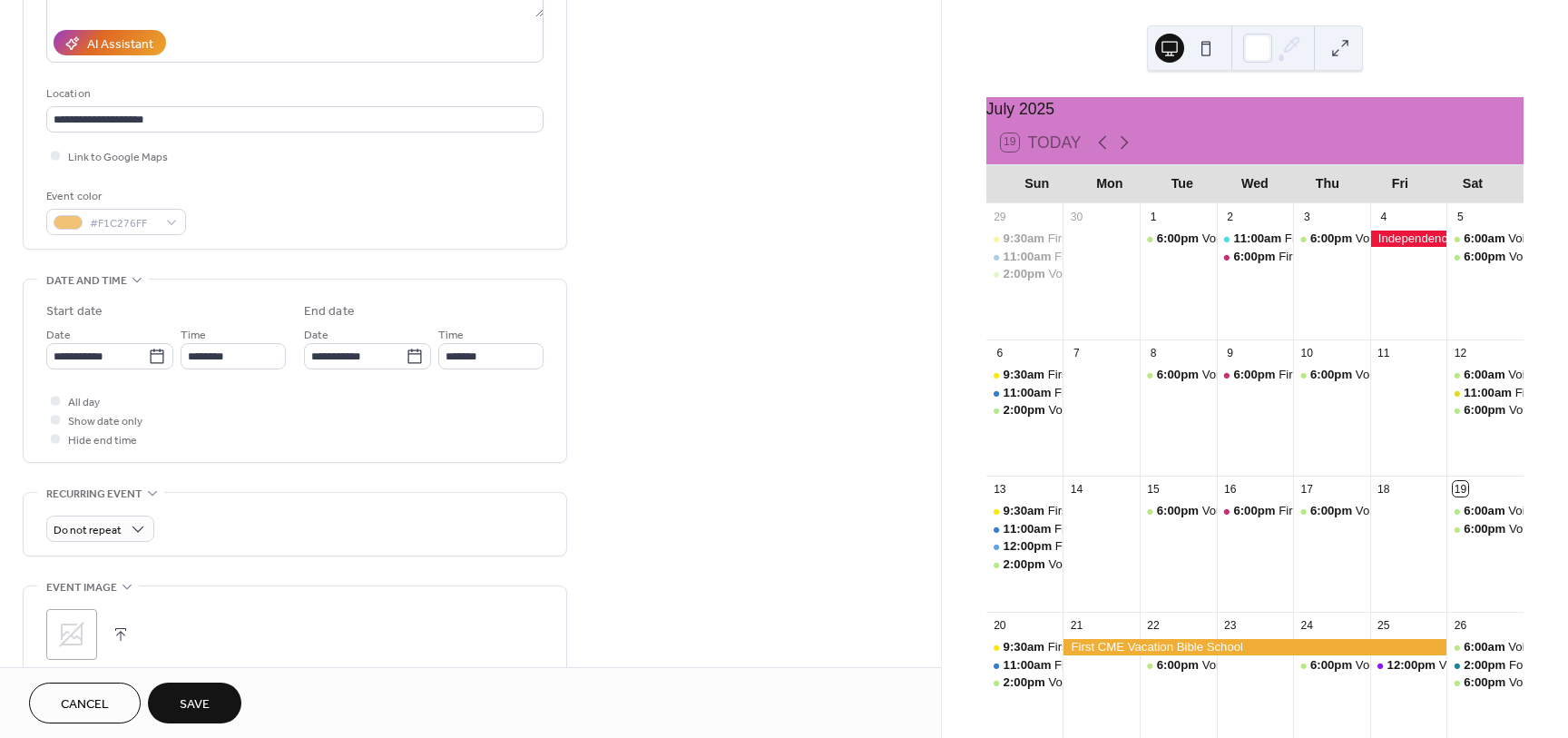 click on "All day Show date only Hide end time" at bounding box center [295, 419] 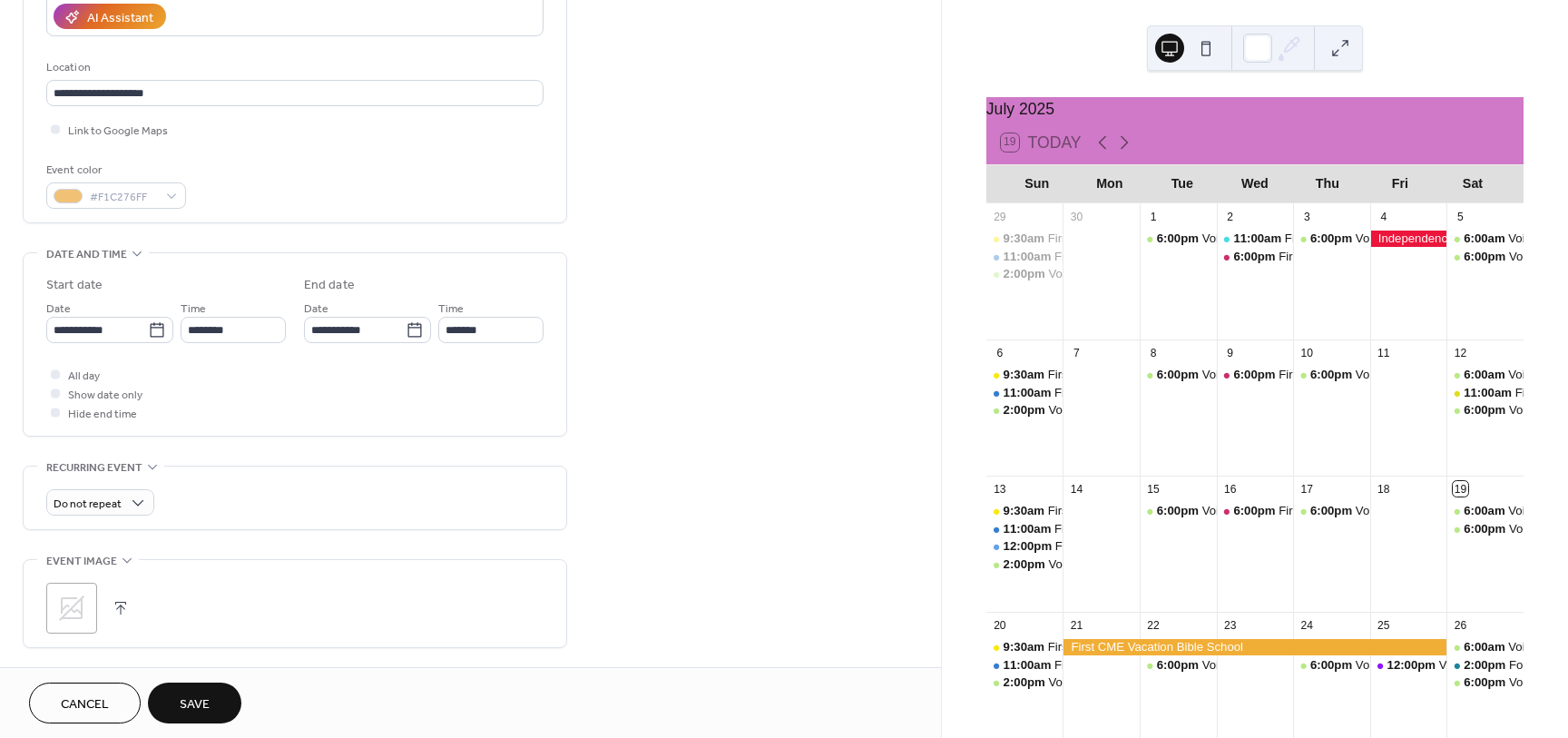 click on "**********" at bounding box center (295, 349) 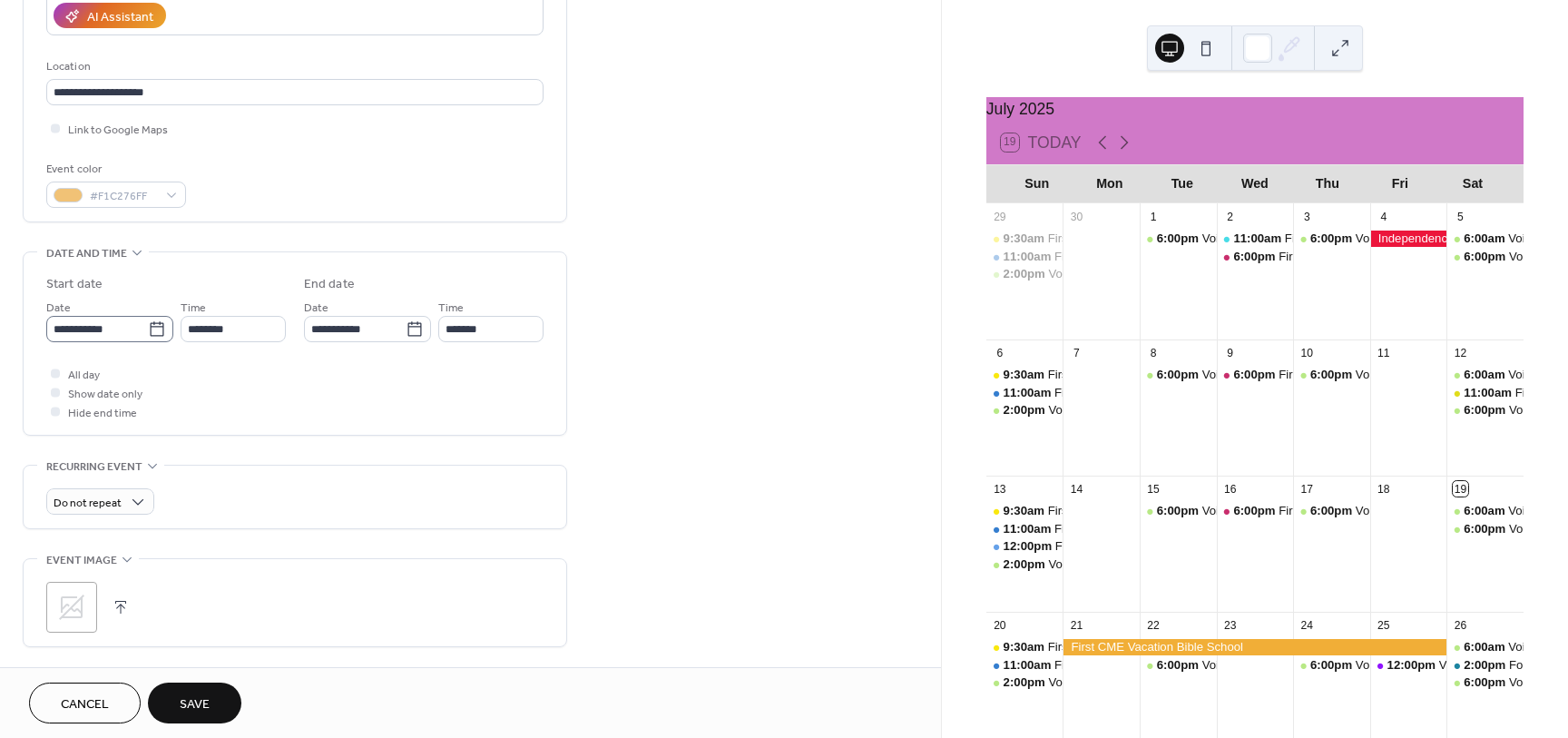 click 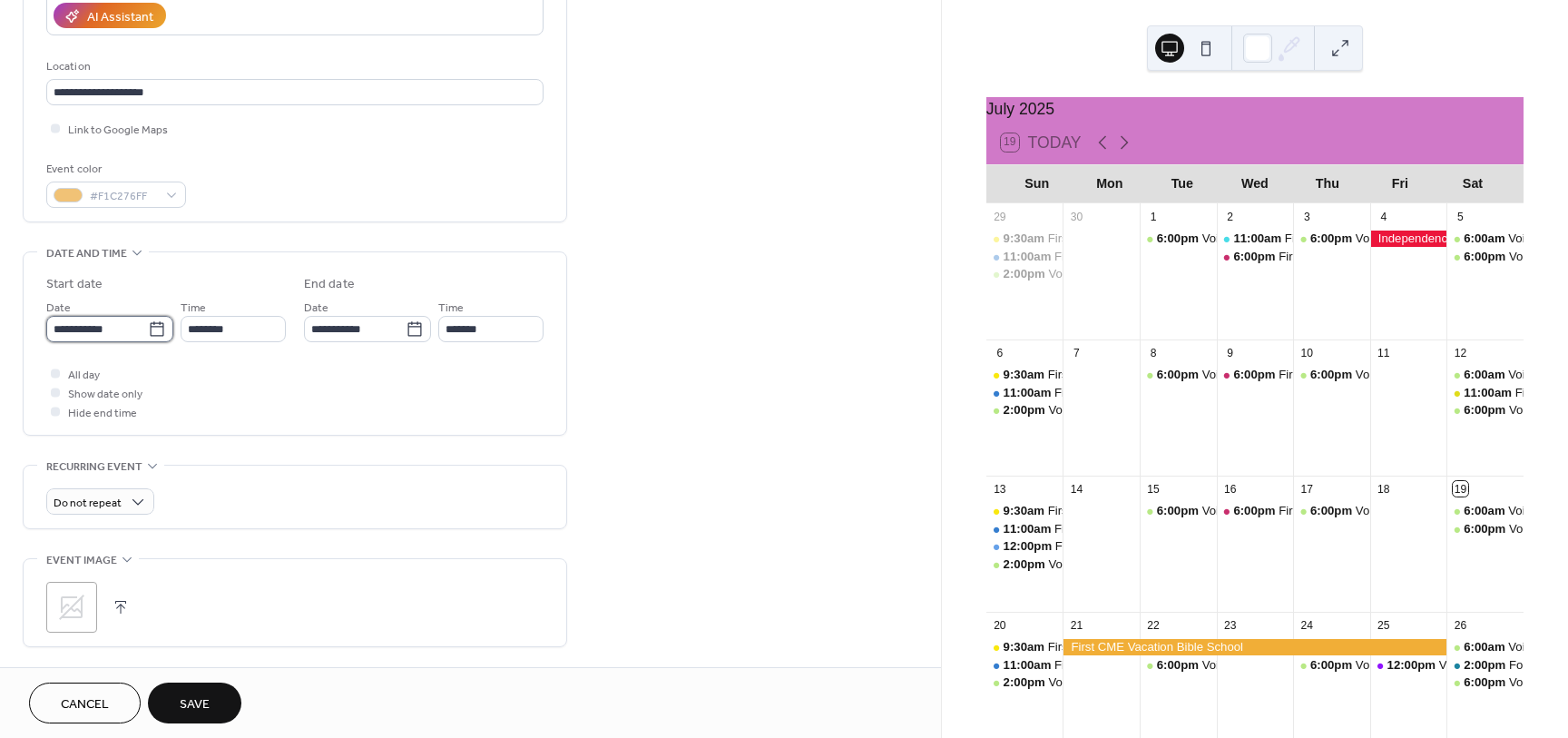 click on "**********" at bounding box center (97, 329) 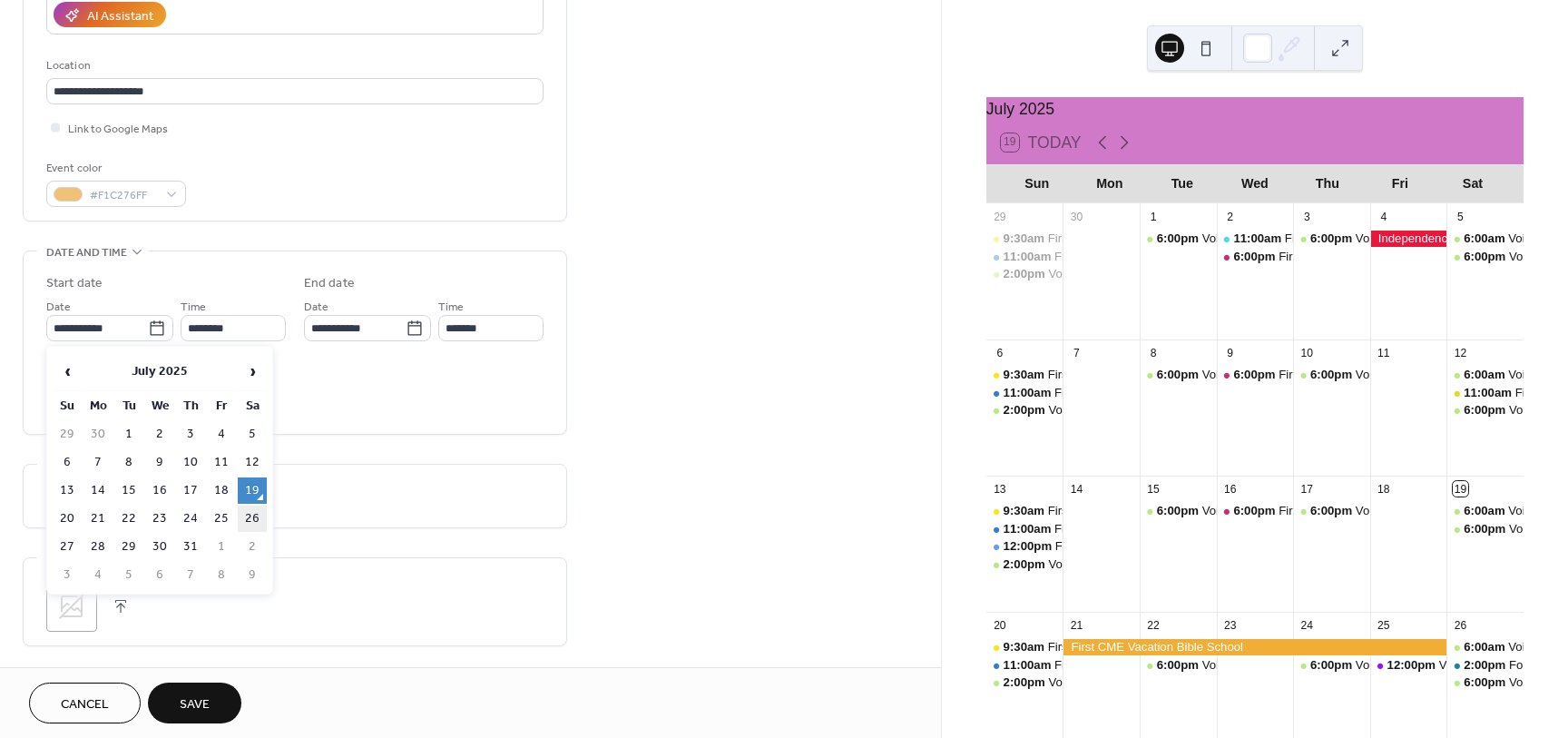 click on "26" at bounding box center [252, 518] 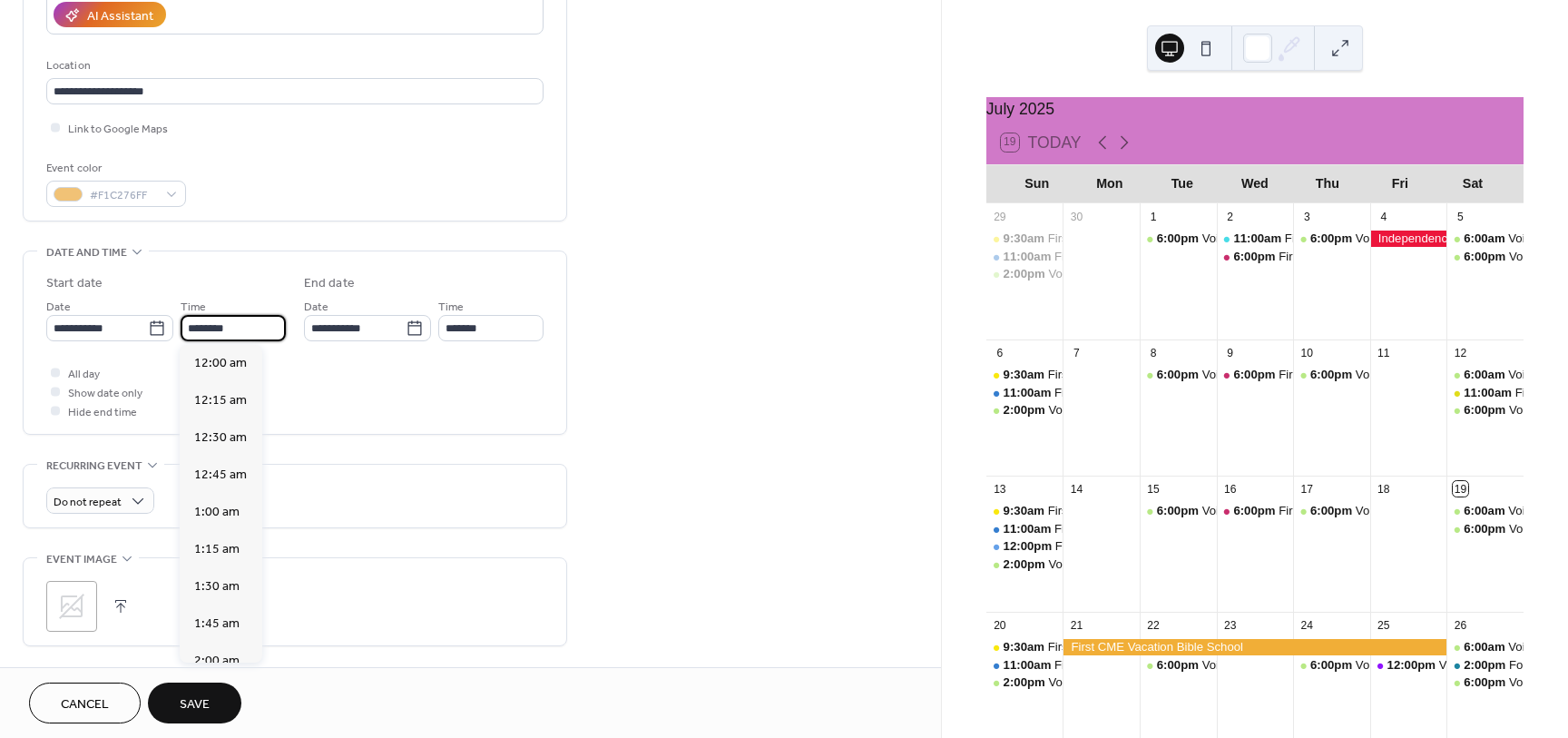 click on "********" at bounding box center (233, 328) 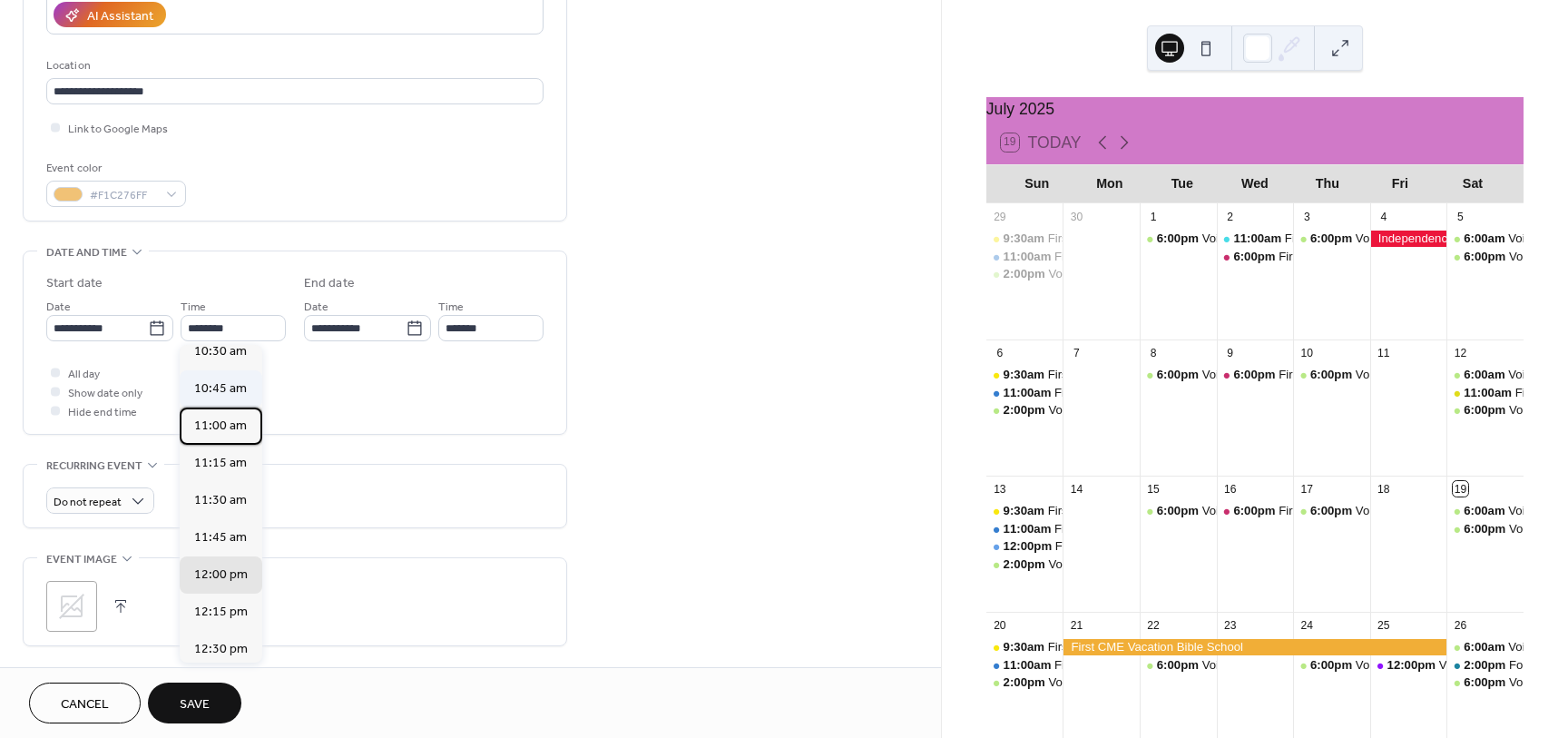 click on "12:00 am 12:15 am 12:30 am 12:45 am 1:00 am 1:15 am 1:30 am 1:45 am 2:00 am 2:15 am 2:30 am 2:45 am 3:00 am 3:15 am 3:30 am 3:45 am 4:00 am 4:15 am 4:30 am 4:45 am 5:00 am 5:15 am 5:30 am 5:45 am 6:00 am 6:15 am 6:30 am 6:45 am 7:00 am 7:15 am 7:30 am 7:45 am 8:00 am 8:15 am 8:30 am 8:45 am 9:00 am 9:15 am 9:30 am 9:45 am 10:00 am 10:15 am 10:30 am 10:45 am 11:00 am 11:15 am 11:30 am 11:45 am 12:00 pm 12:15 pm 12:30 pm 12:45 pm 1:00 pm 1:15 pm 1:30 pm 1:45 pm 2:00 pm 2:15 pm 2:30 pm 2:45 pm 3:00 pm 3:15 pm 3:30 pm 3:45 pm 4:00 pm 4:15 pm 4:30 pm 4:45 pm 5:00 pm 5:15 pm 5:30 pm 5:45 pm 6:00 pm 6:15 pm 6:30 pm 6:45 pm 7:00 pm 7:15 pm 7:30 pm 7:45 pm 8:00 pm 8:15 pm 8:30 pm 8:45 pm 9:00 pm 9:15 pm 9:30 pm 9:45 pm 10:00 pm 10:15 pm 10:30 pm 10:45 pm 11:00 pm 11:15 pm 11:30 pm 11:45 pm" at bounding box center (220, 504) 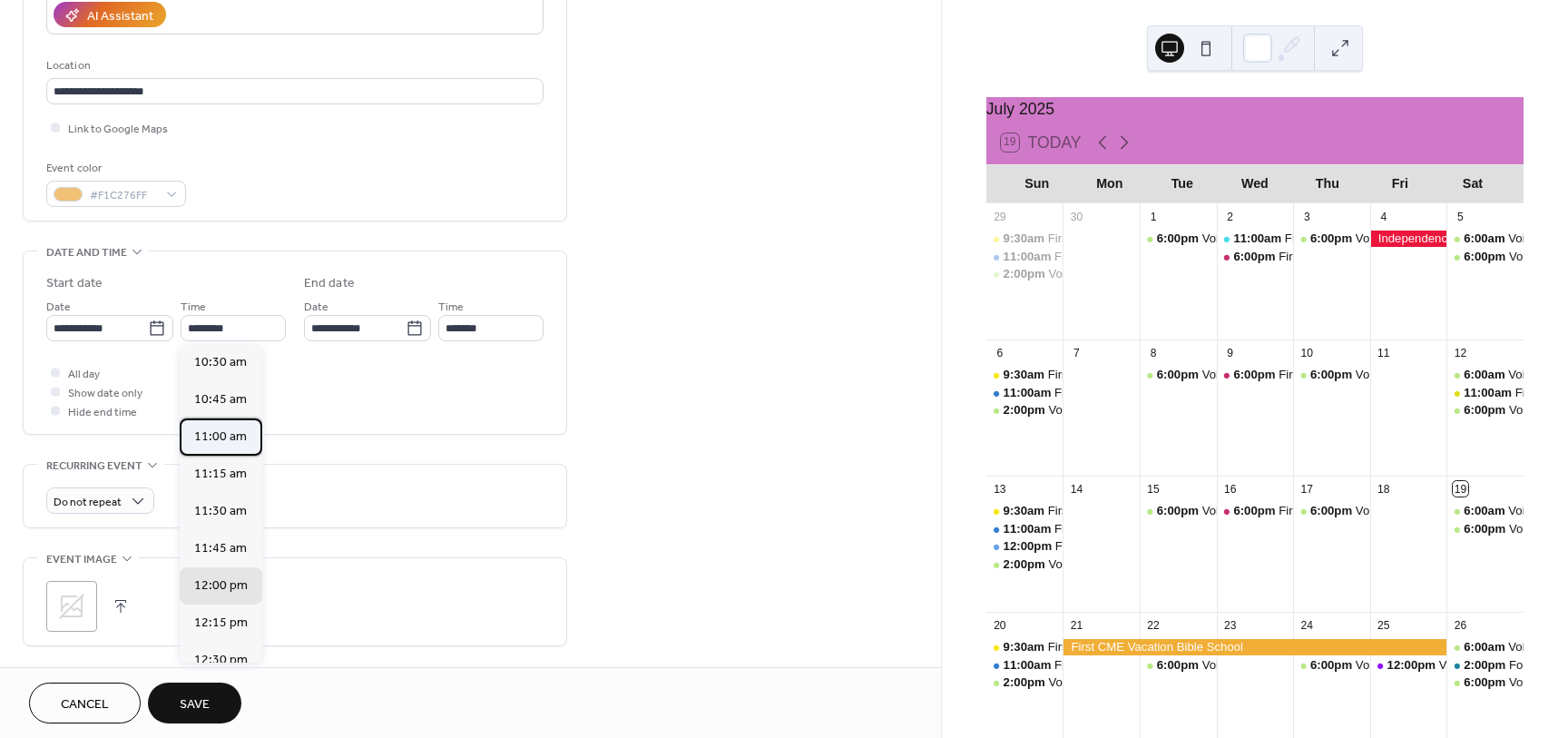scroll, scrollTop: 1563, scrollLeft: 0, axis: vertical 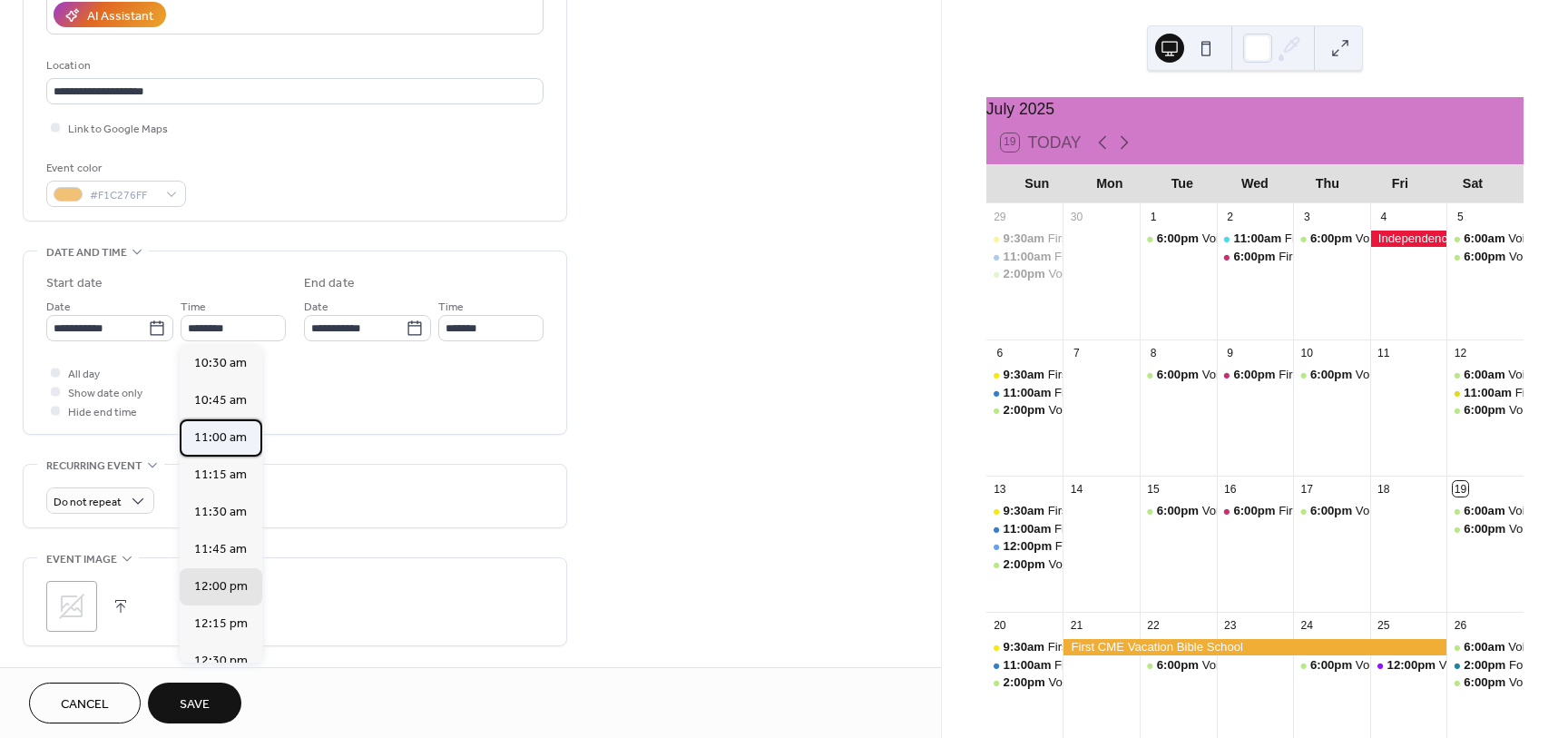 click on "11:00 am" at bounding box center [220, 438] 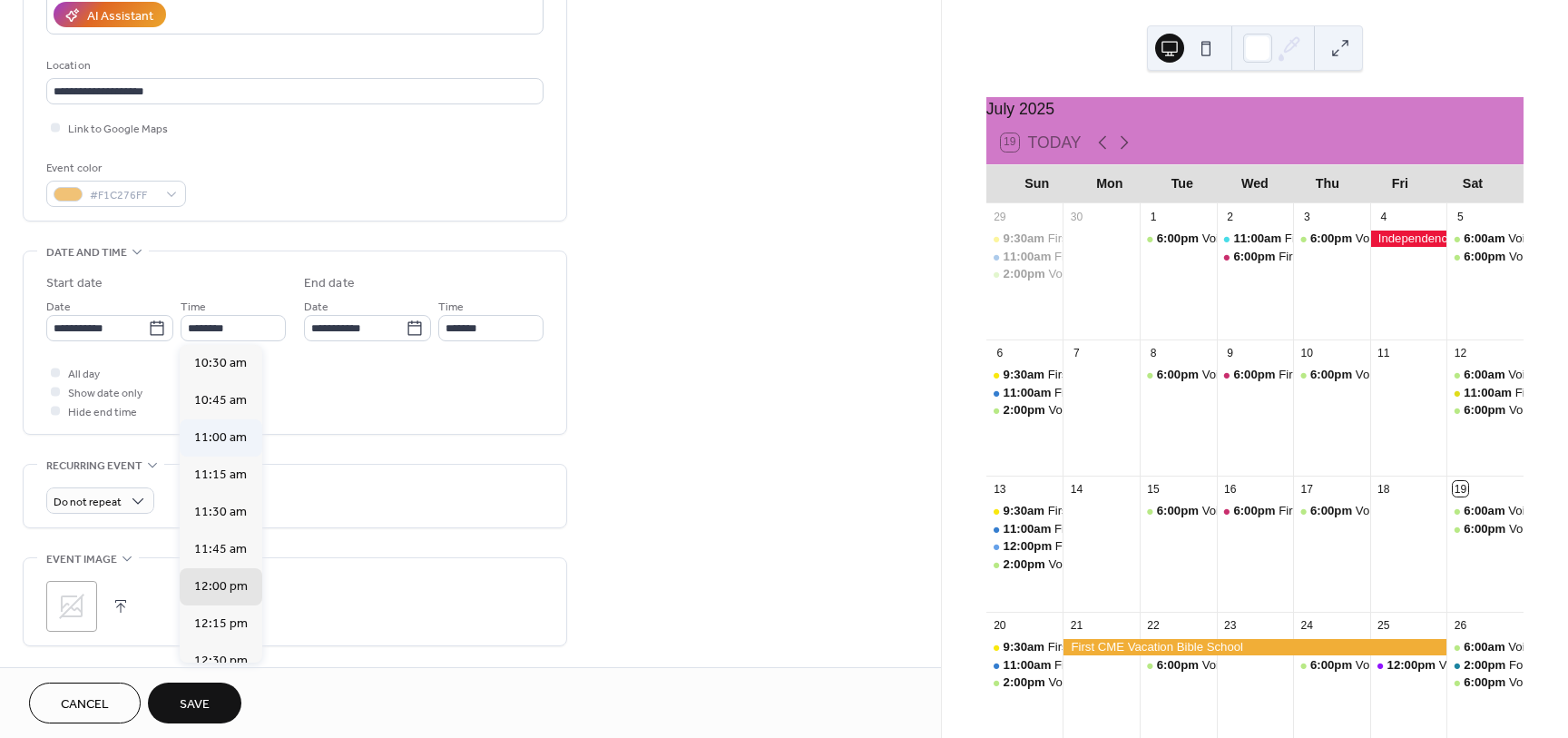 type on "********" 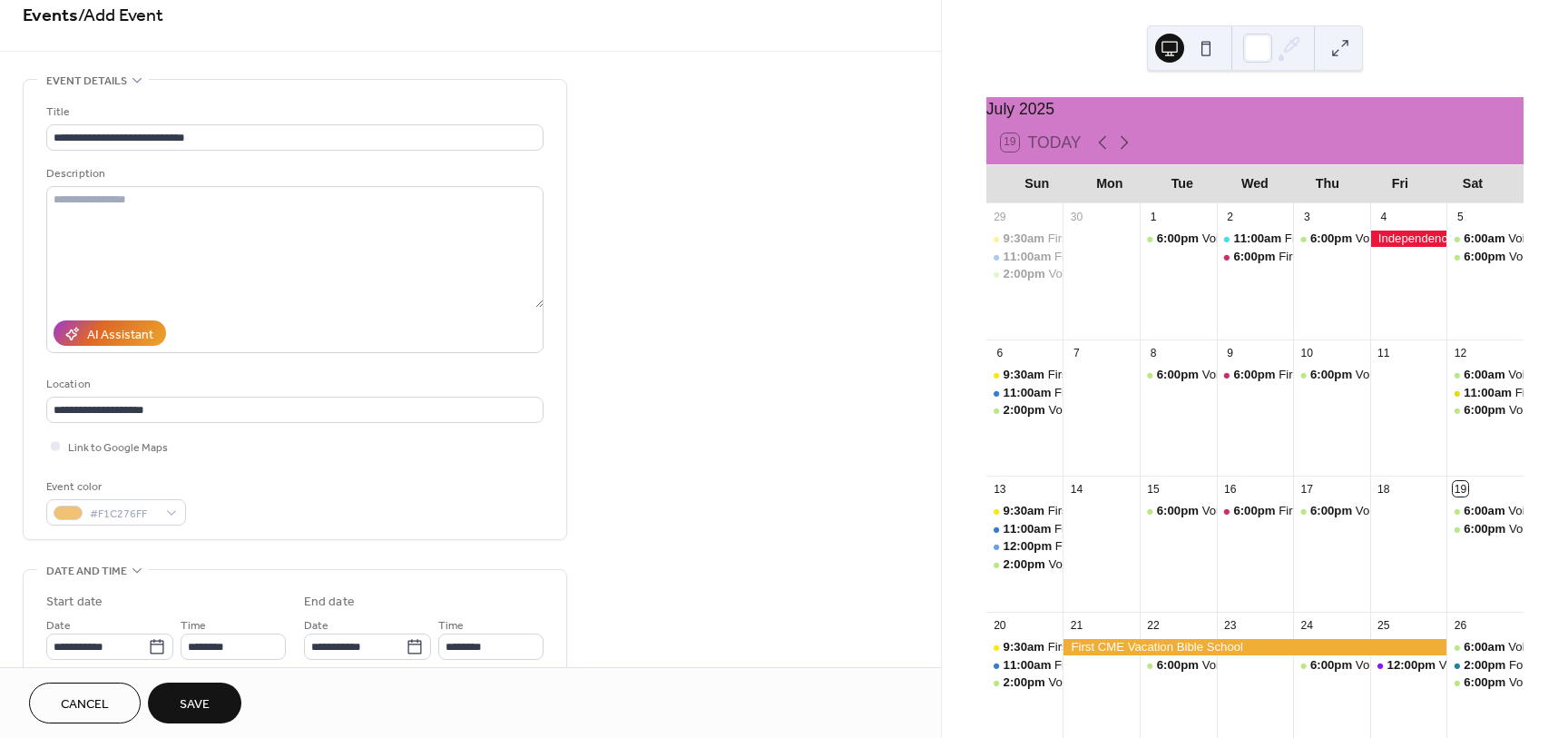 scroll, scrollTop: 0, scrollLeft: 0, axis: both 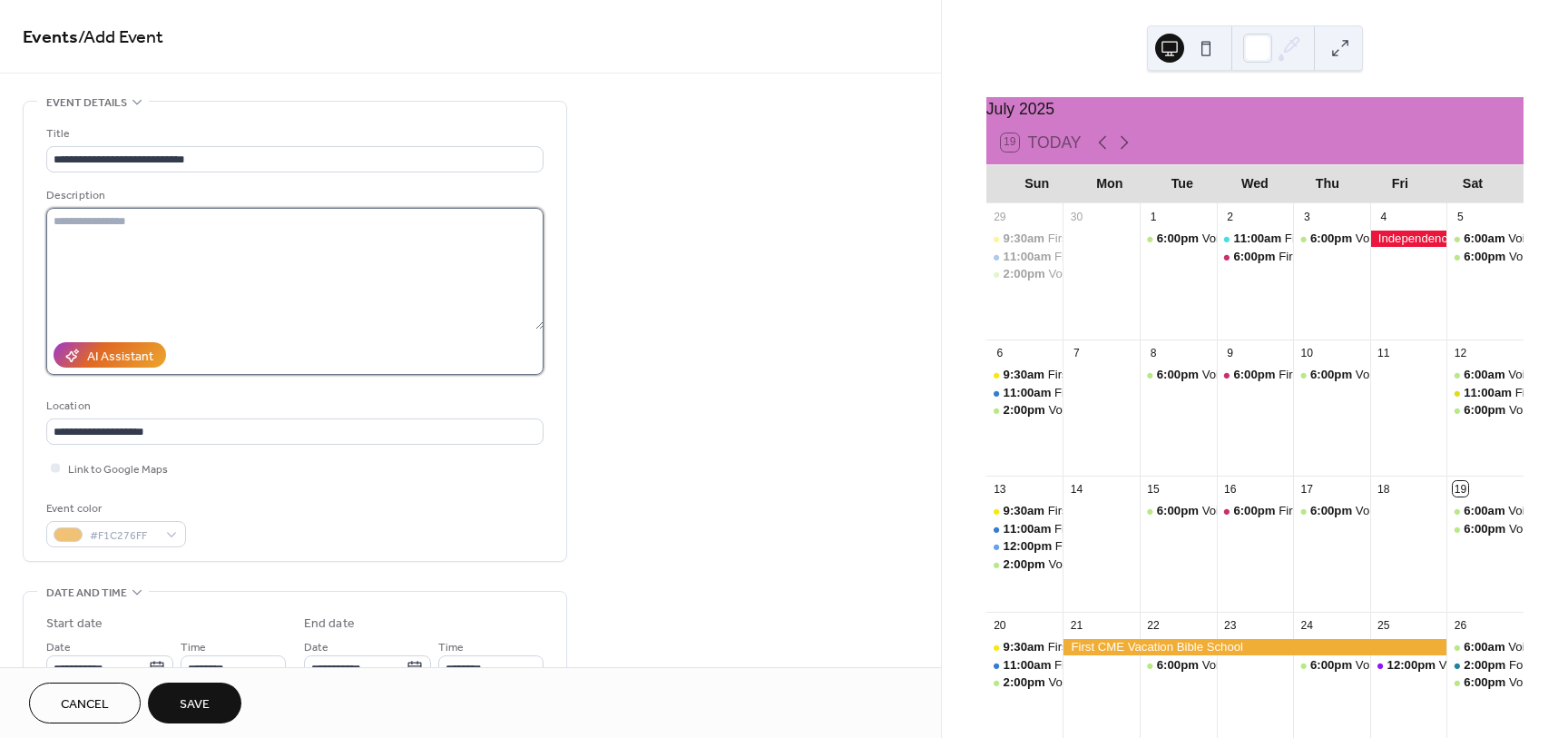 click at bounding box center [295, 269] 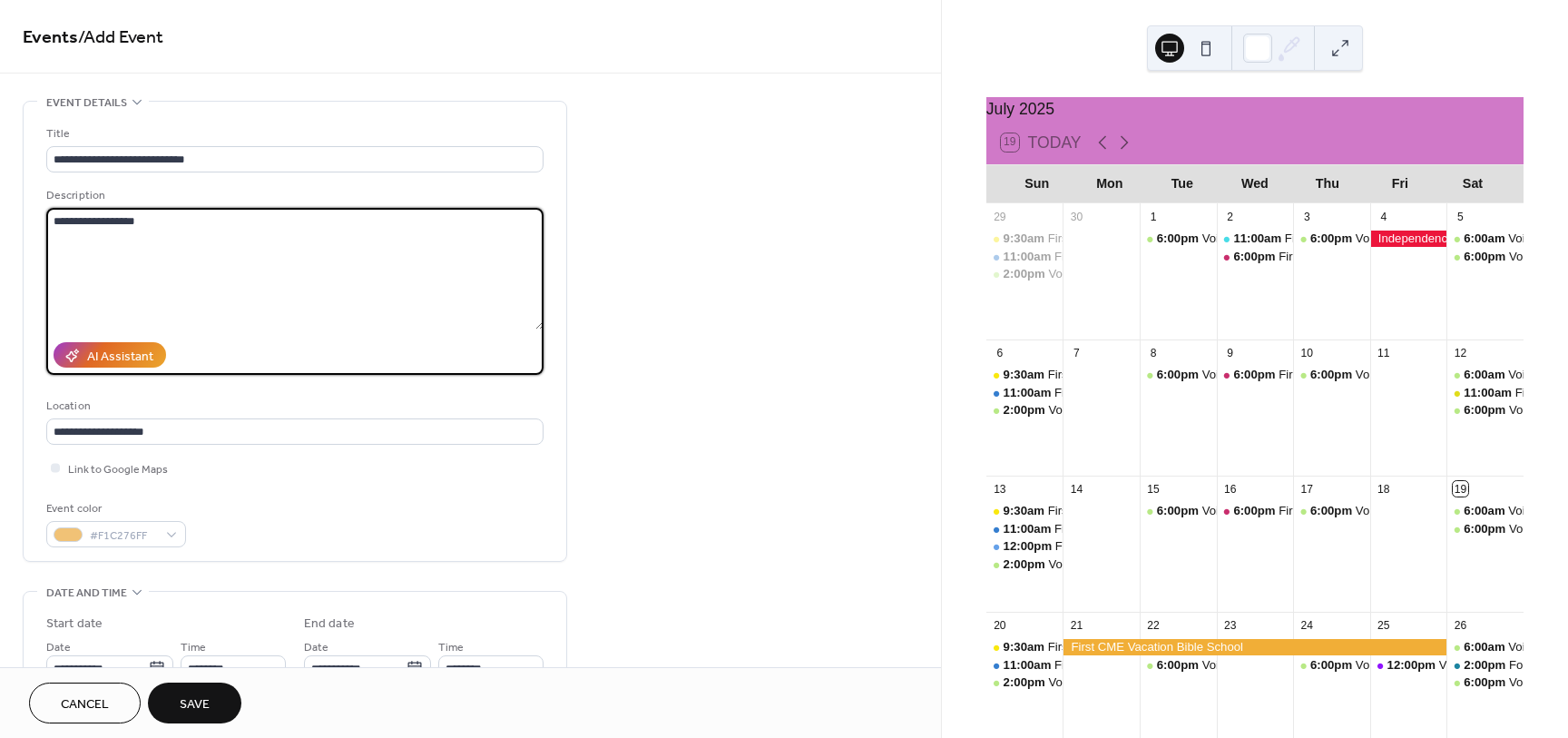 type on "**********" 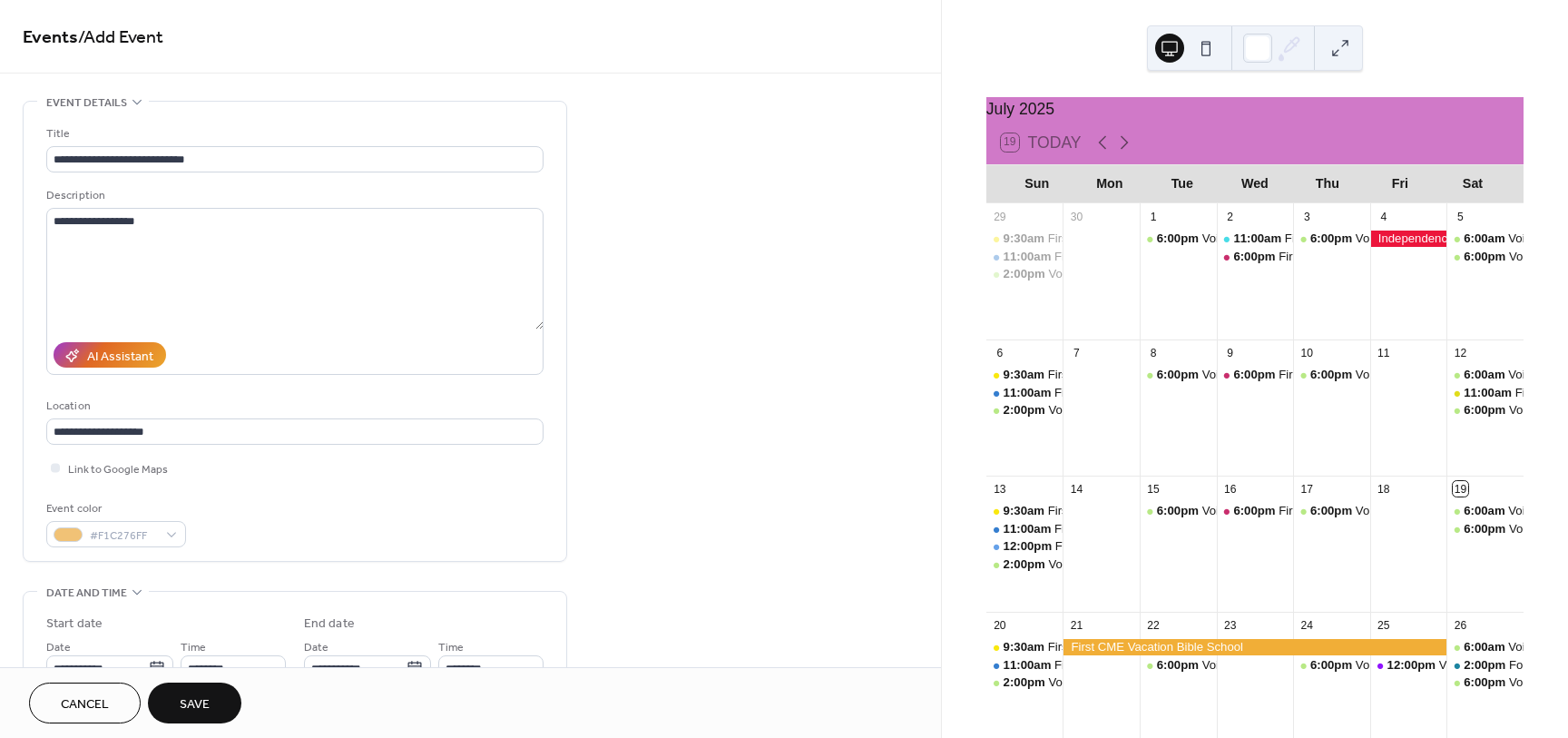 click on "Save" at bounding box center [194, 704] 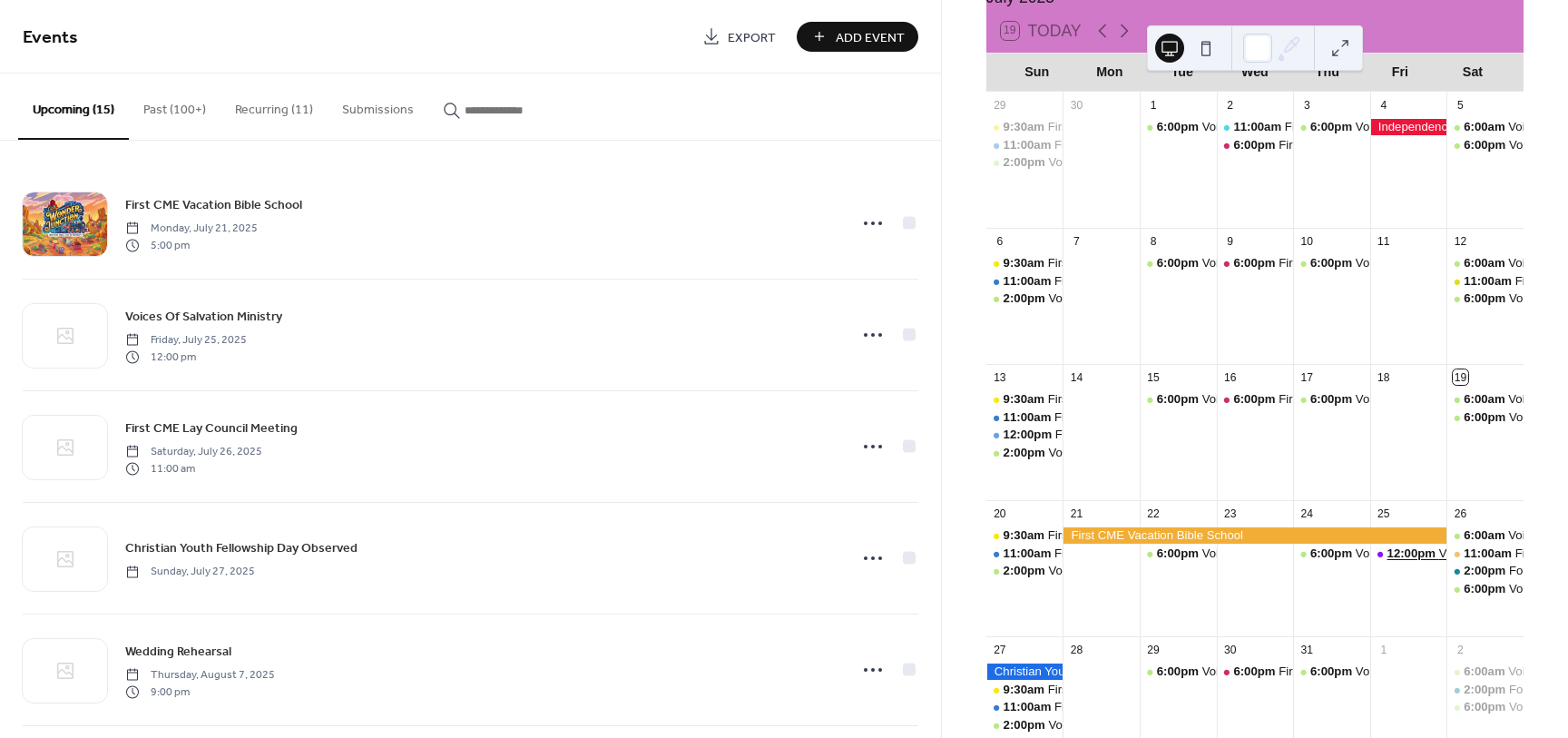 scroll, scrollTop: 113, scrollLeft: 0, axis: vertical 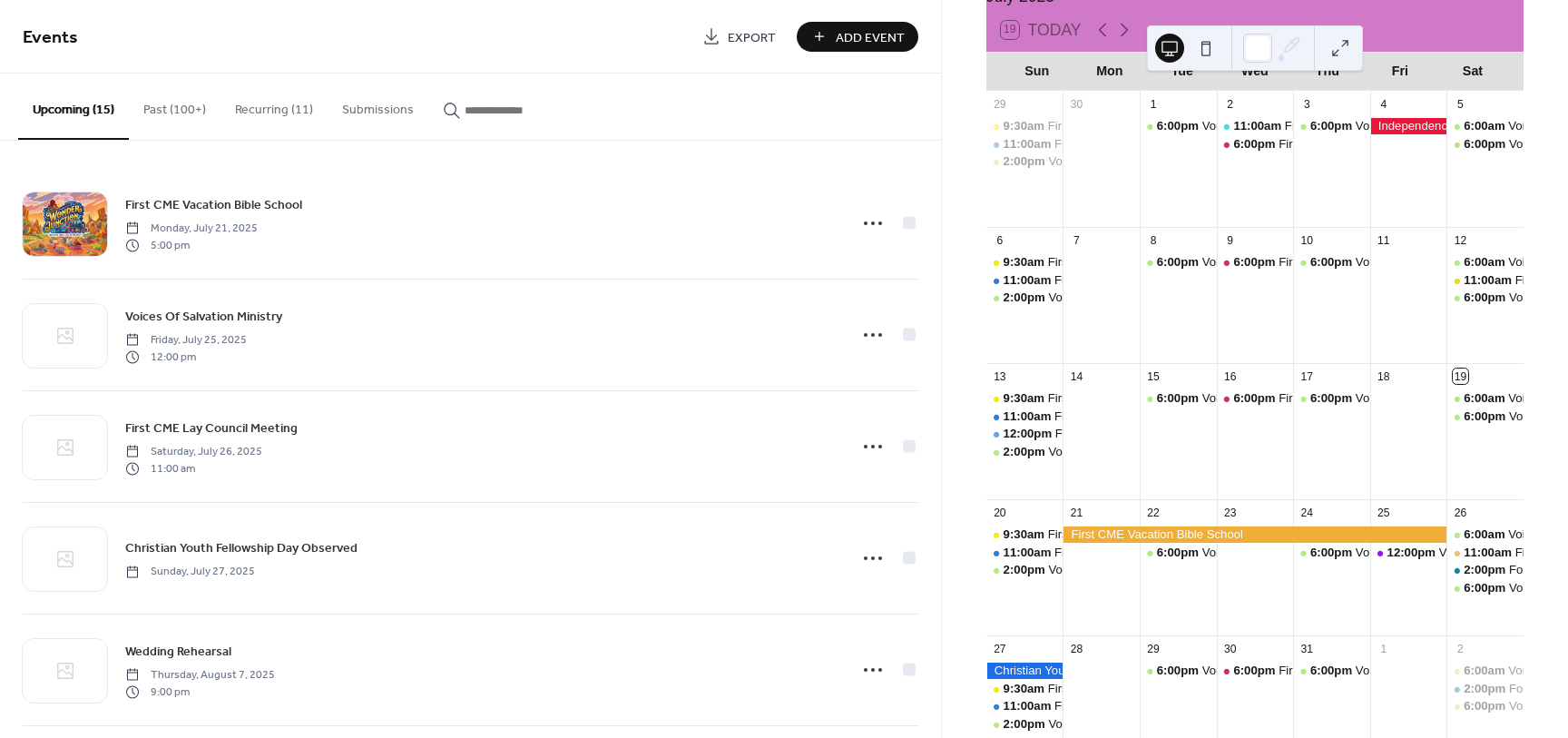 click on "Recurring (11)" at bounding box center [274, 105] 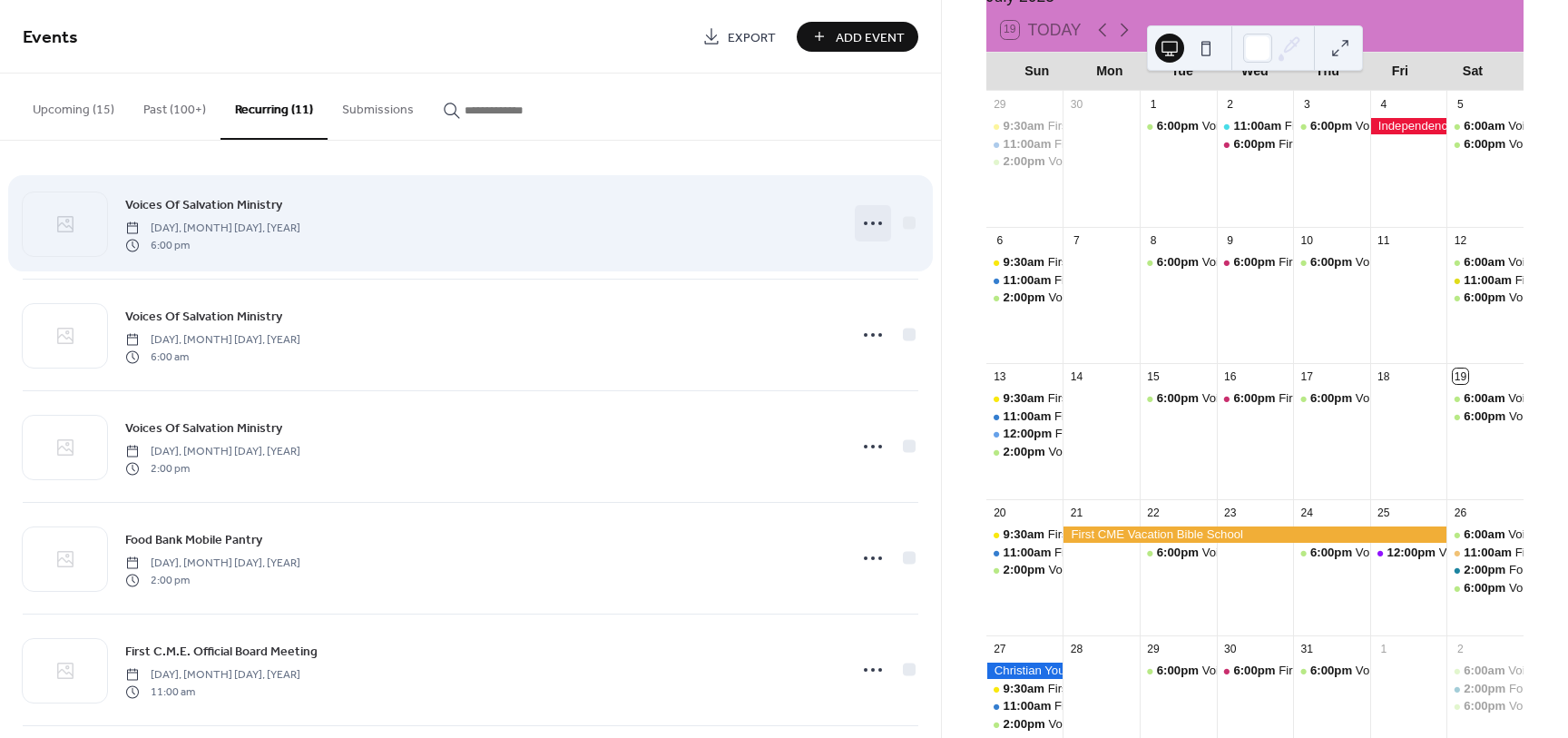 click 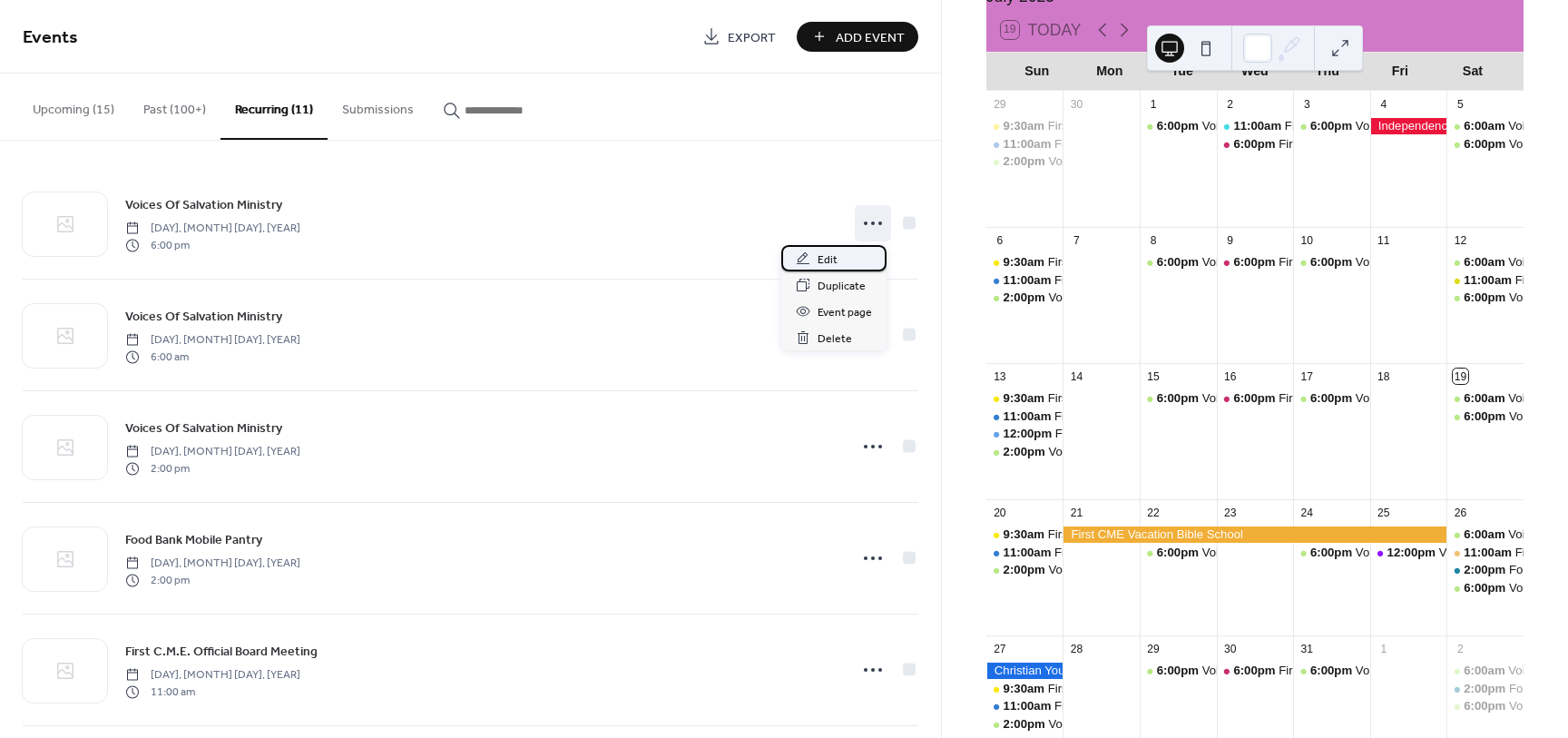 click on "Edit" at bounding box center [834, 258] 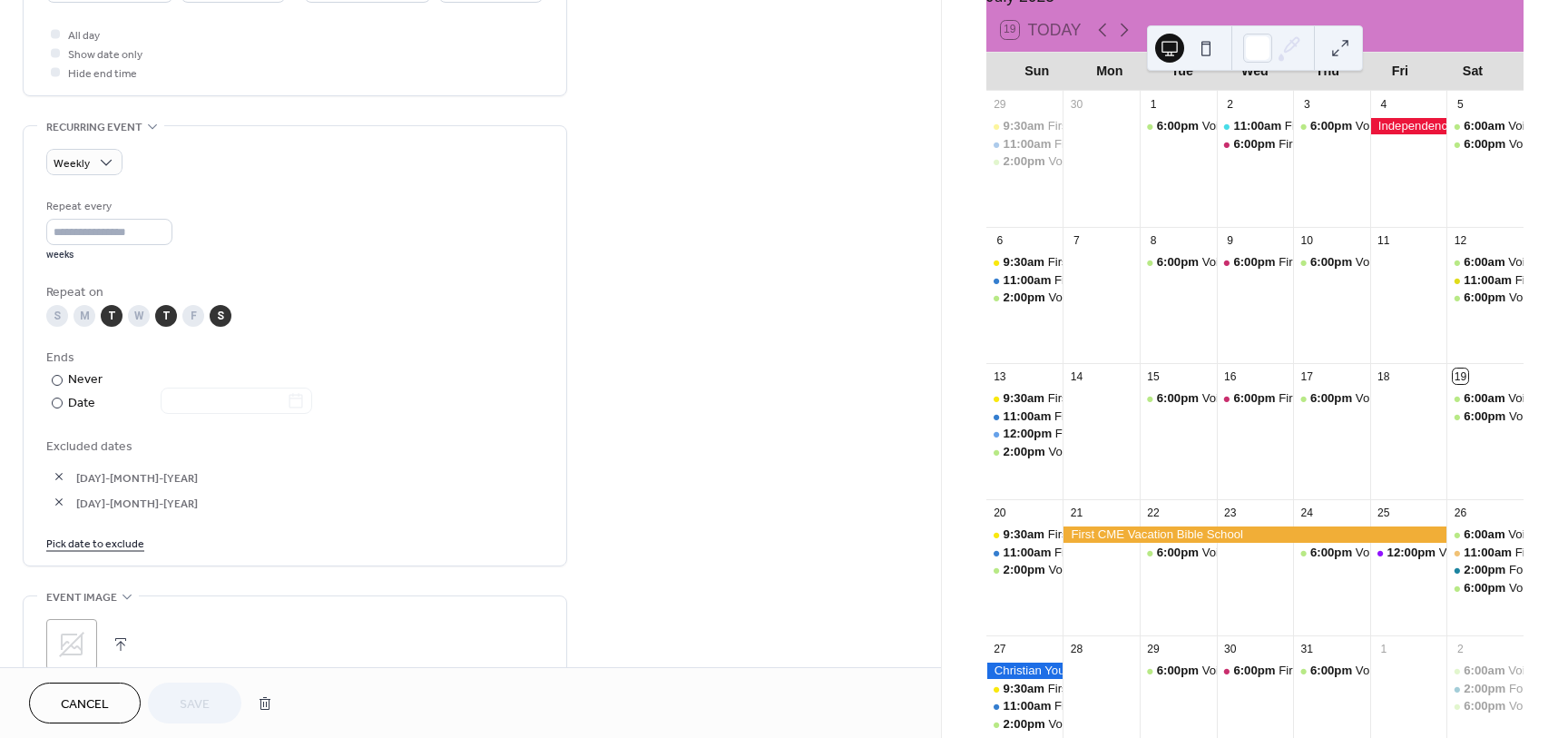 scroll, scrollTop: 680, scrollLeft: 0, axis: vertical 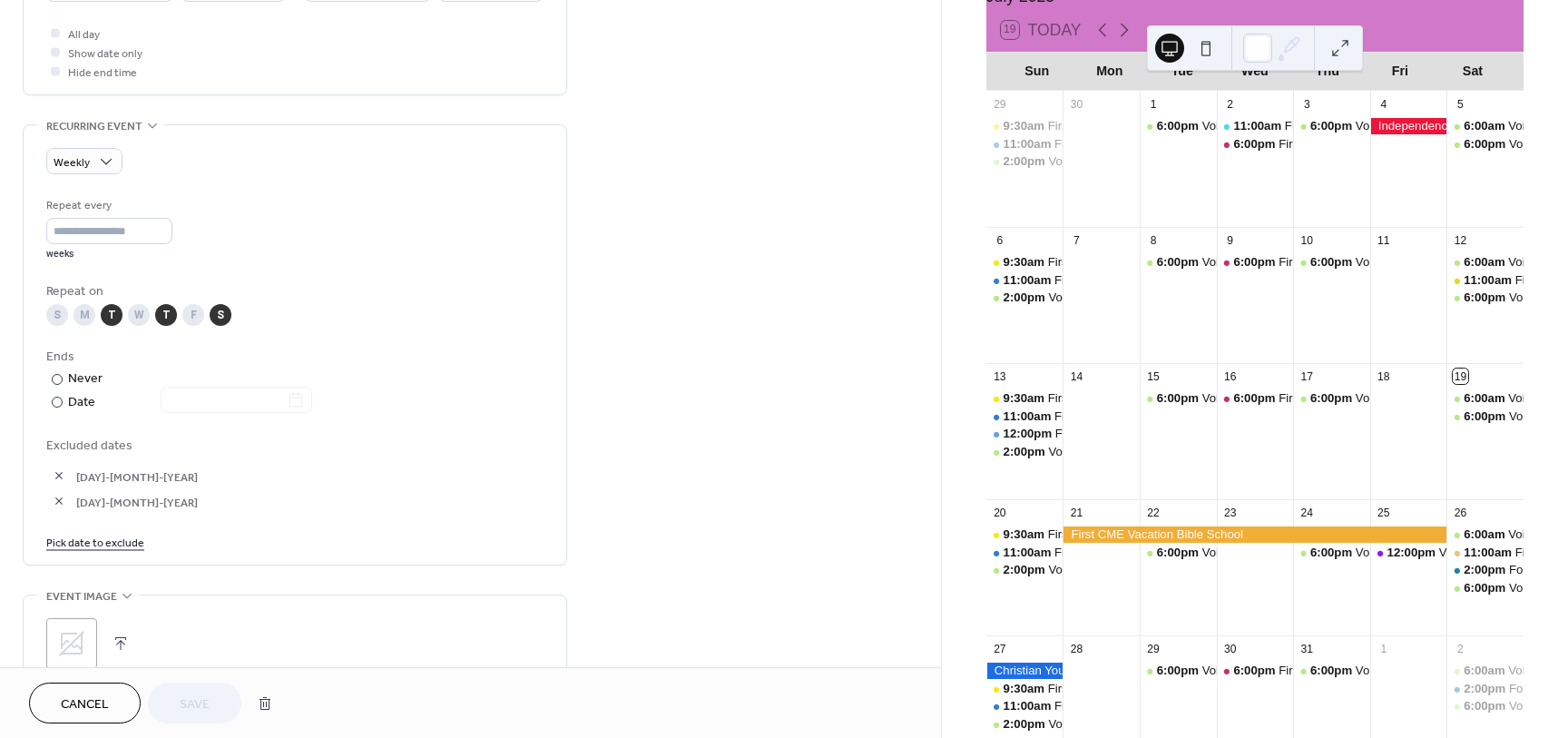 click on "Pick date to exclude" at bounding box center (95, 541) 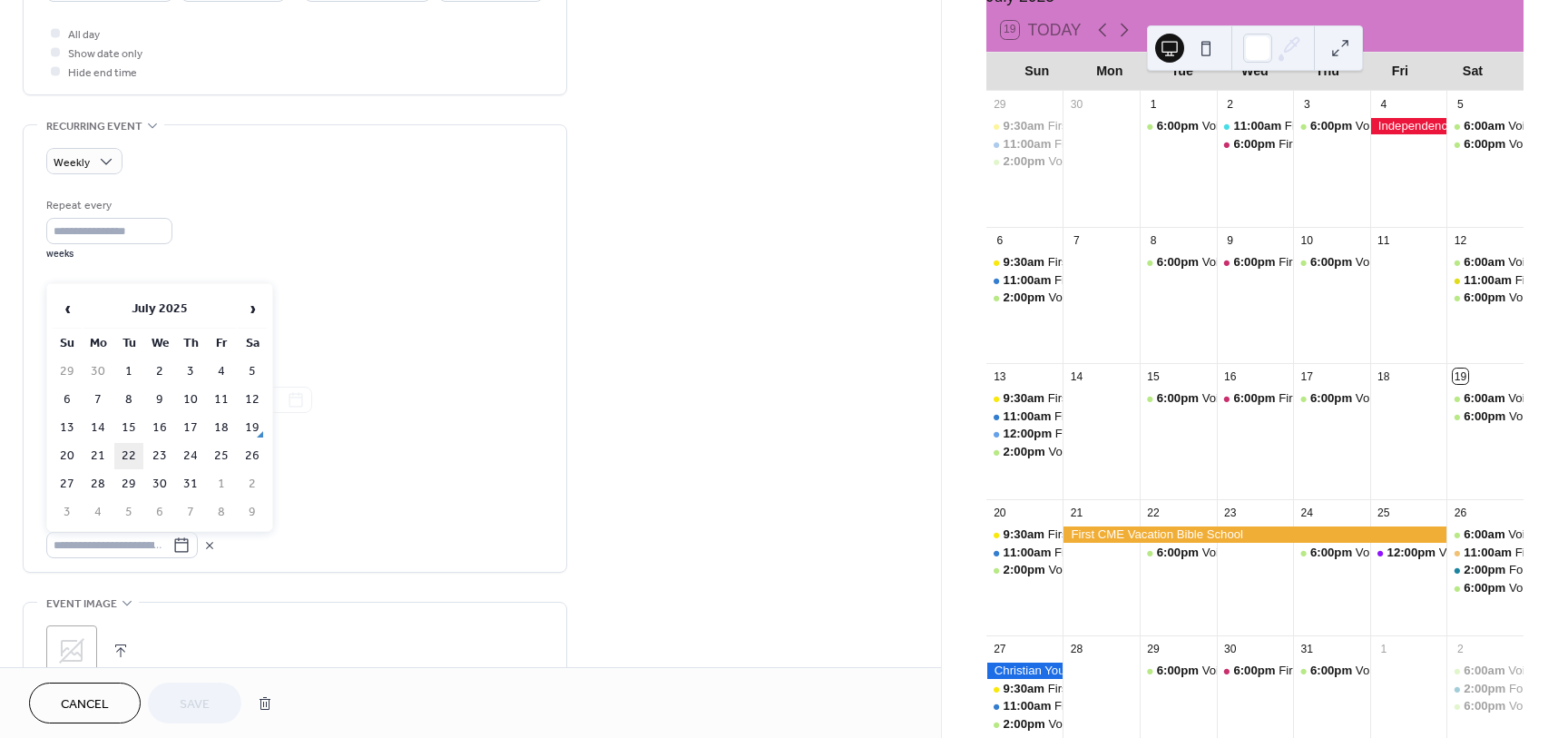 click on "22" at bounding box center [129, 456] 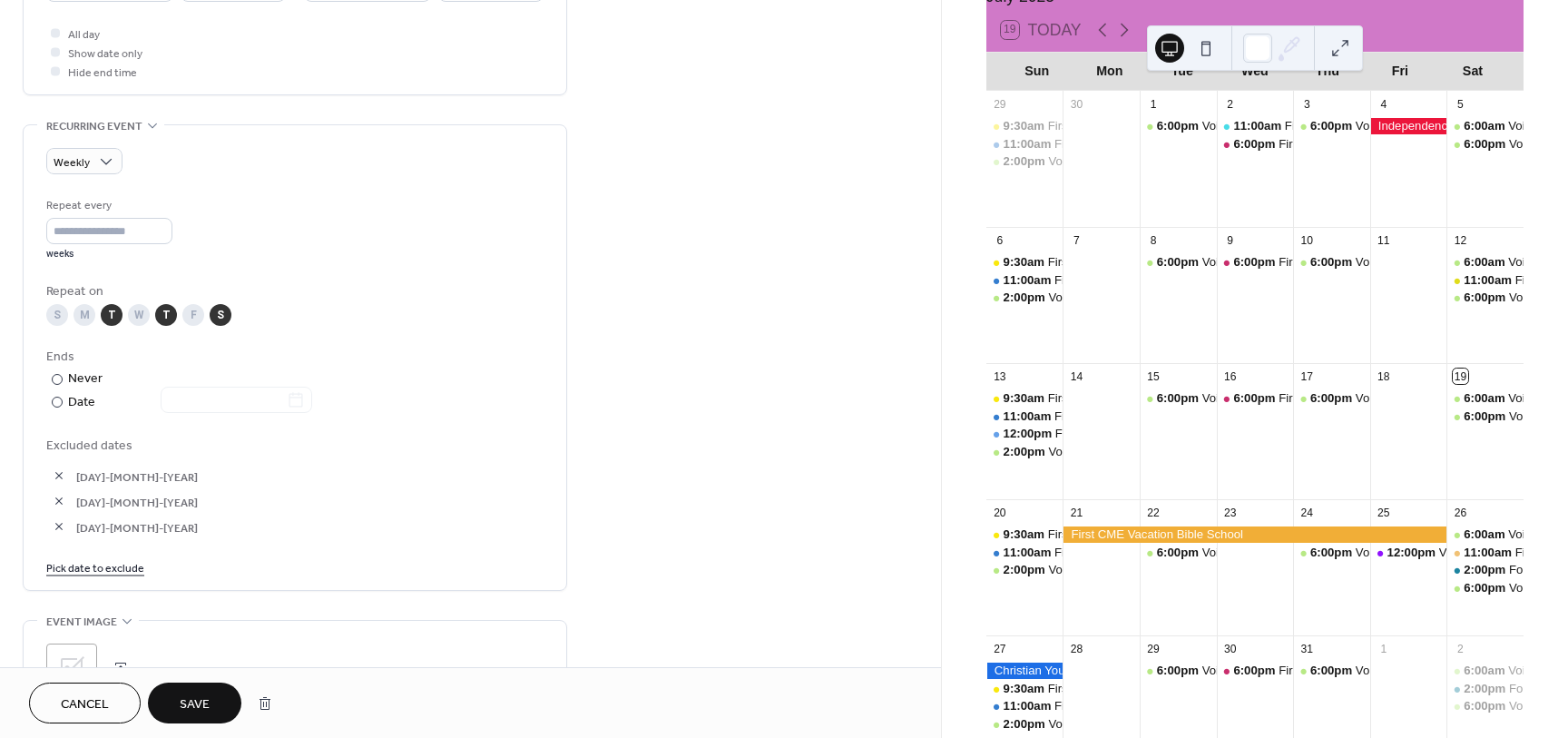 click on "Pick date to exclude" at bounding box center (95, 566) 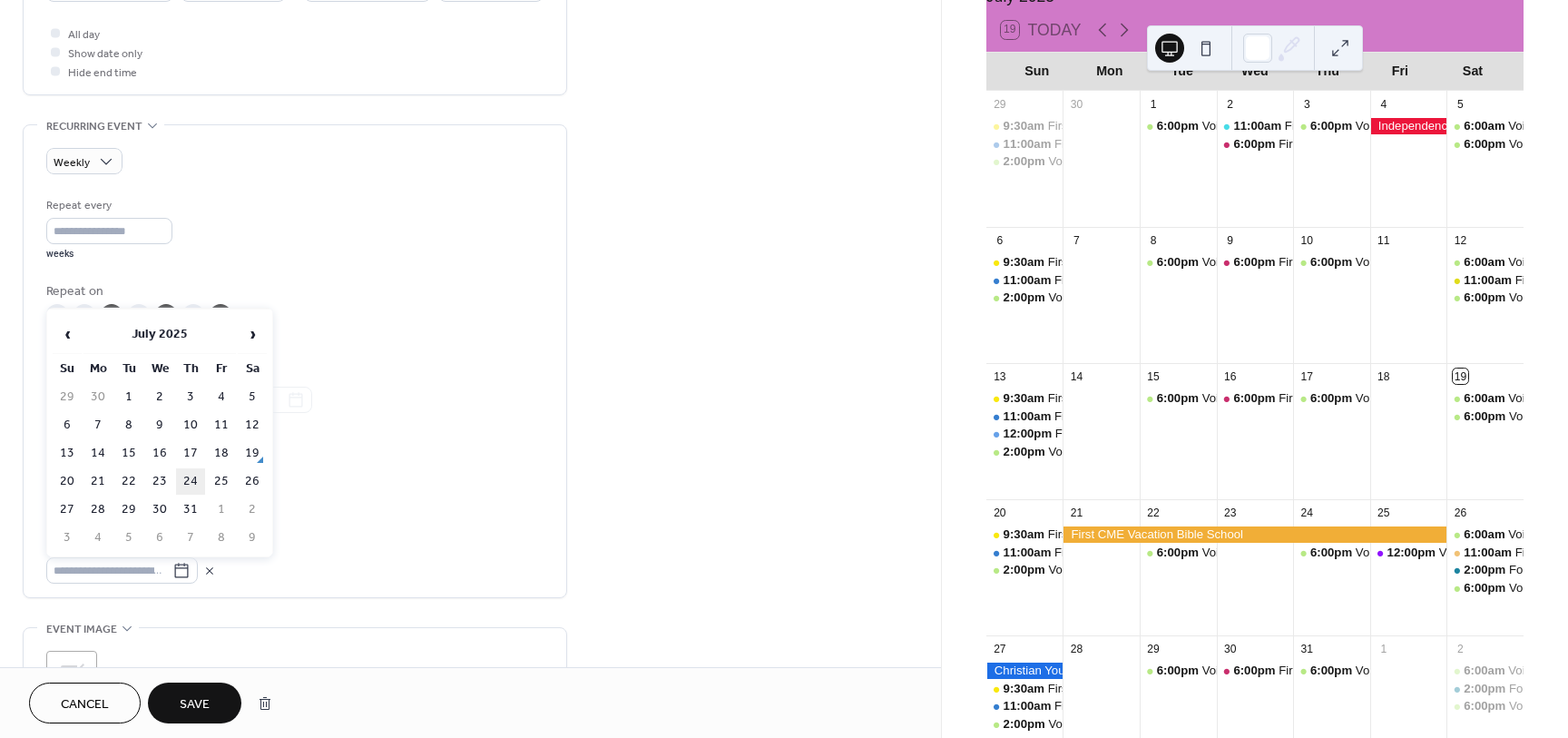 click on "24" at bounding box center (191, 481) 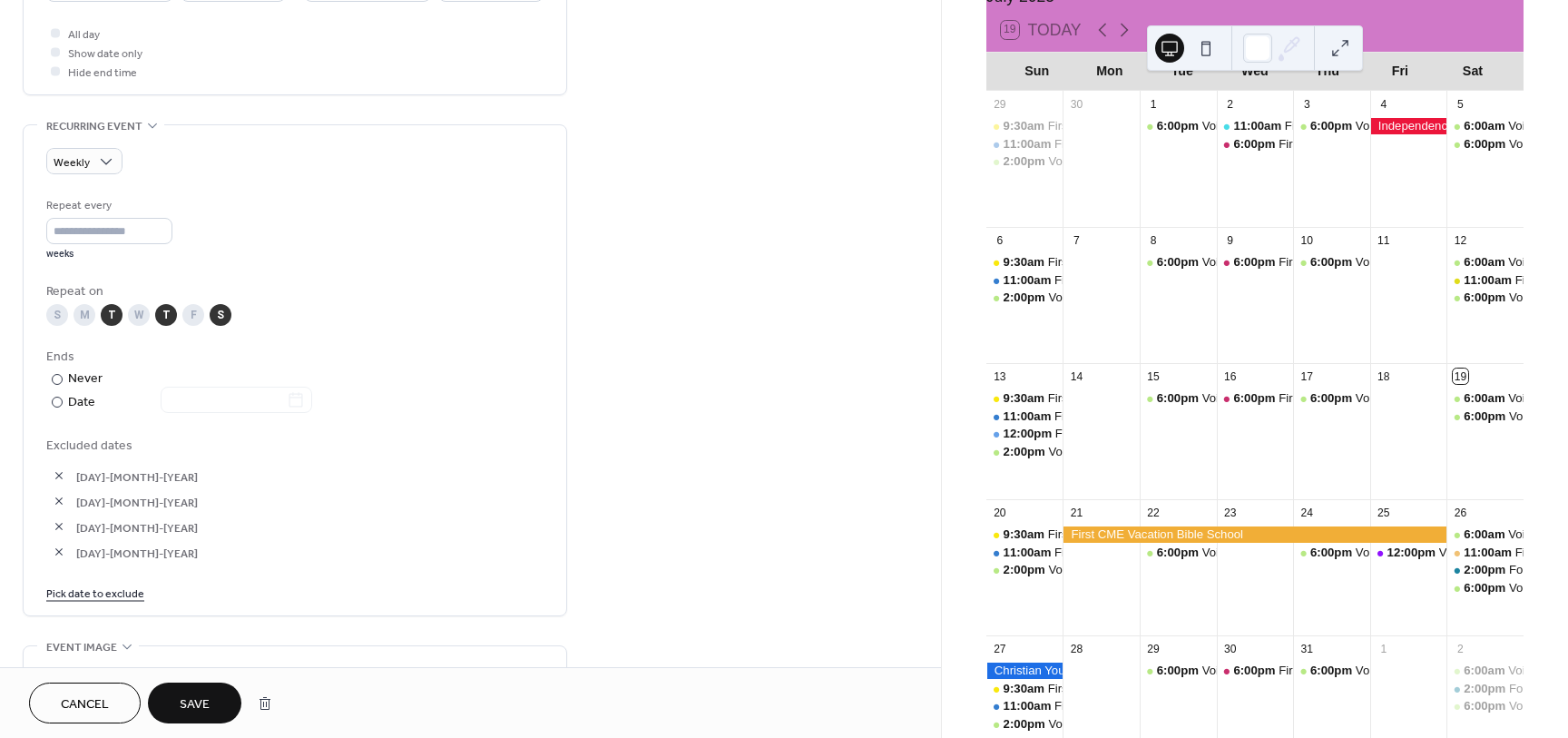 click on "Save" at bounding box center (194, 704) 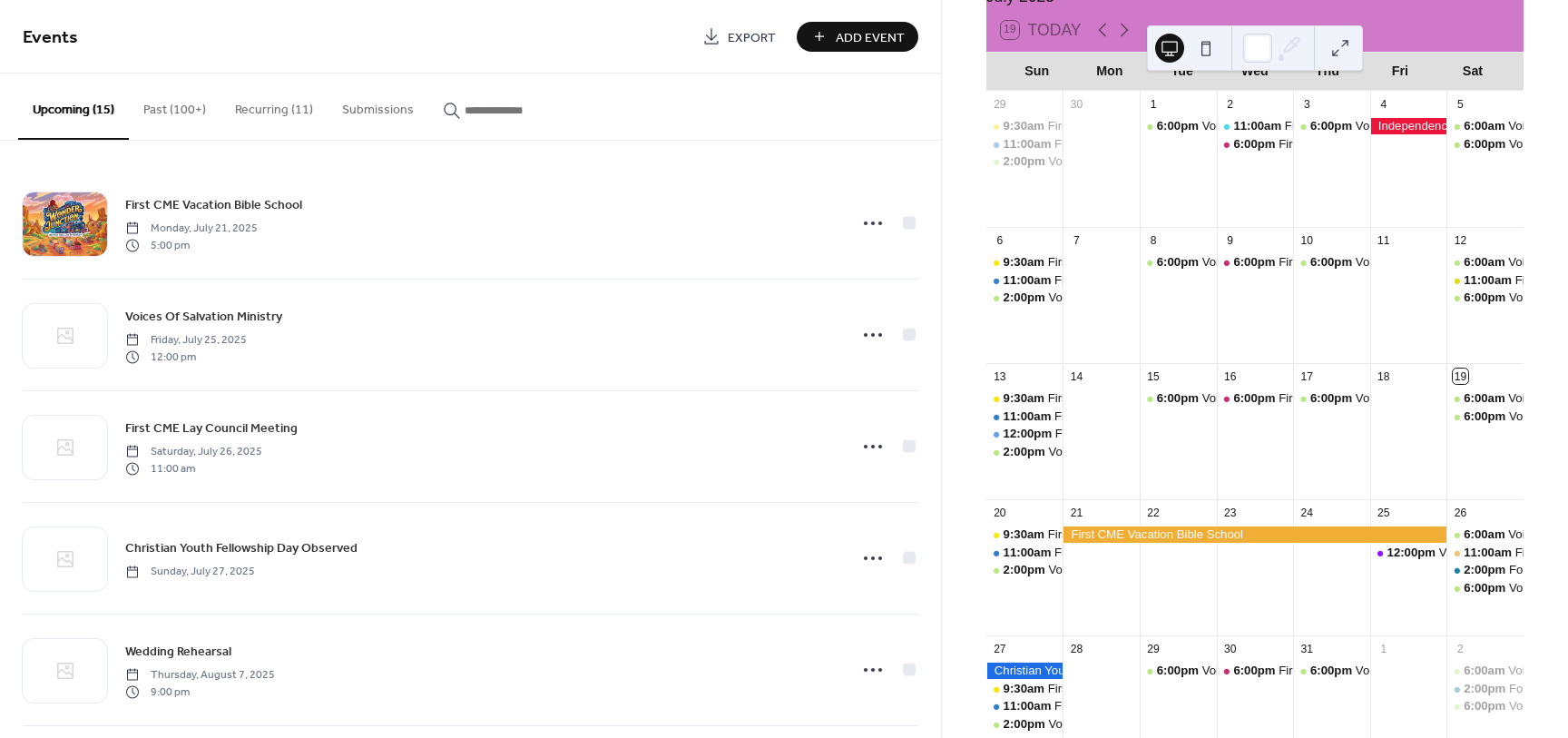 click on "Add Event" at bounding box center [870, 37] 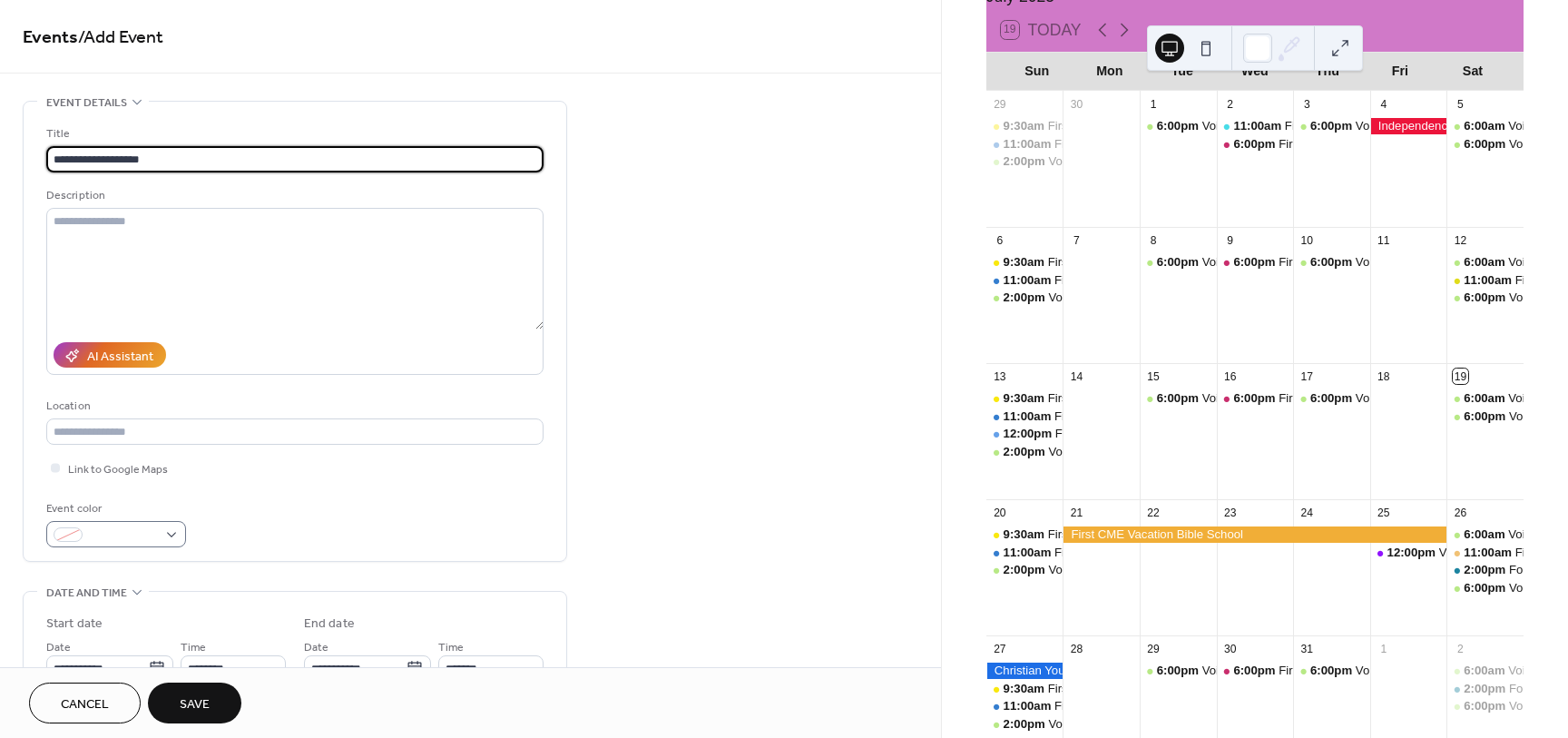 type on "**********" 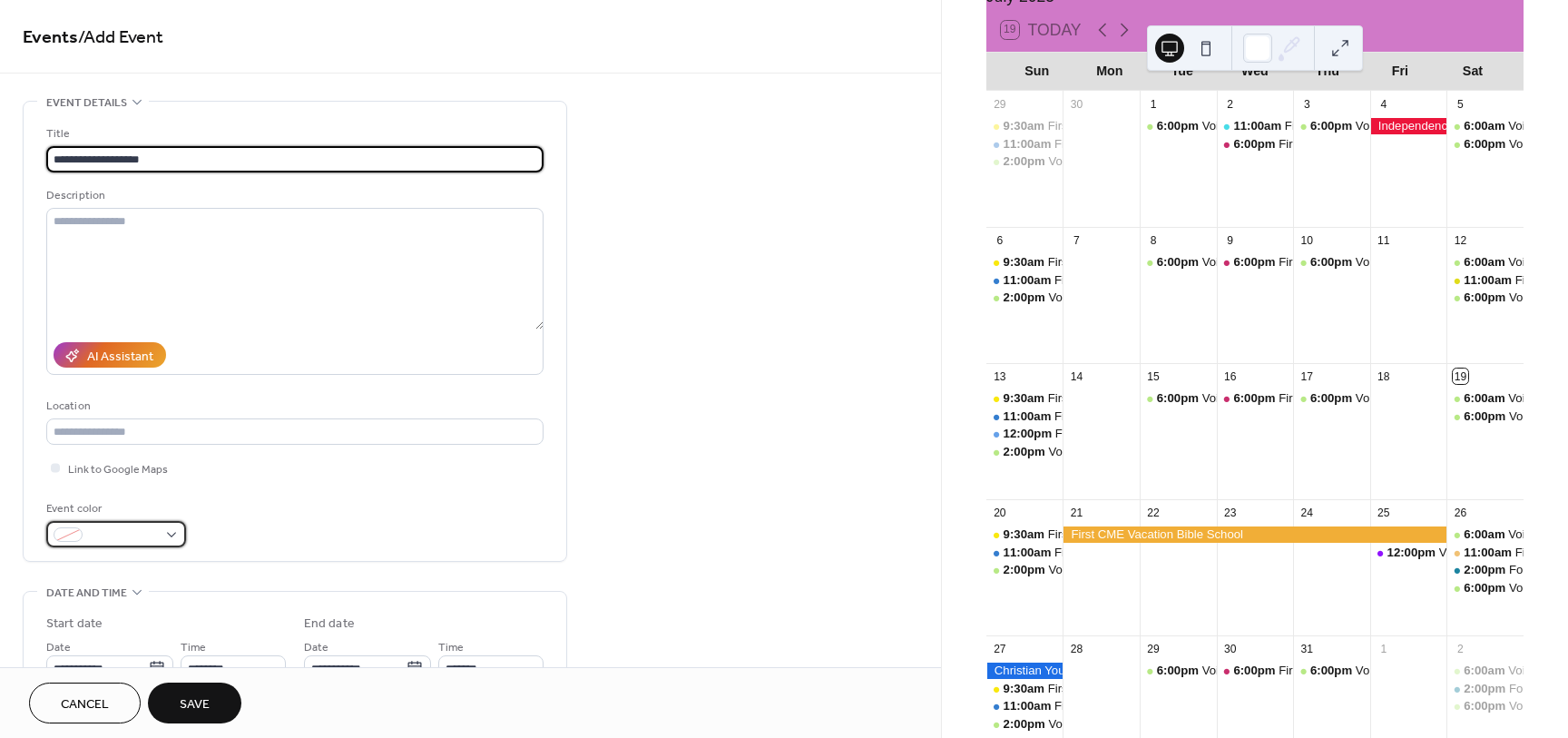 click at bounding box center [123, 536] 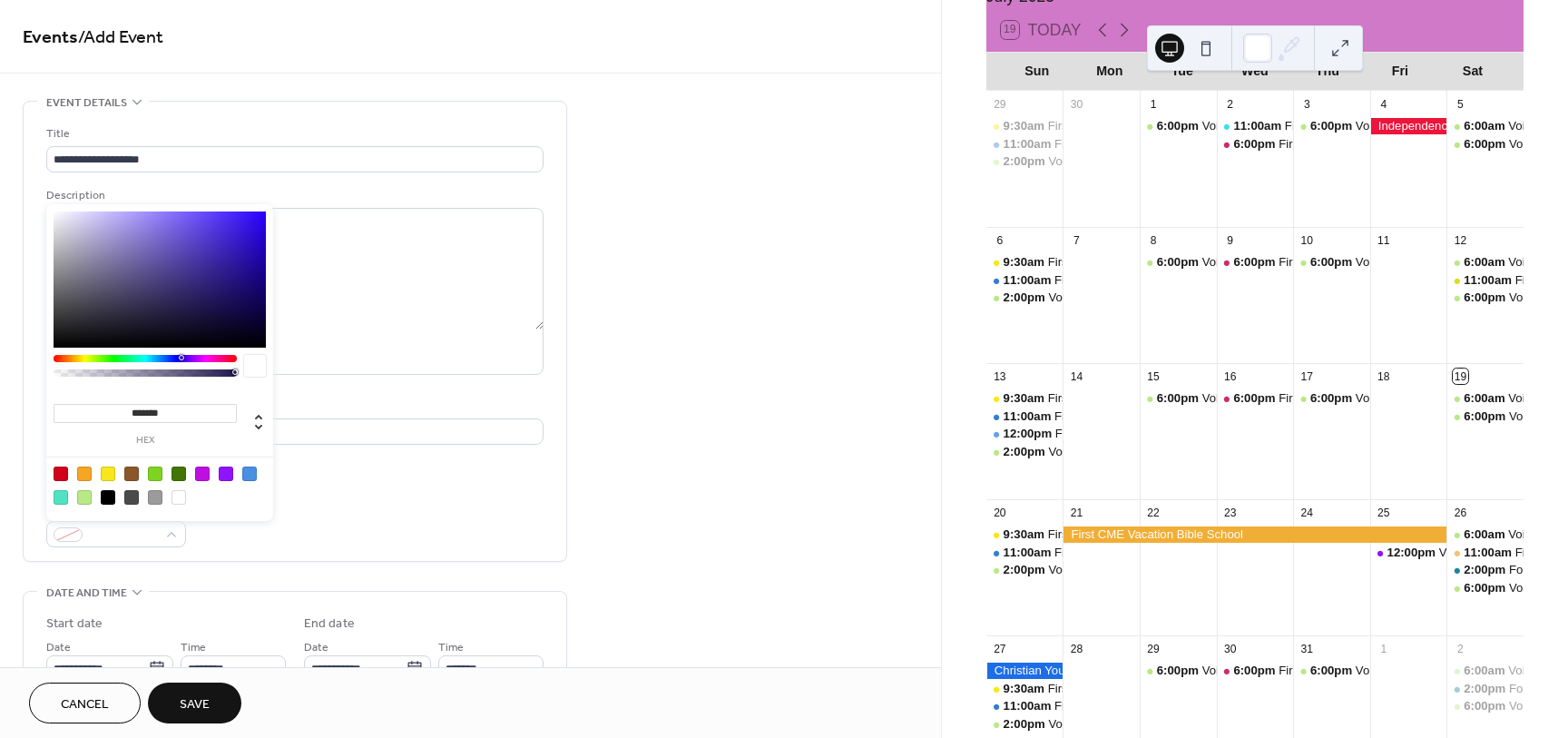 click at bounding box center [84, 497] 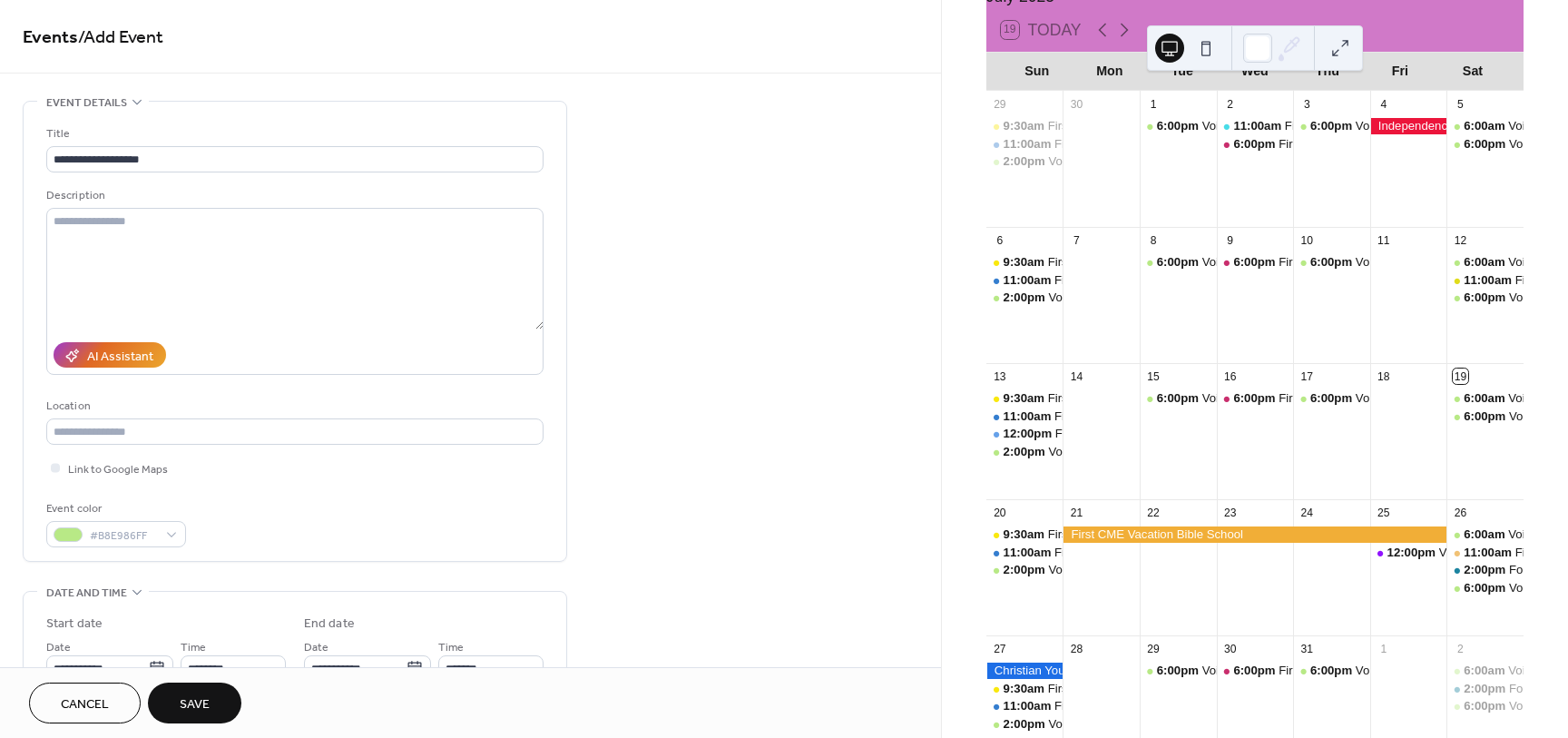 click on "Link to Google Maps" at bounding box center [295, 467] 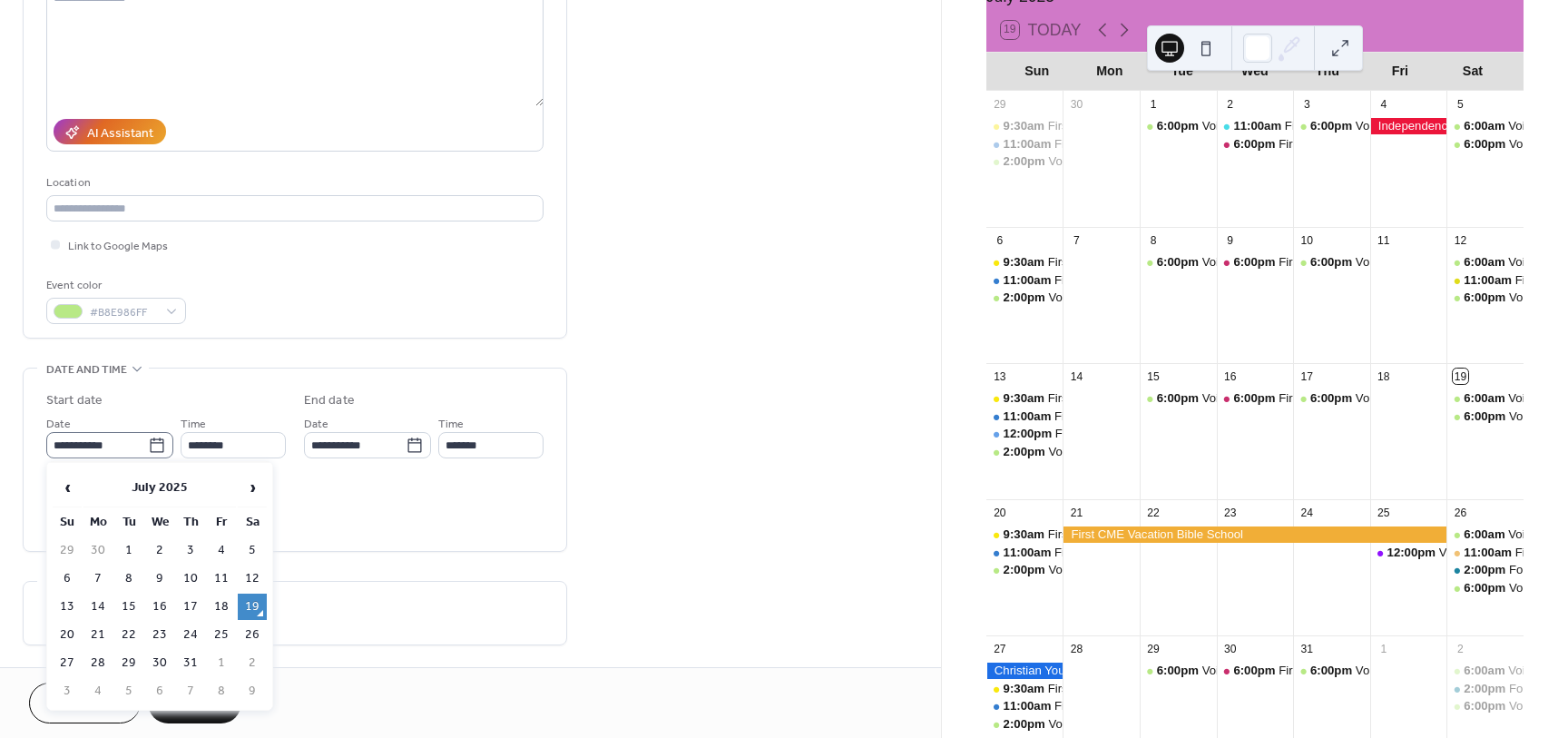 click 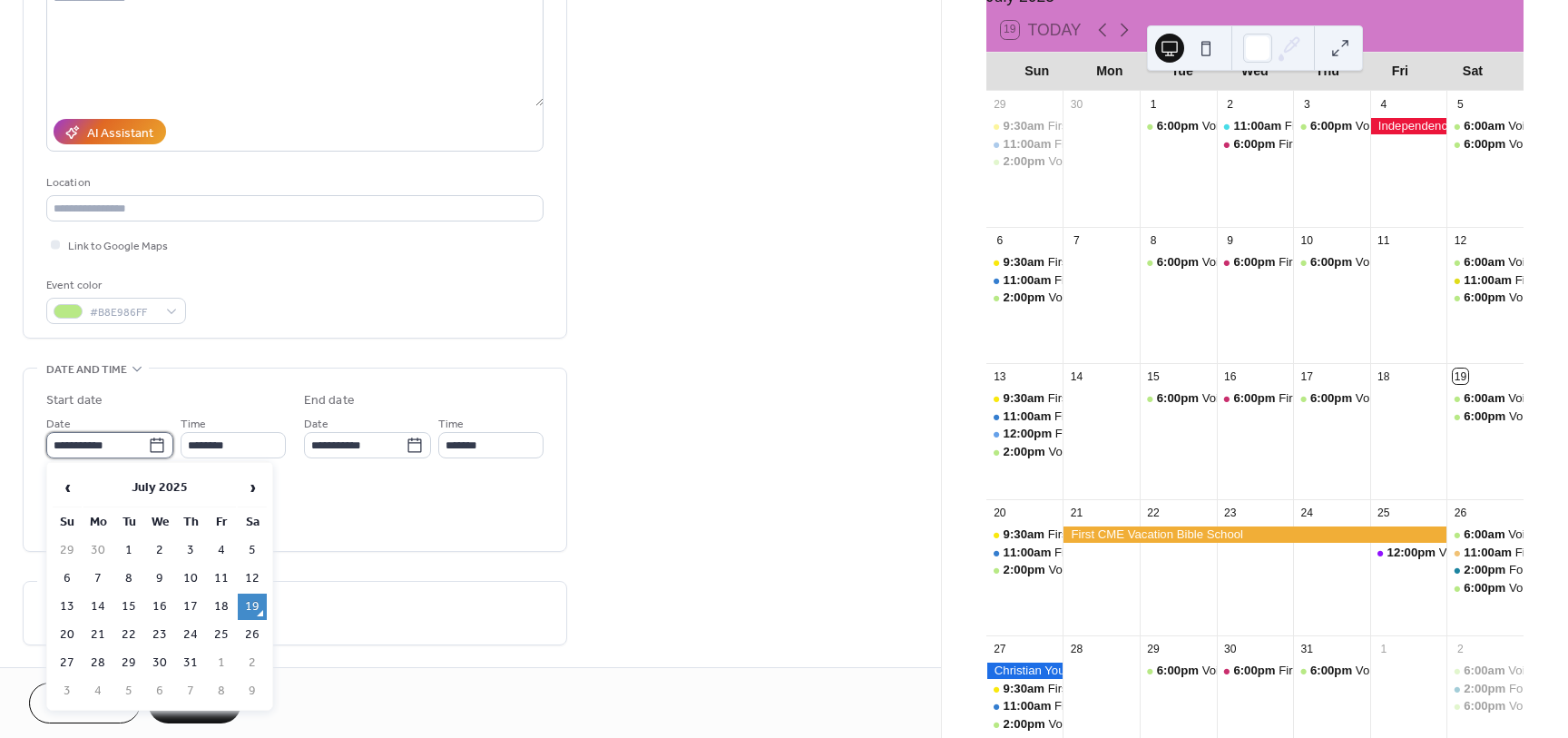 click on "**********" at bounding box center [97, 445] 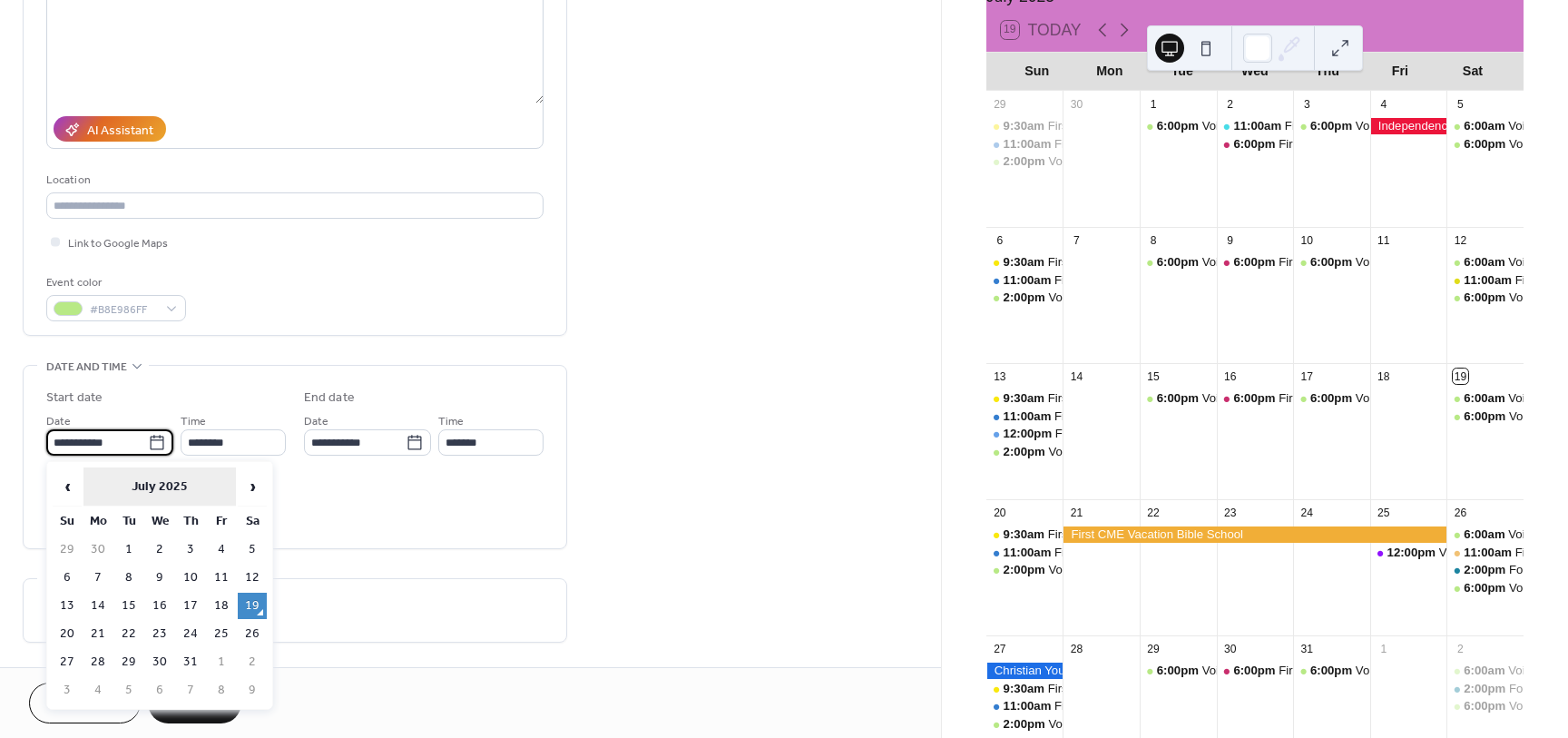 scroll, scrollTop: 227, scrollLeft: 0, axis: vertical 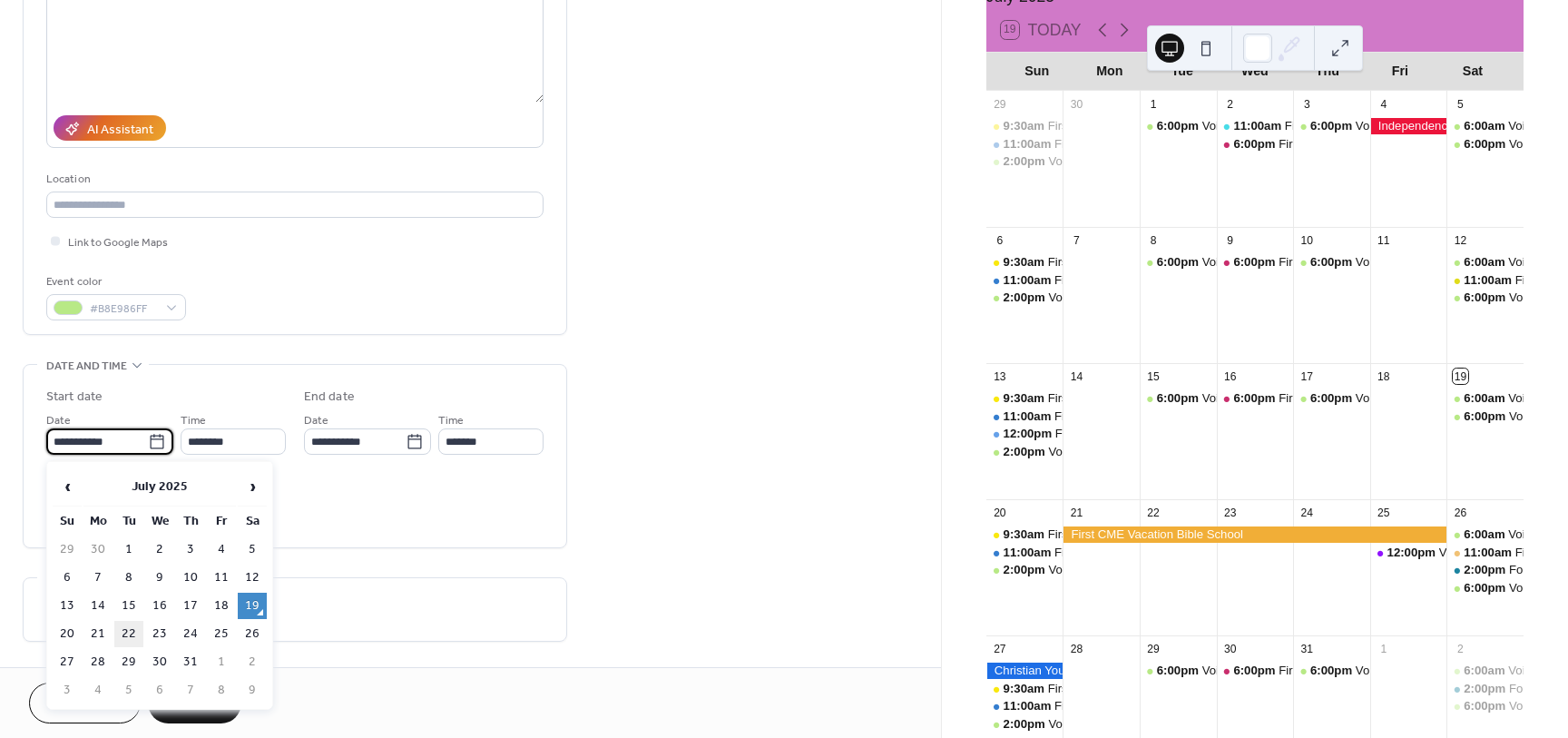 click on "22" at bounding box center (129, 634) 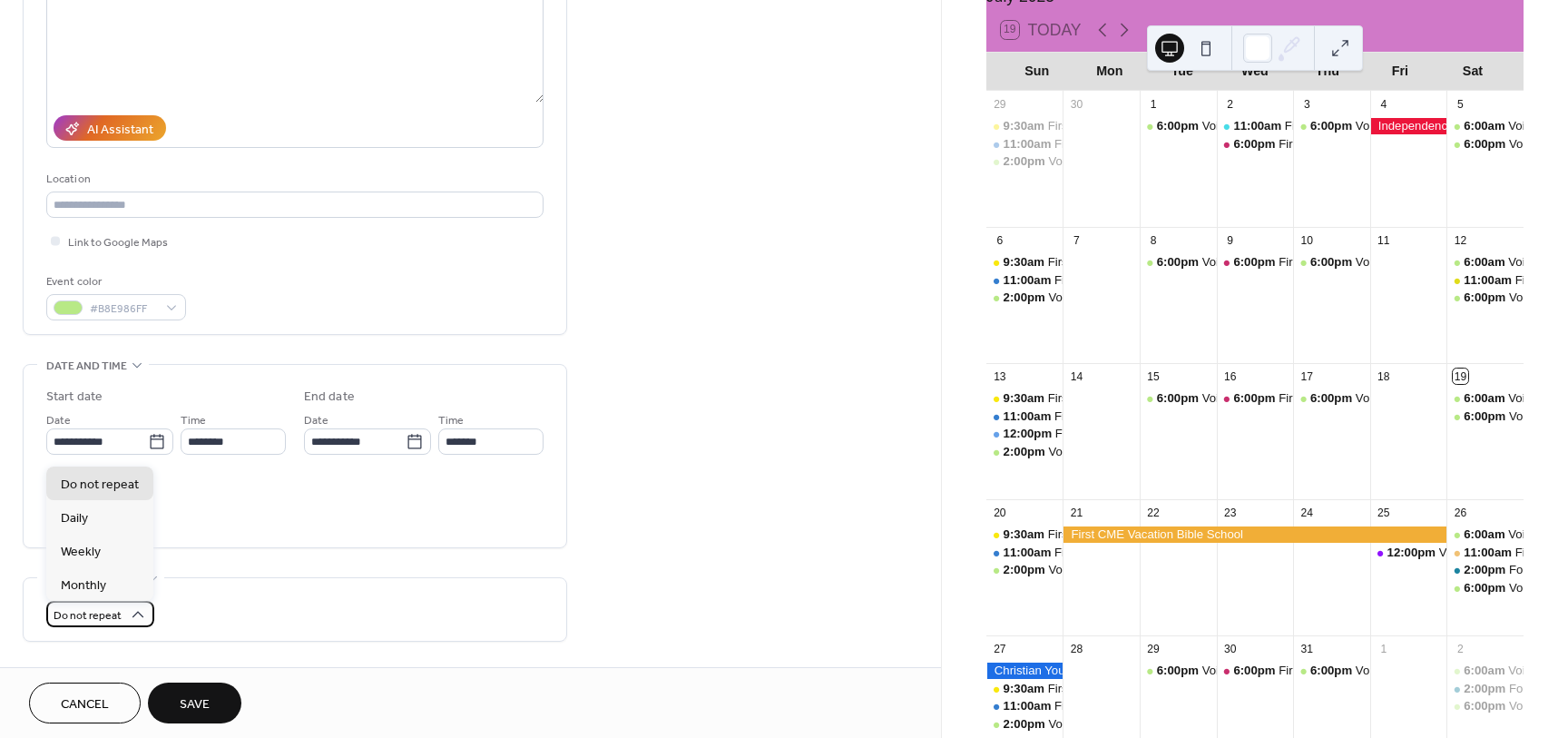 click on "Do not repeat" at bounding box center [87, 615] 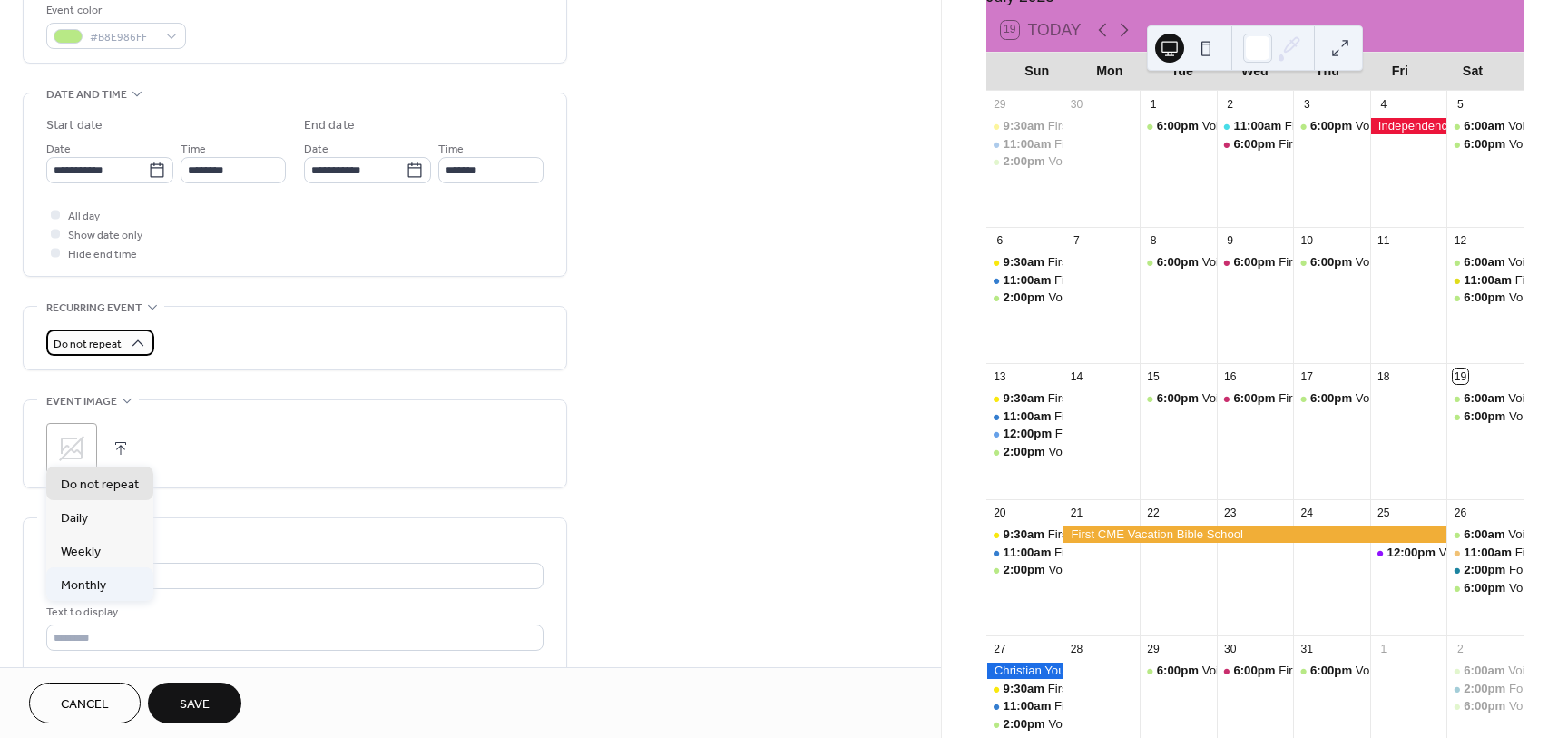 scroll, scrollTop: 499, scrollLeft: 0, axis: vertical 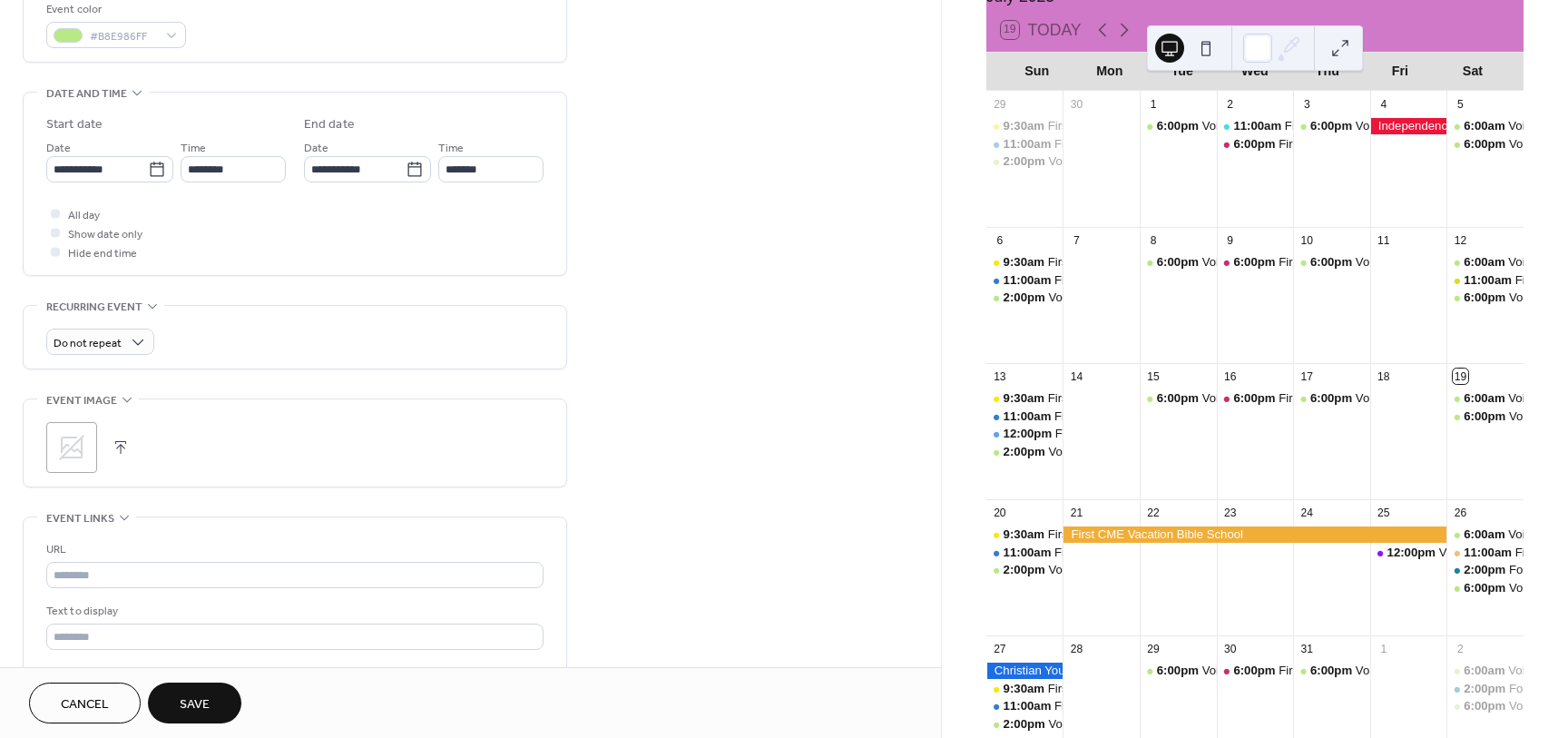 click on "**********" at bounding box center (470, 225) 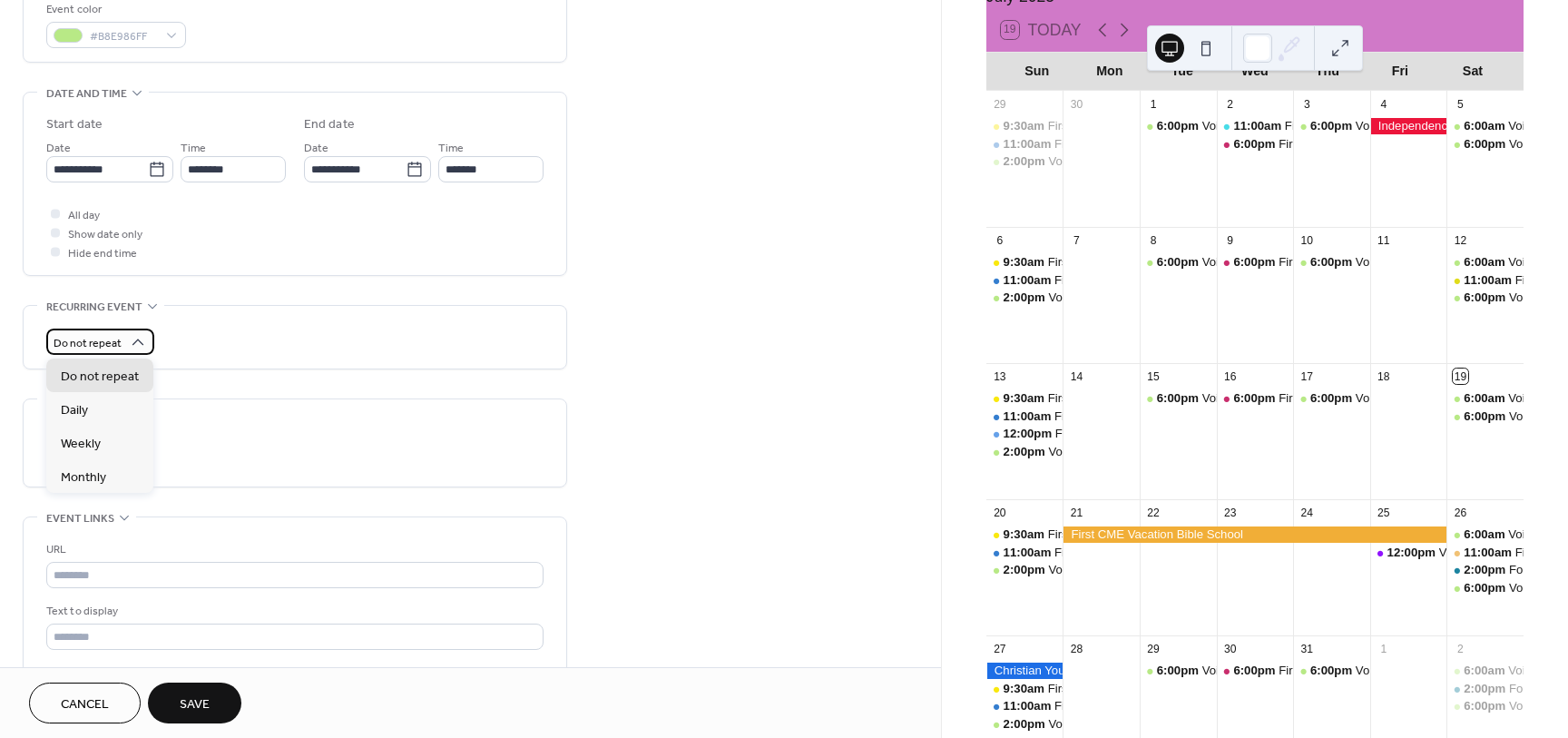 click on "Do not repeat" at bounding box center [87, 343] 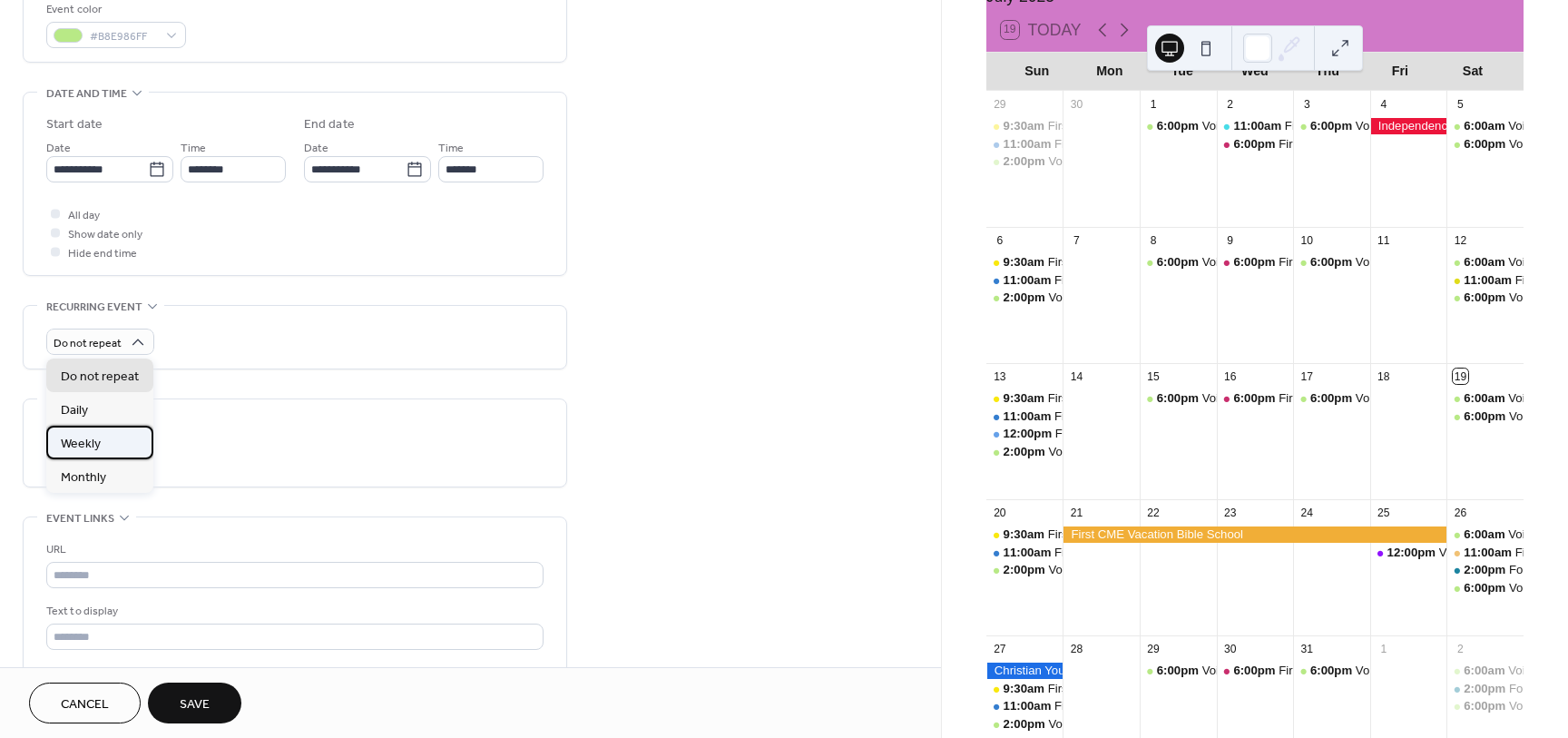 click on "Weekly" at bounding box center (100, 442) 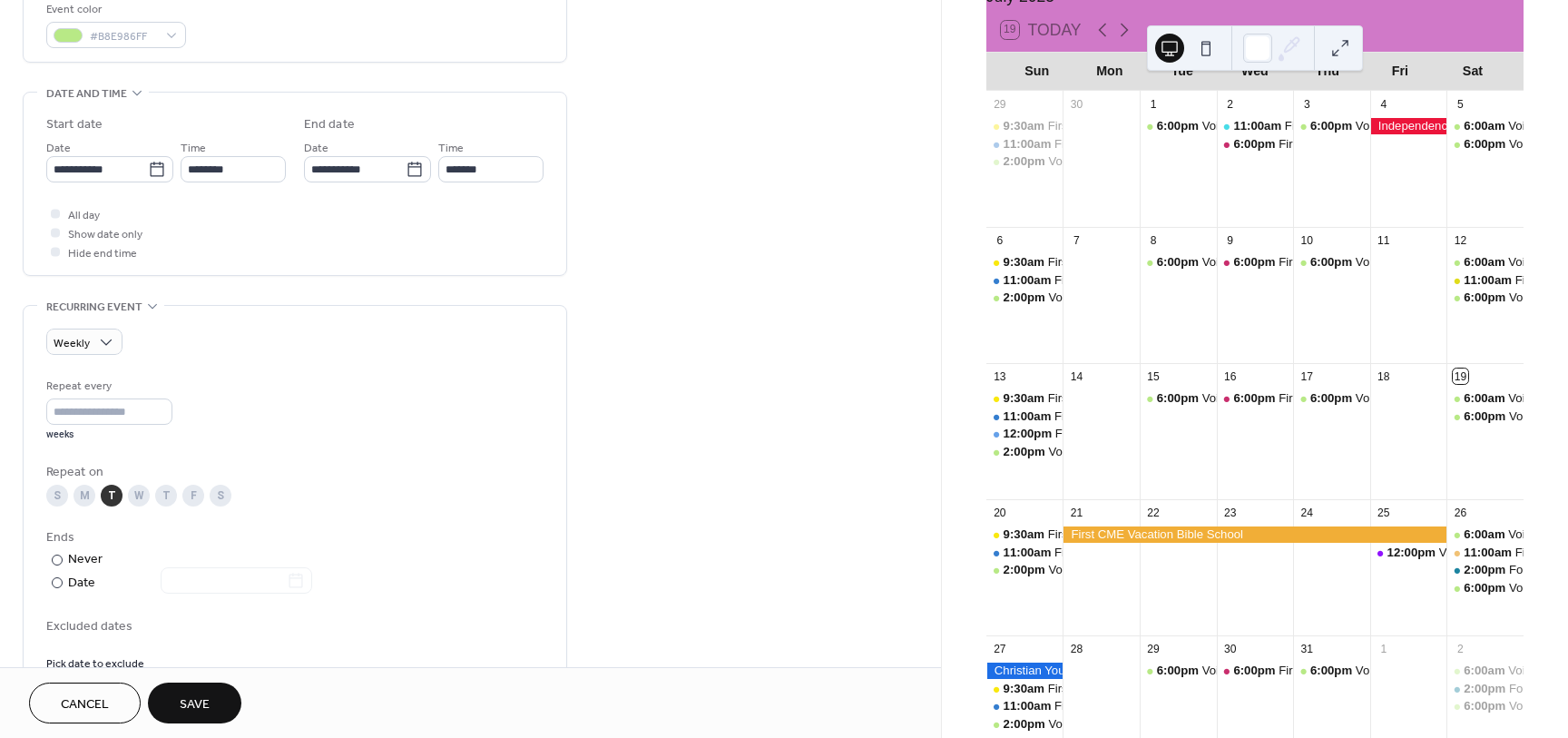 click on "T" at bounding box center (166, 496) 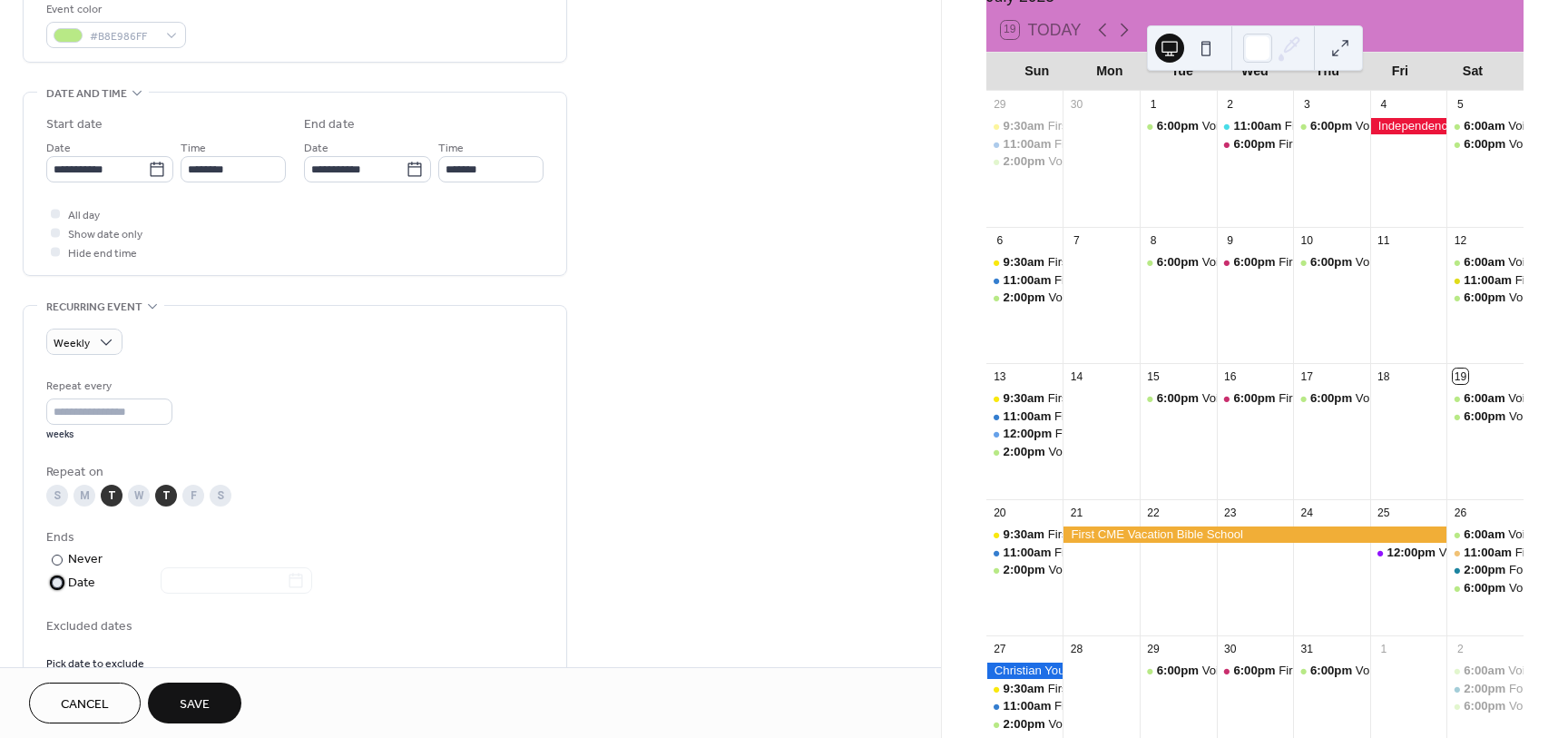 click at bounding box center (225, 582) 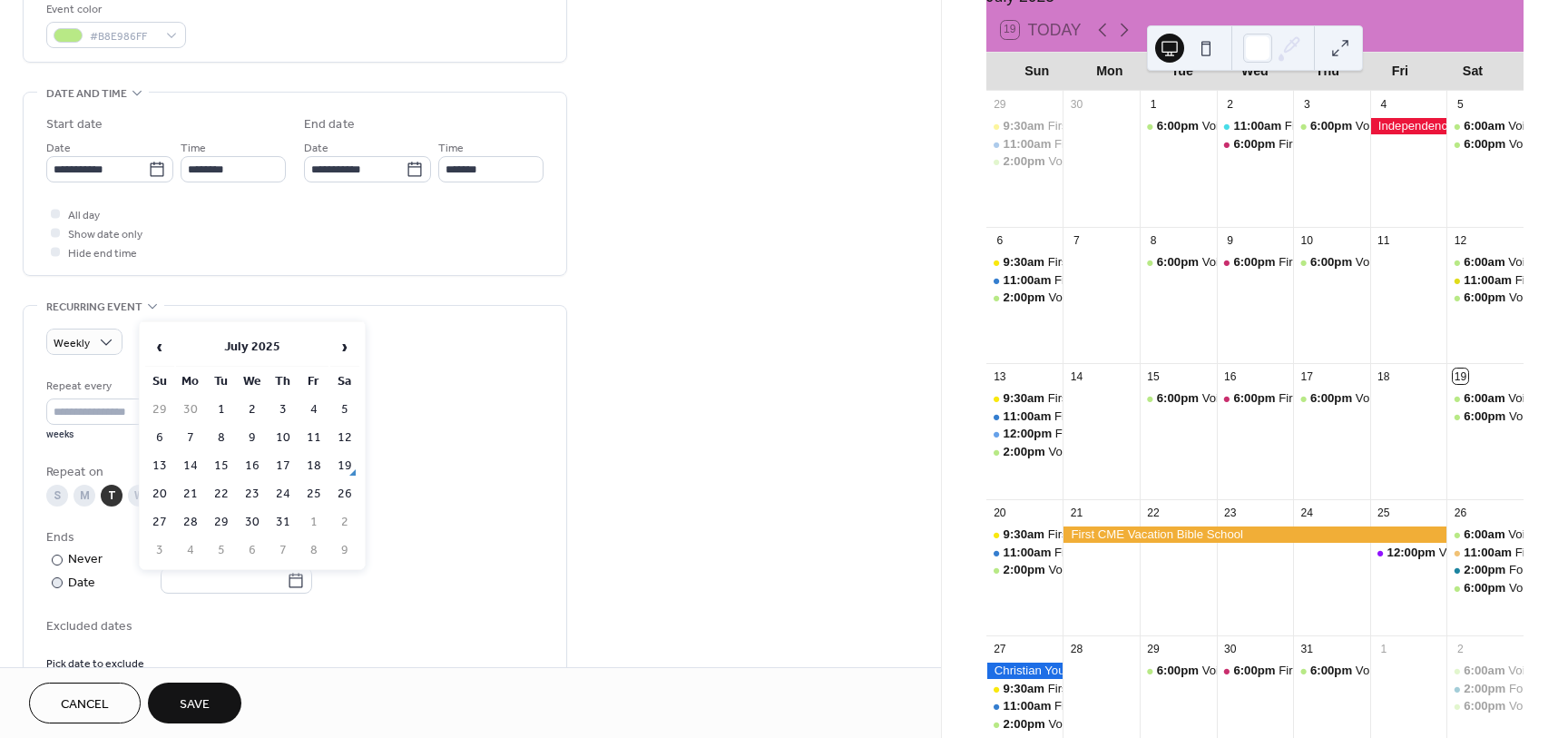 click 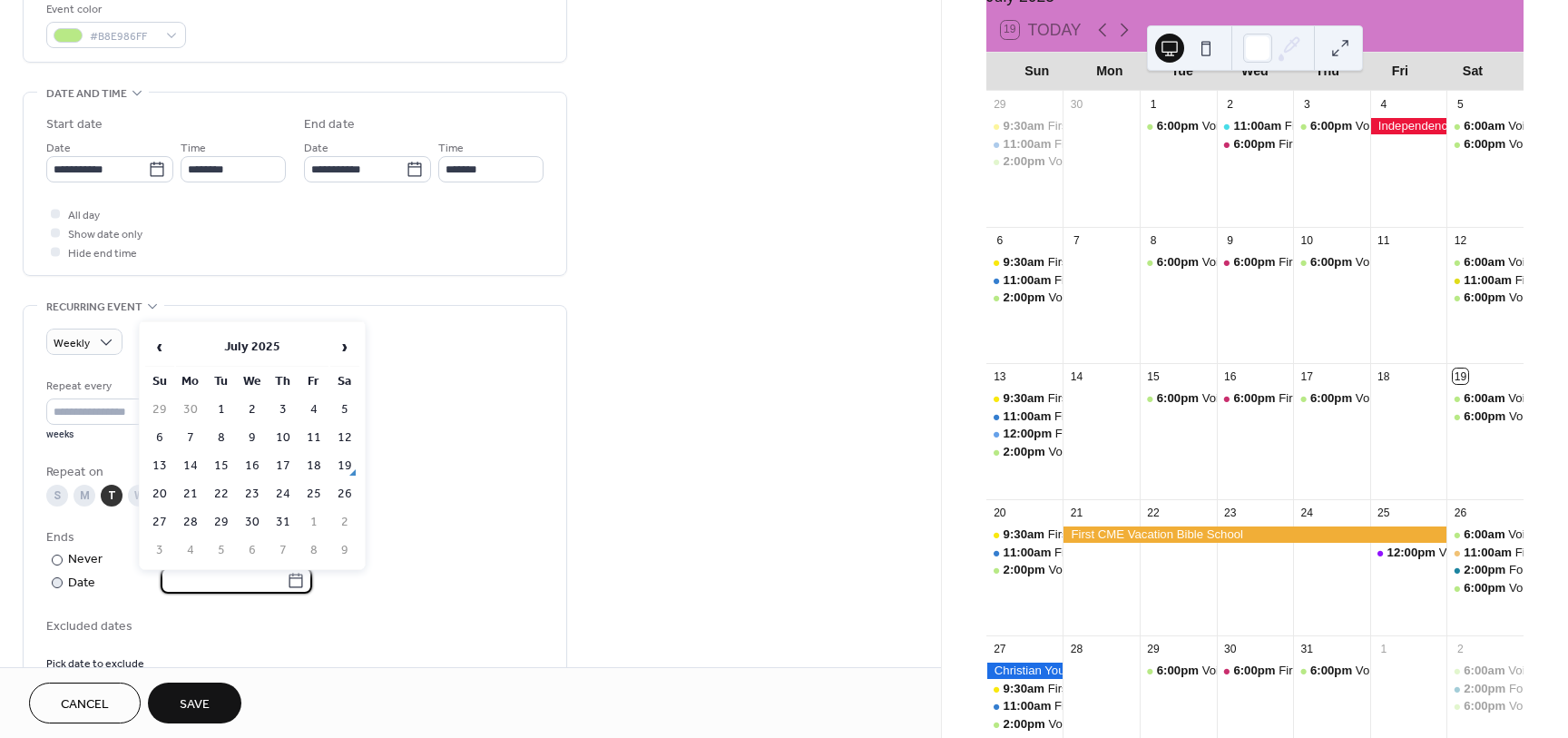 click at bounding box center (223, 580) 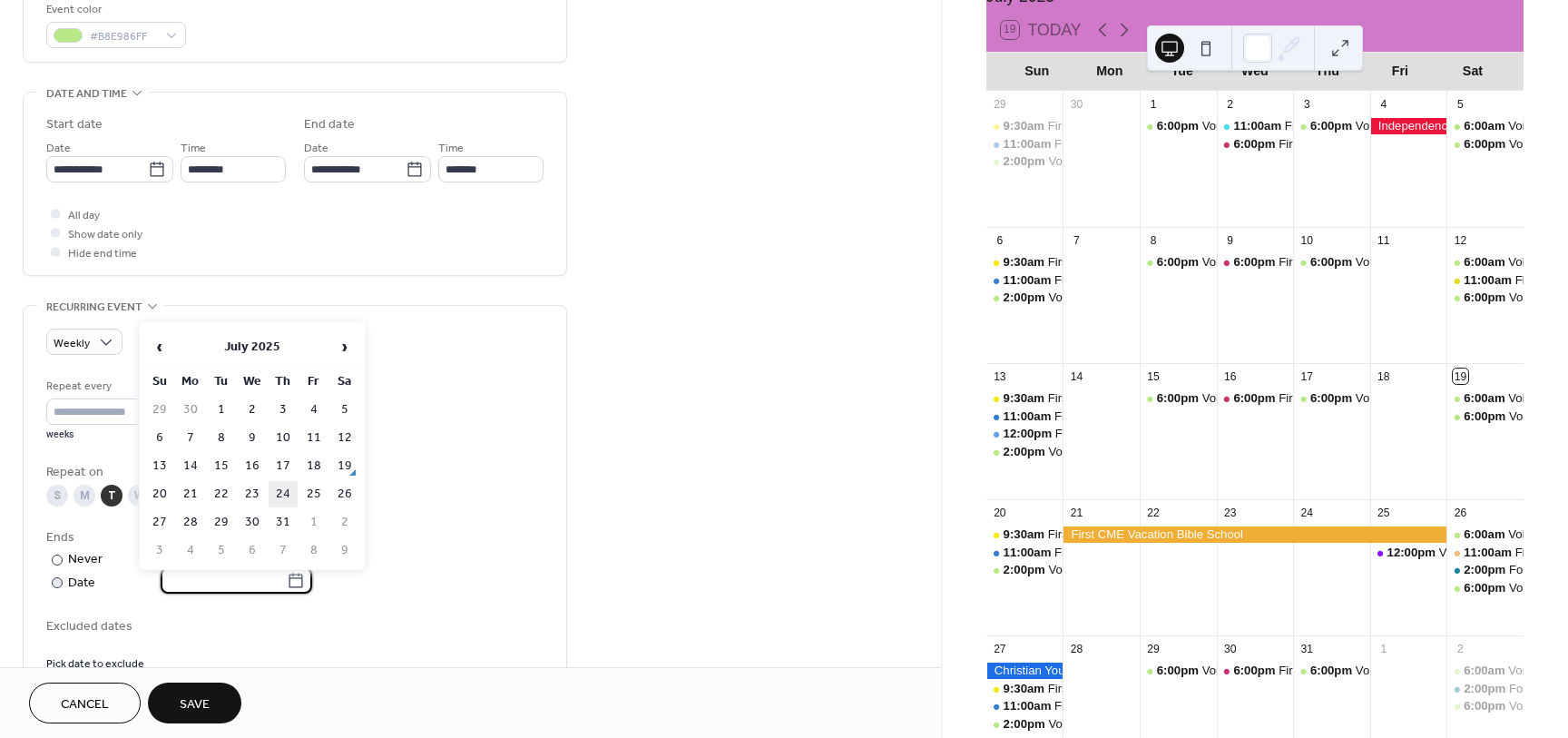 click on "24" at bounding box center [283, 494] 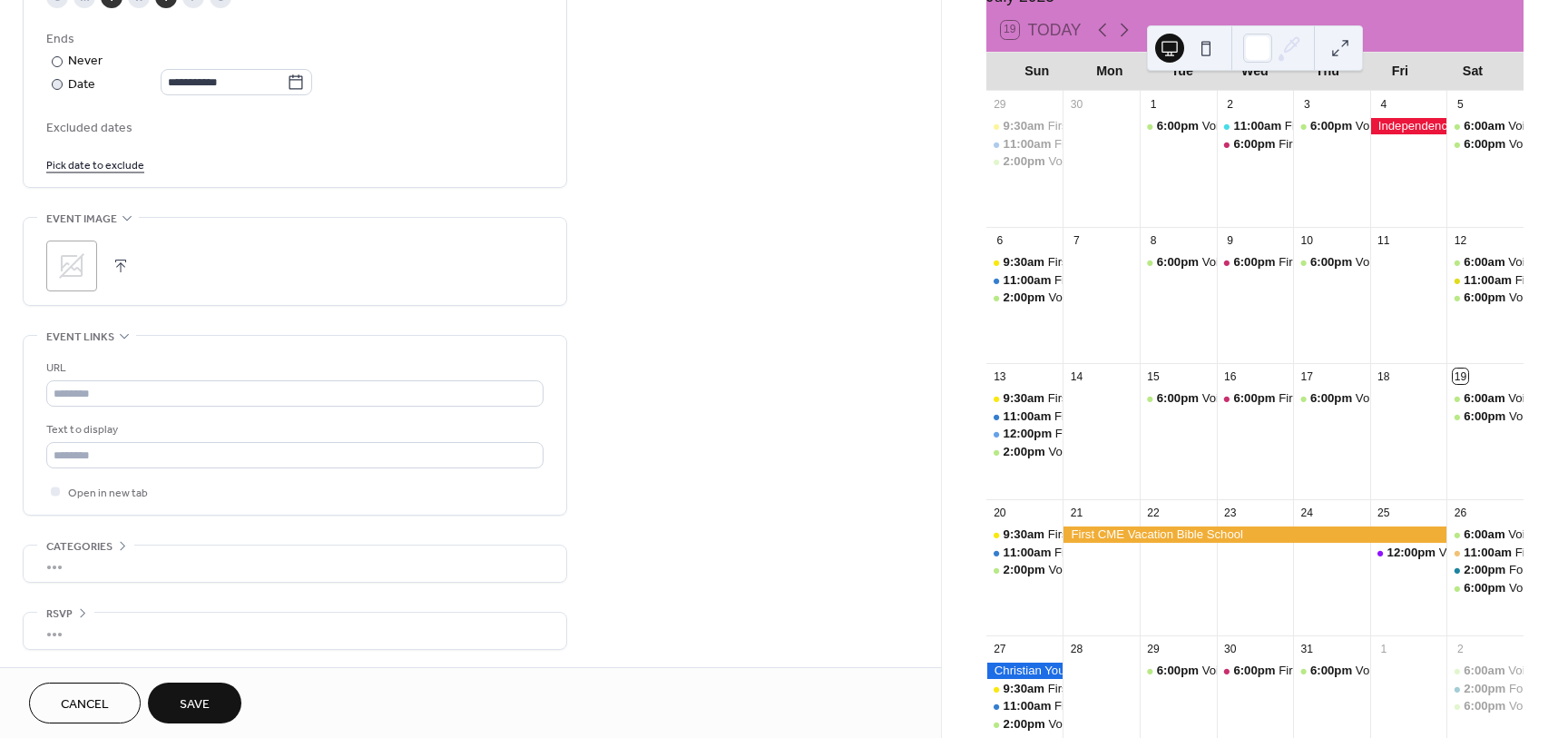 scroll, scrollTop: 999, scrollLeft: 0, axis: vertical 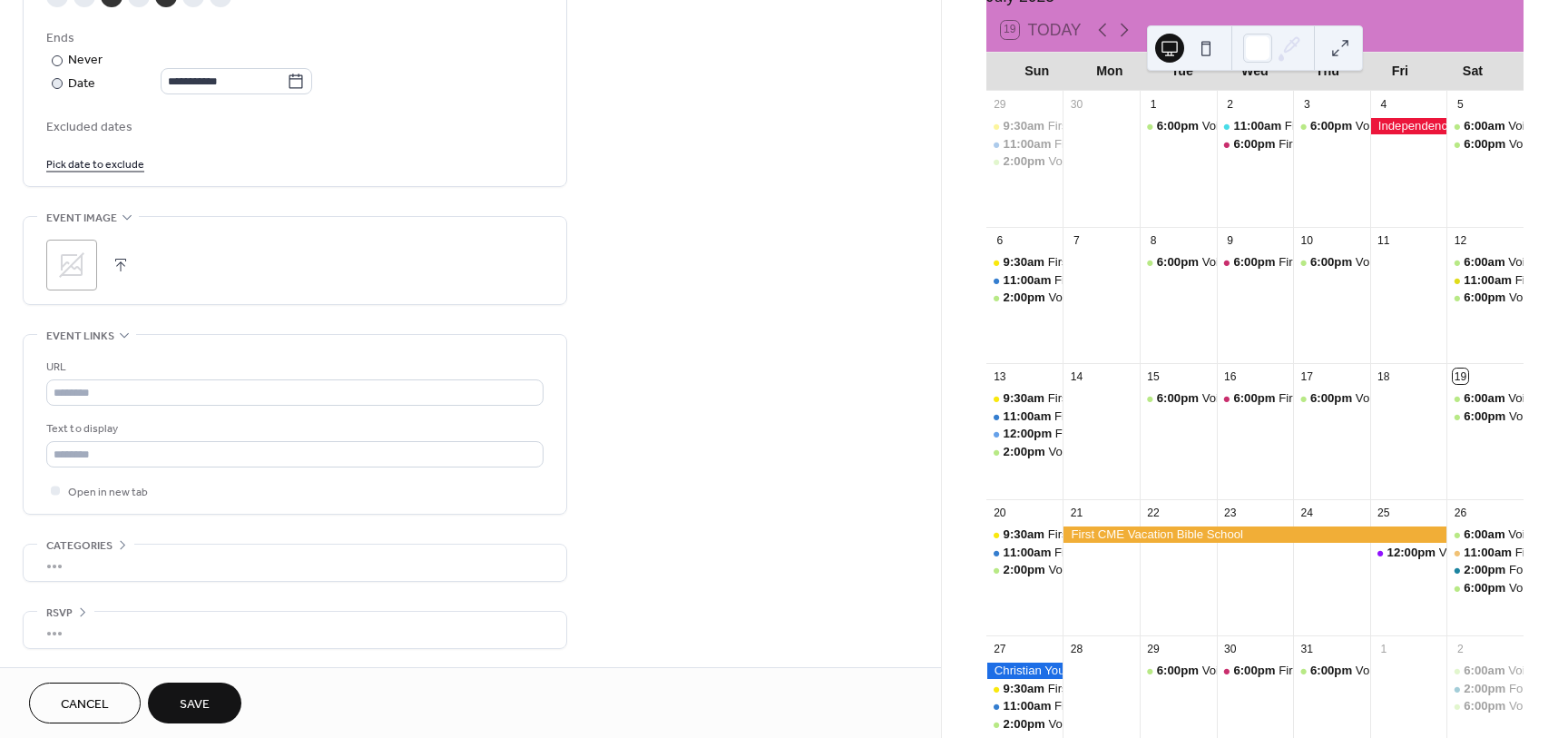 click on "Save" at bounding box center (194, 703) 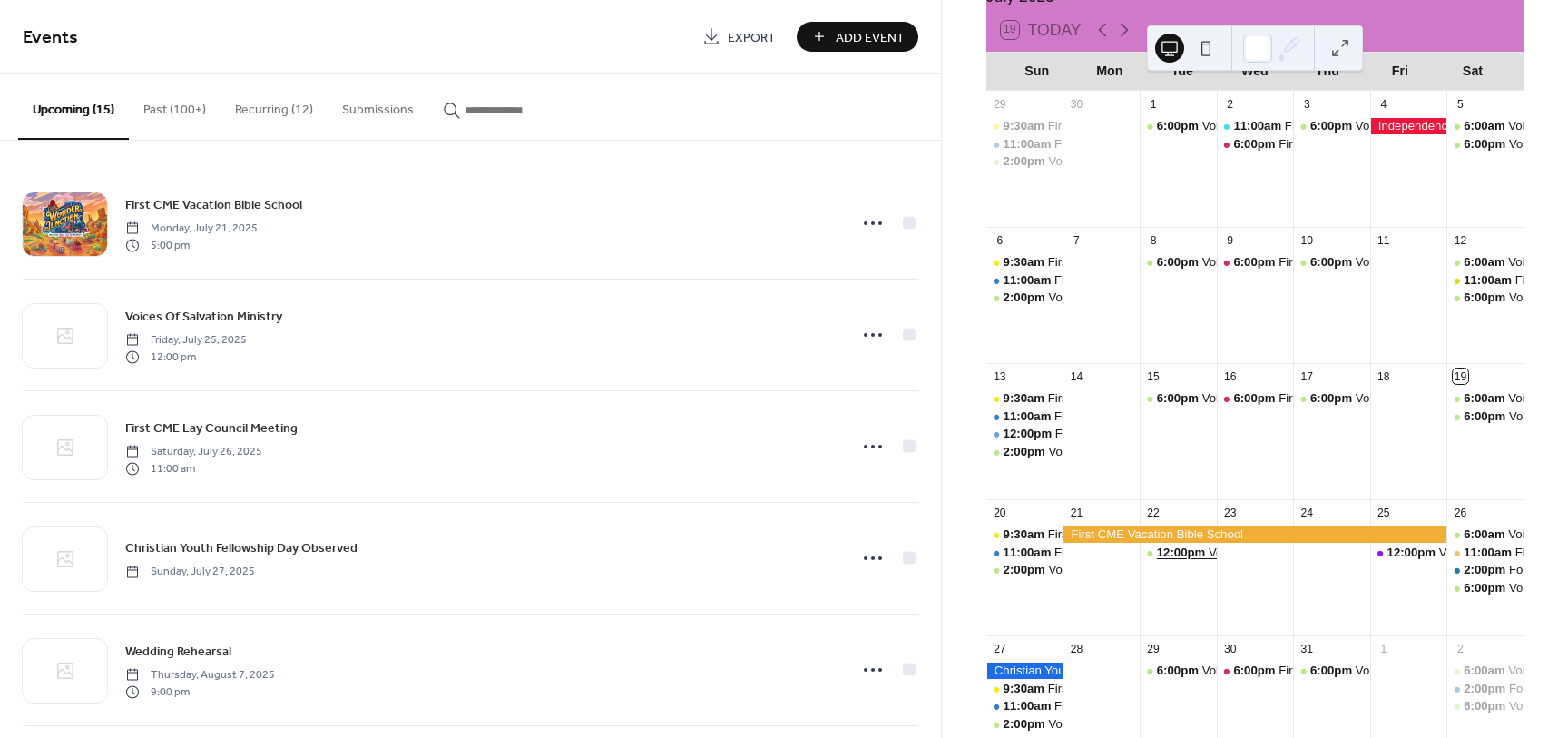 click on "12:00pm" at bounding box center [1182, 553] 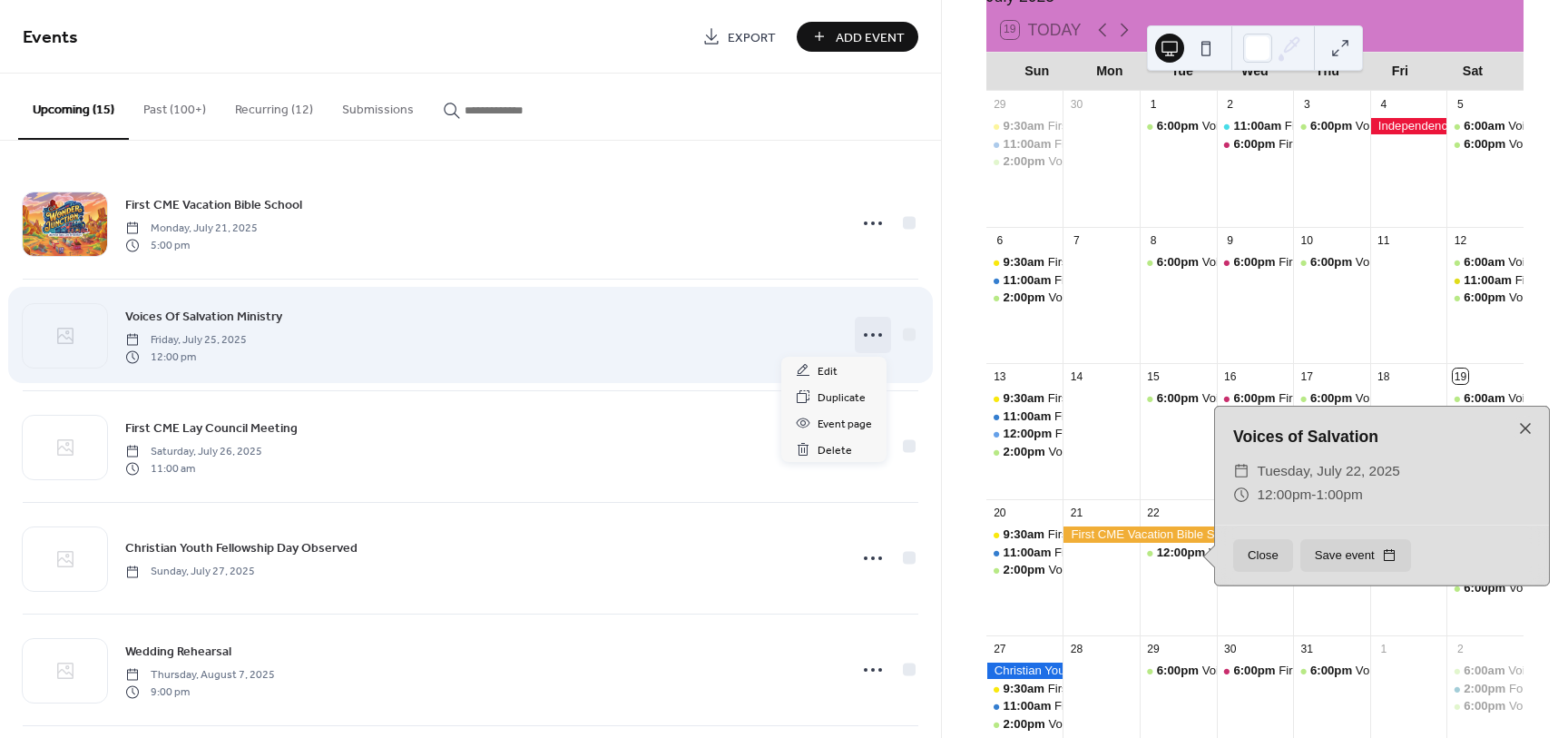 click 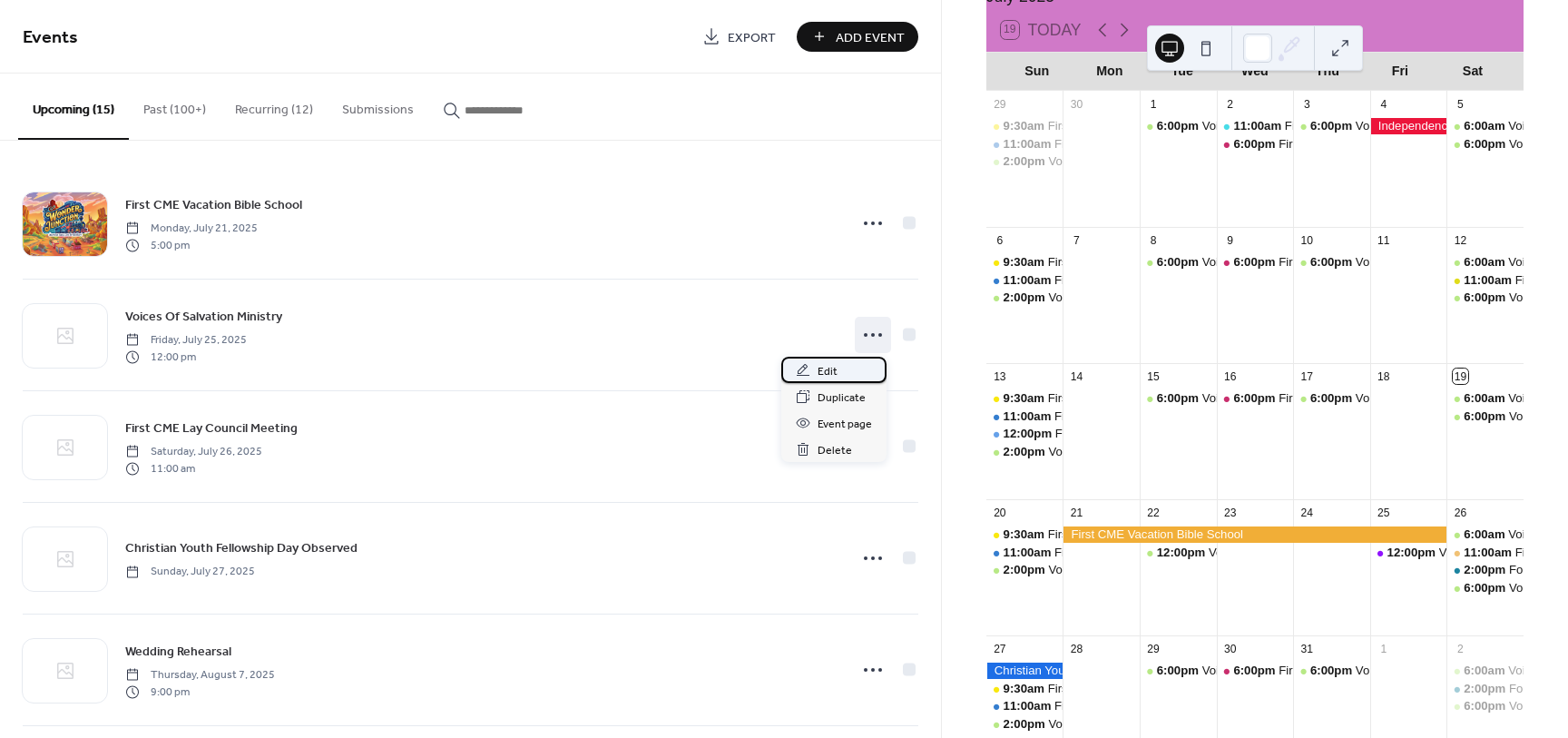 click on "Edit" at bounding box center (828, 371) 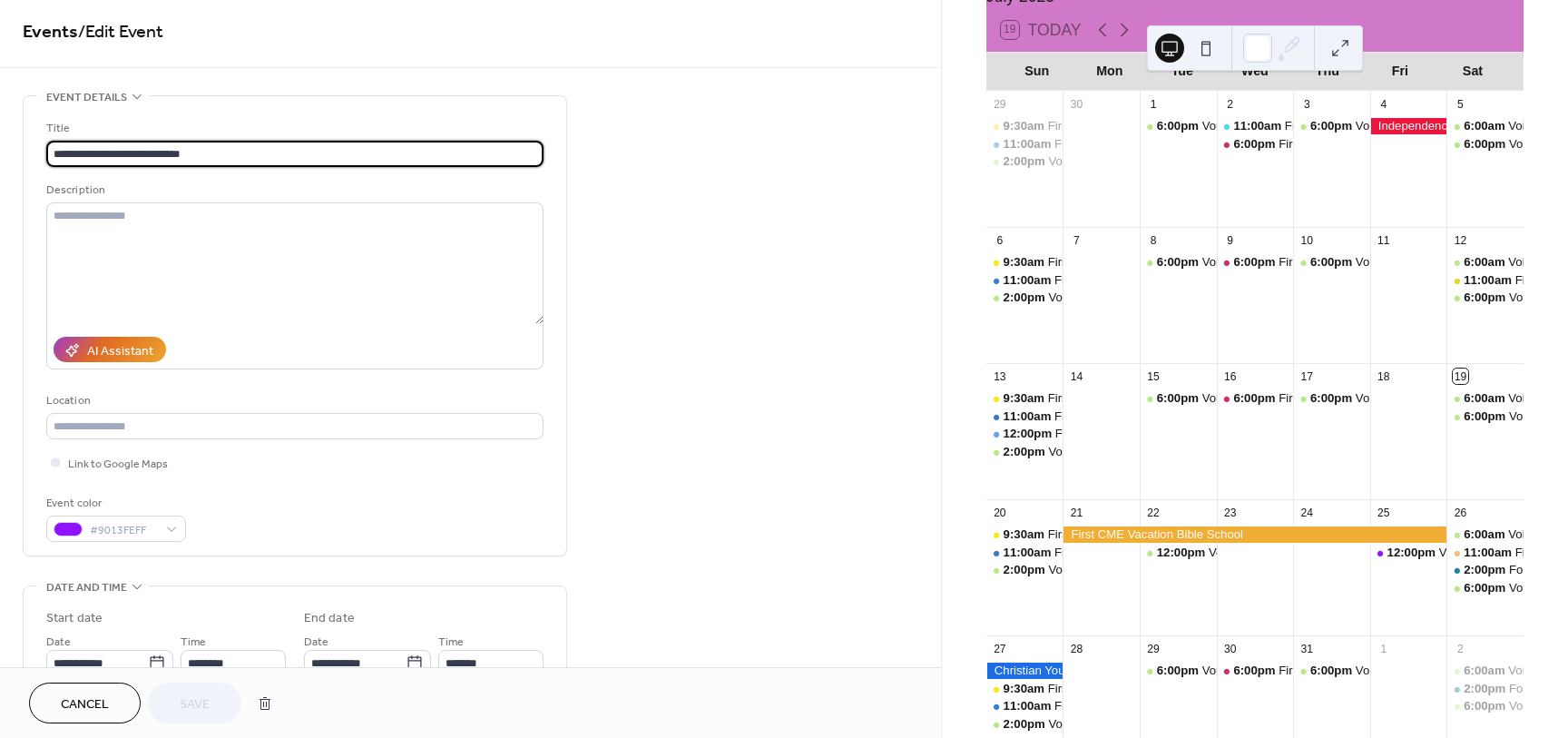 scroll, scrollTop: 0, scrollLeft: 0, axis: both 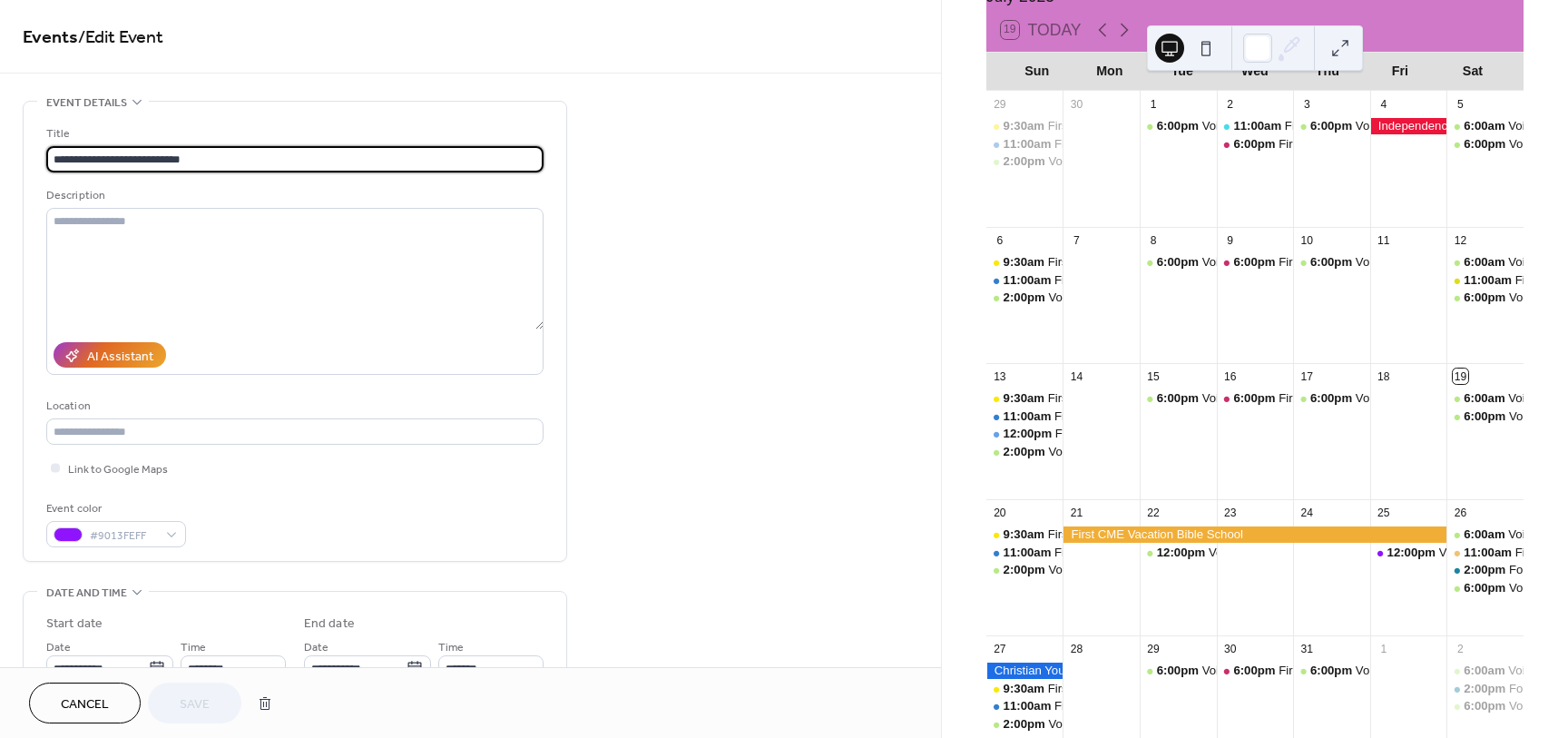 click on "Cancel" at bounding box center [84, 703] 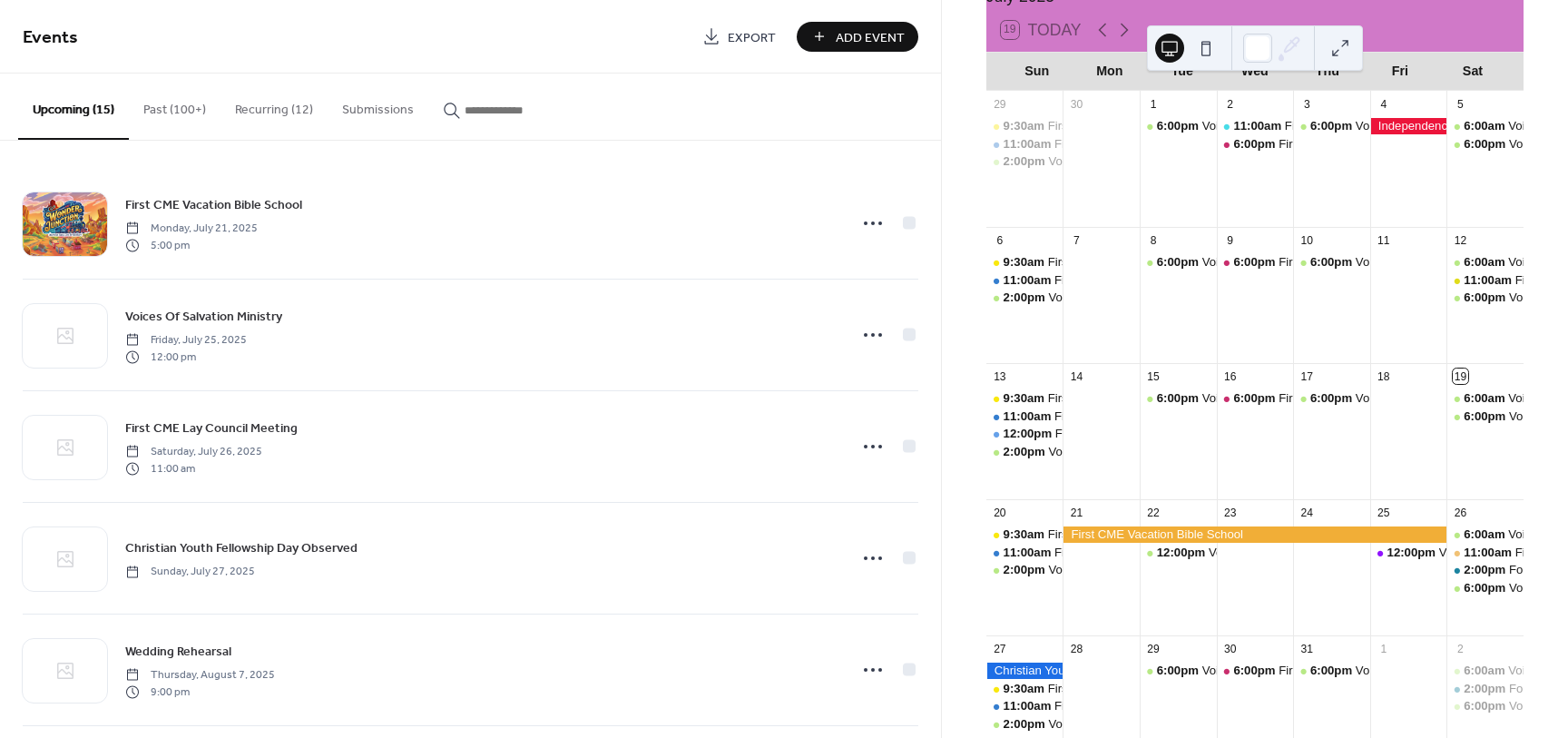 click on "Recurring (12)" at bounding box center (274, 105) 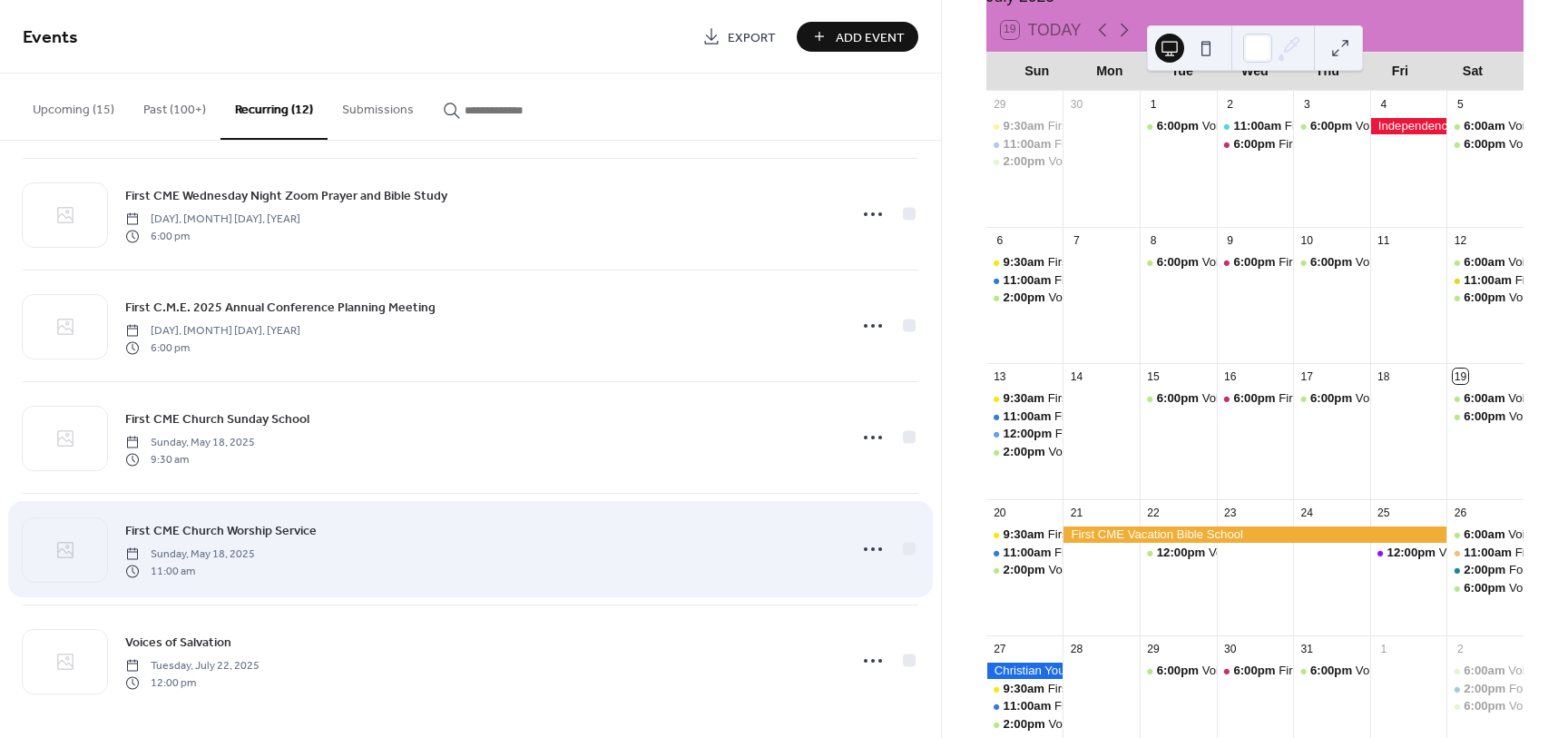 scroll, scrollTop: 796, scrollLeft: 0, axis: vertical 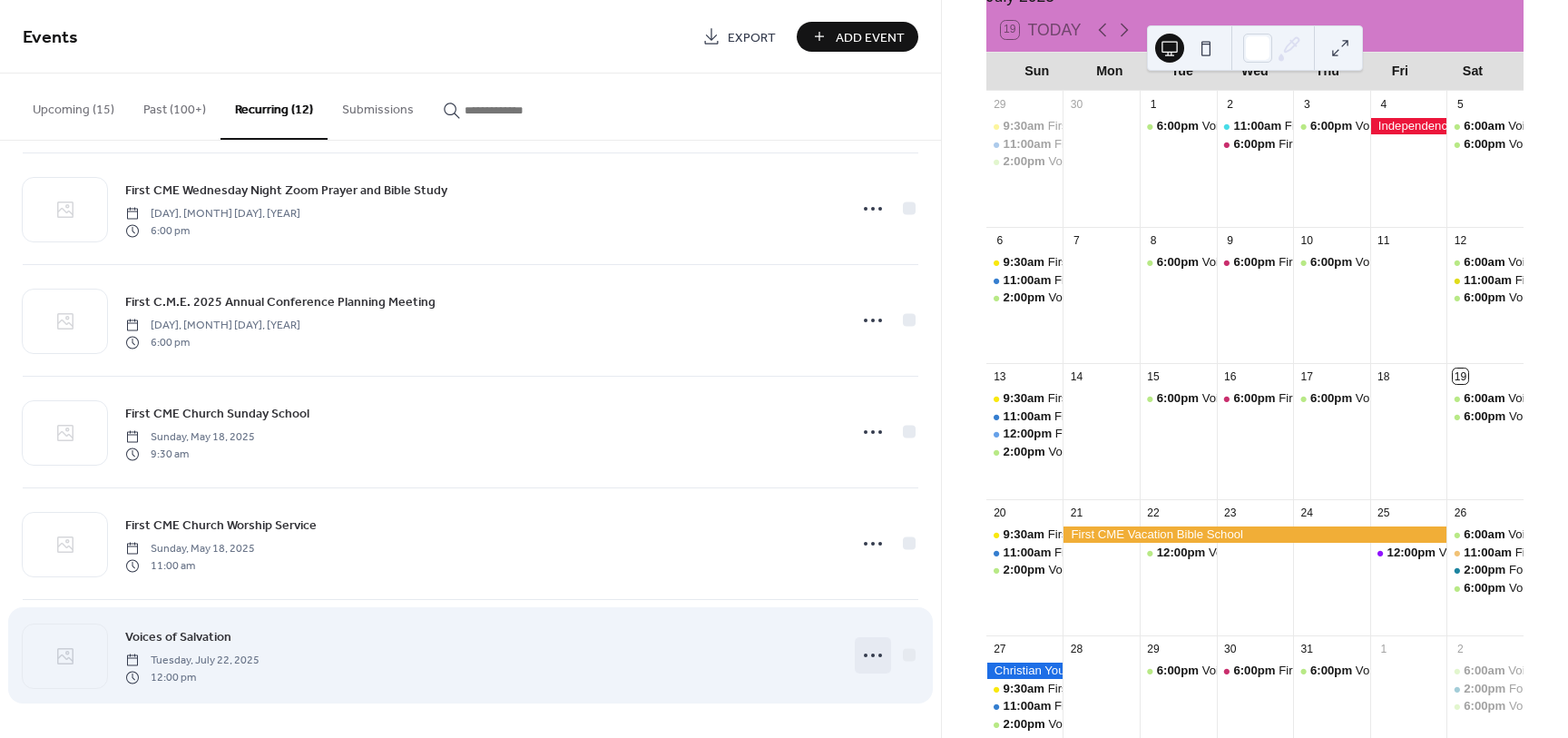 click 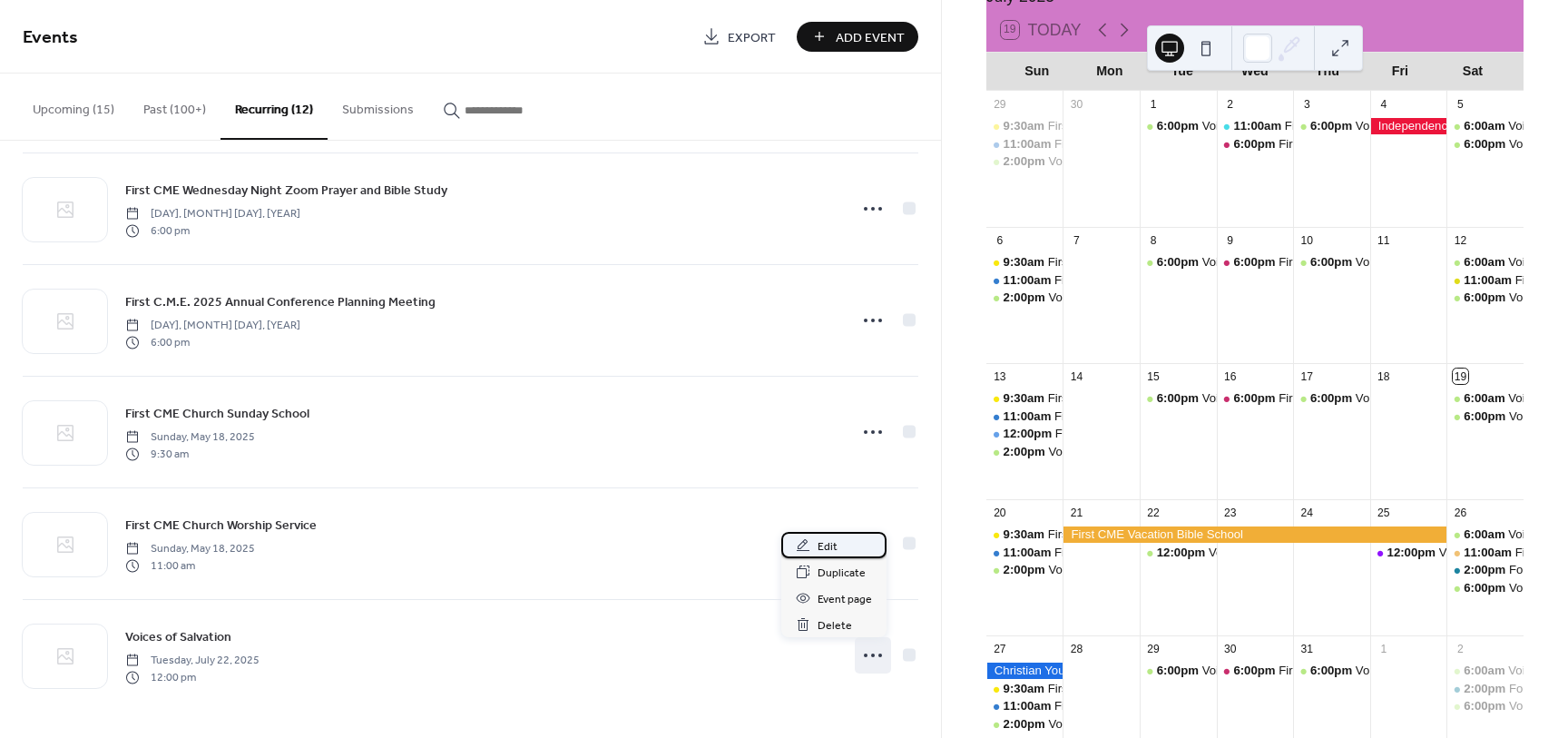 click on "Edit" at bounding box center (834, 545) 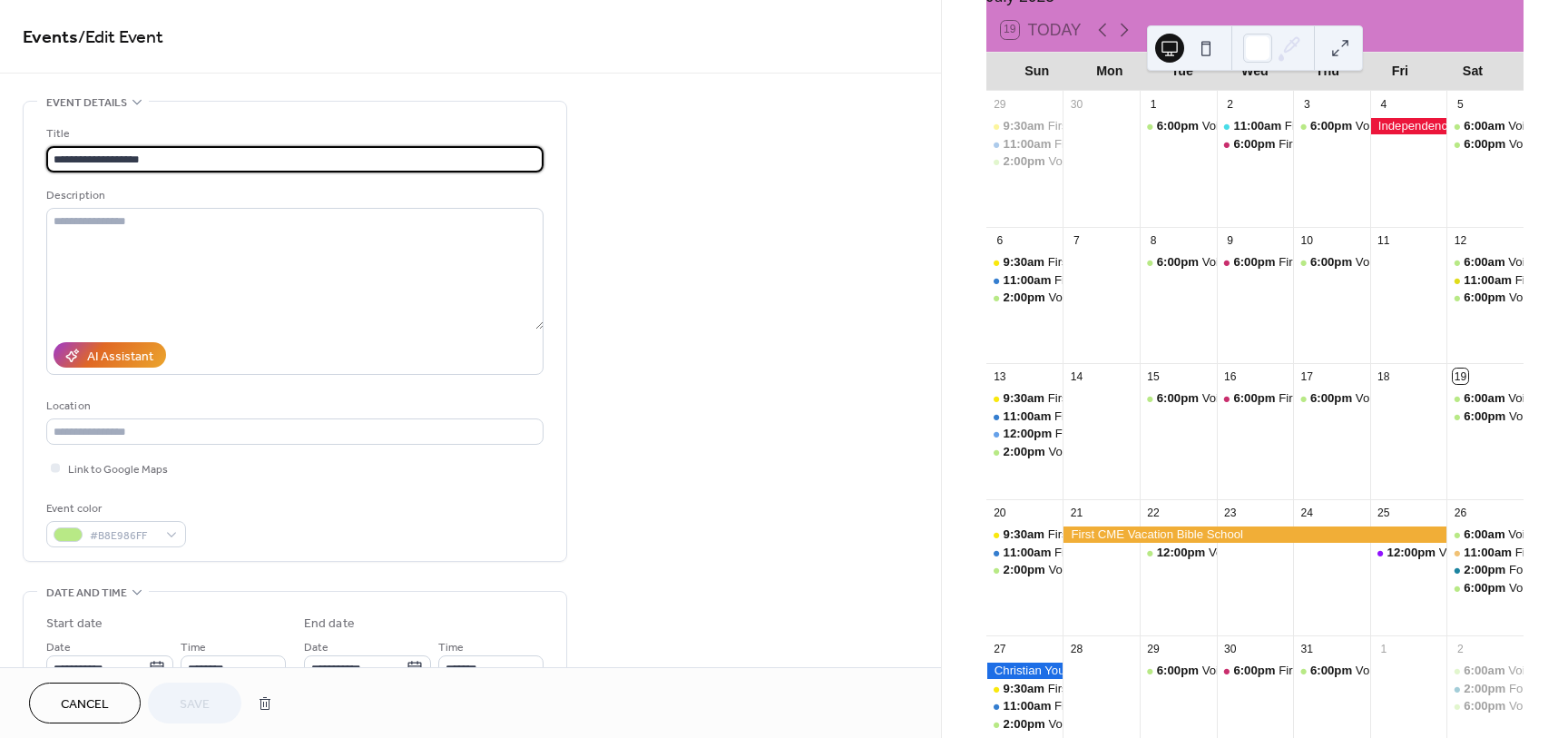 type on "**********" 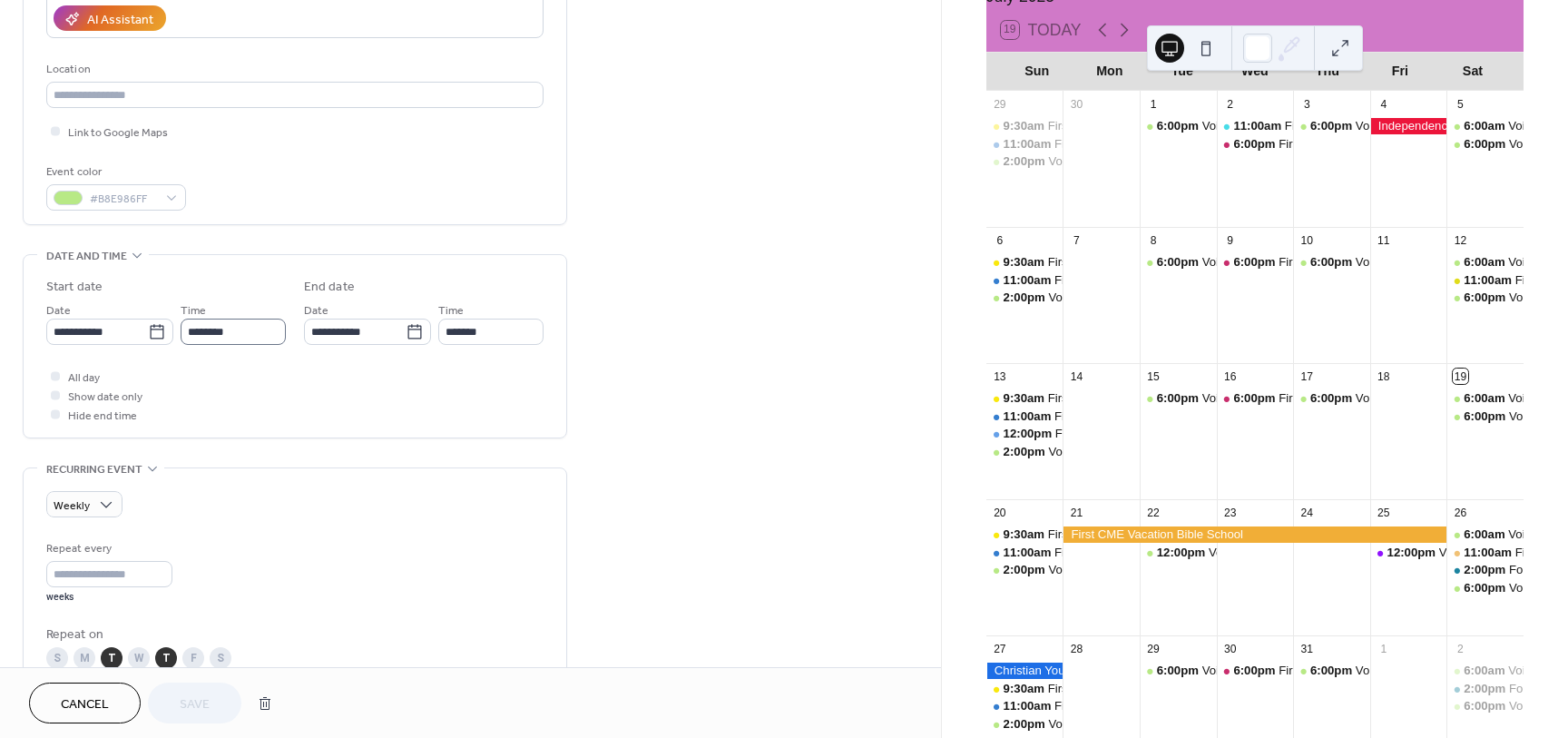 scroll, scrollTop: 338, scrollLeft: 0, axis: vertical 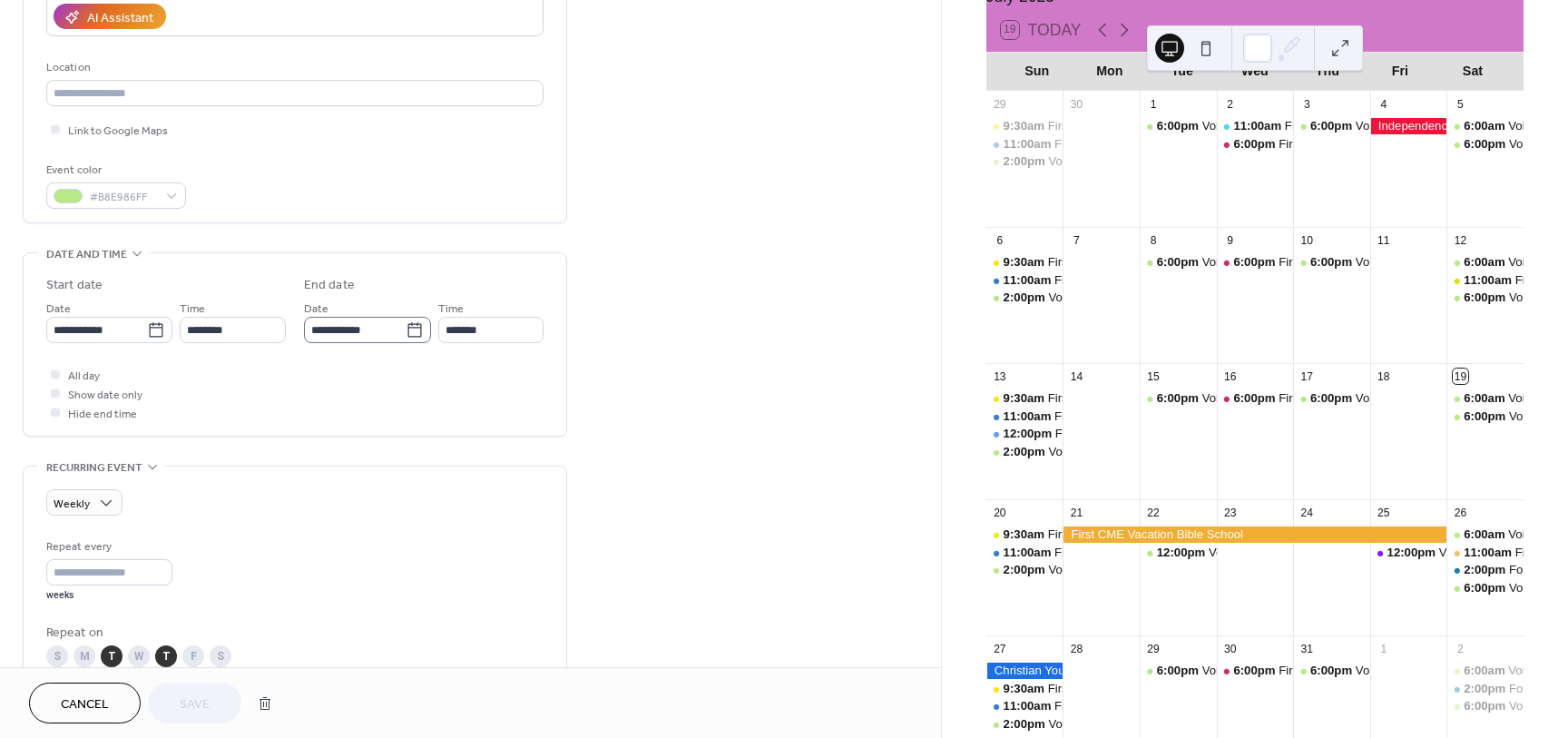 click 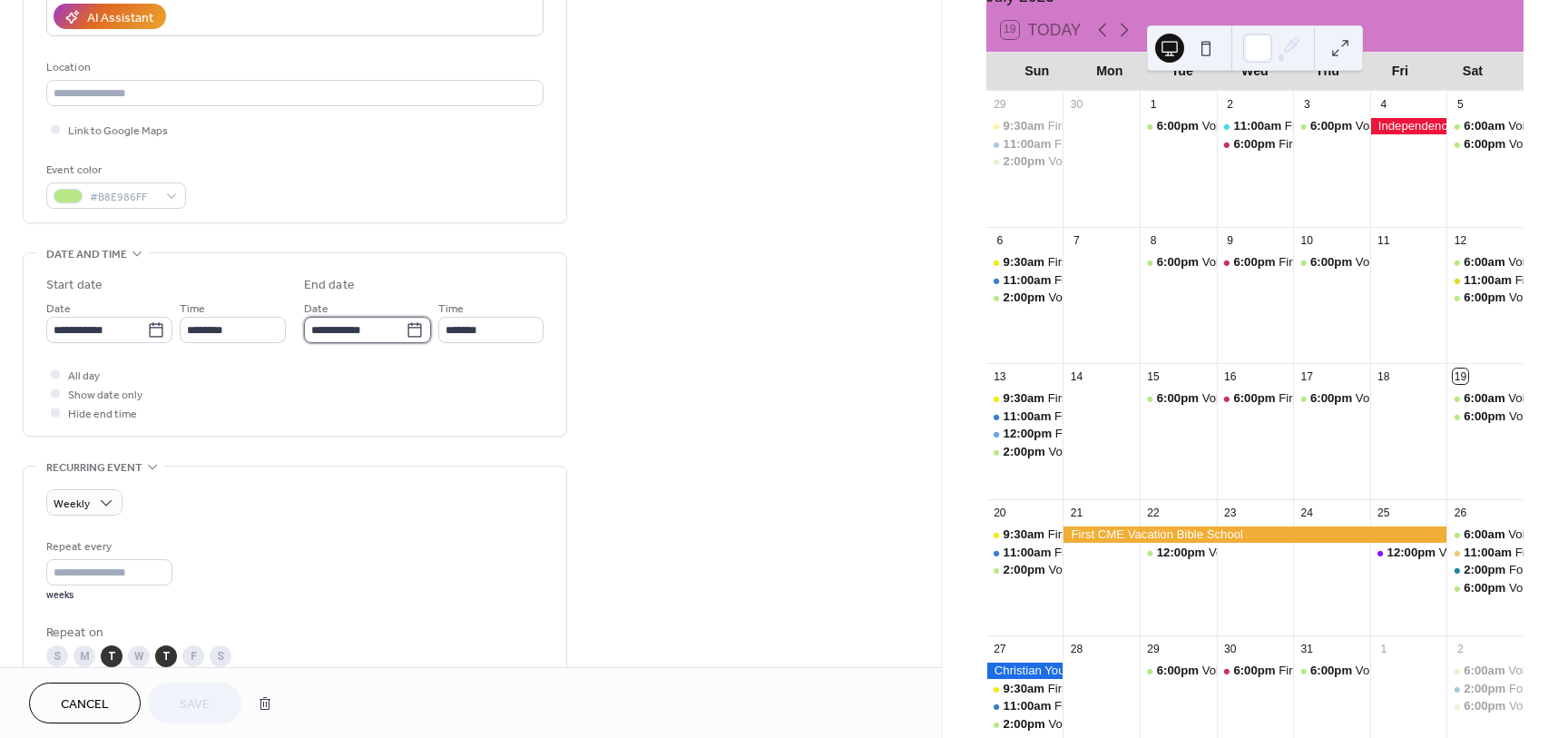 click on "**********" at bounding box center (355, 330) 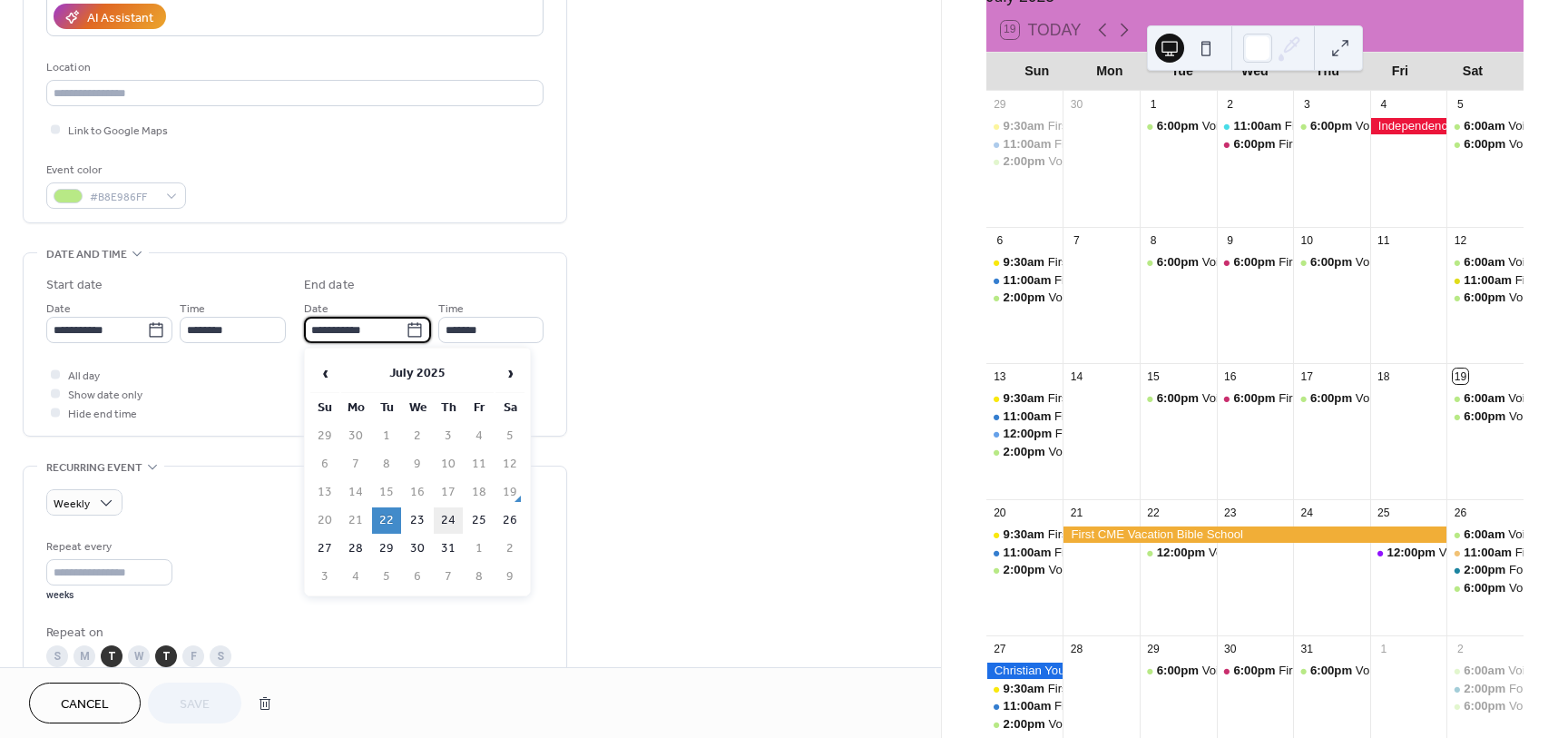 click on "24" at bounding box center [448, 520] 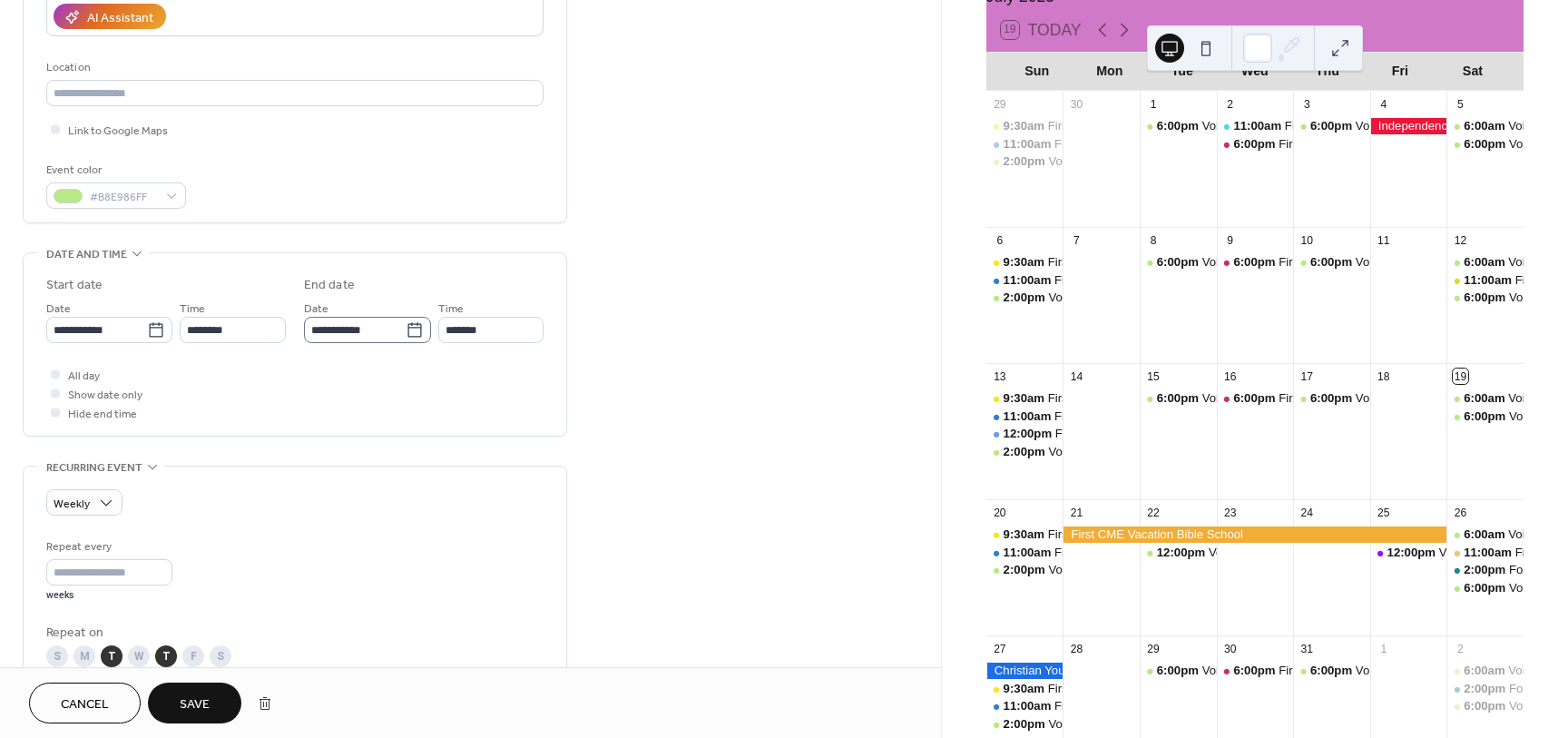 click 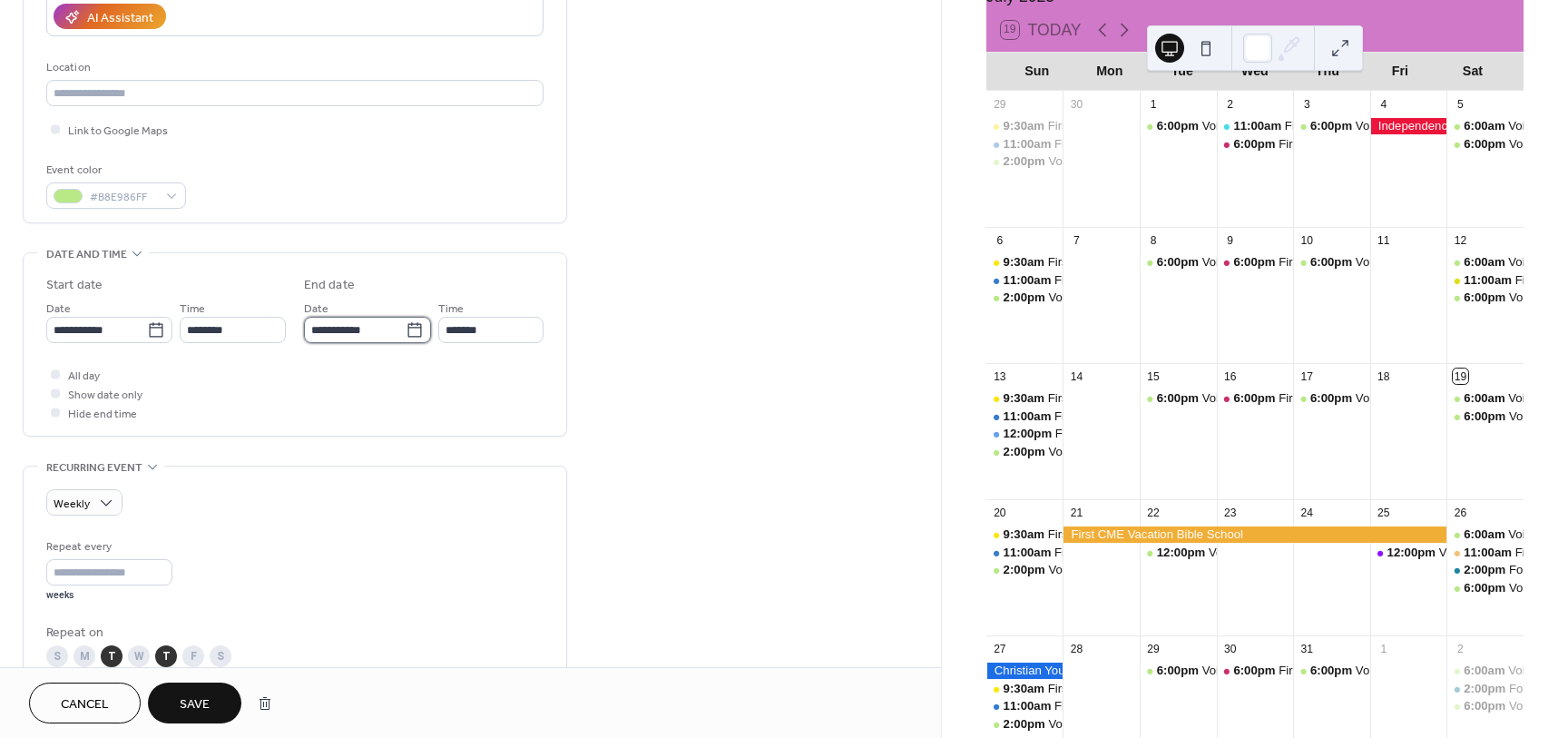 click on "**********" at bounding box center [355, 330] 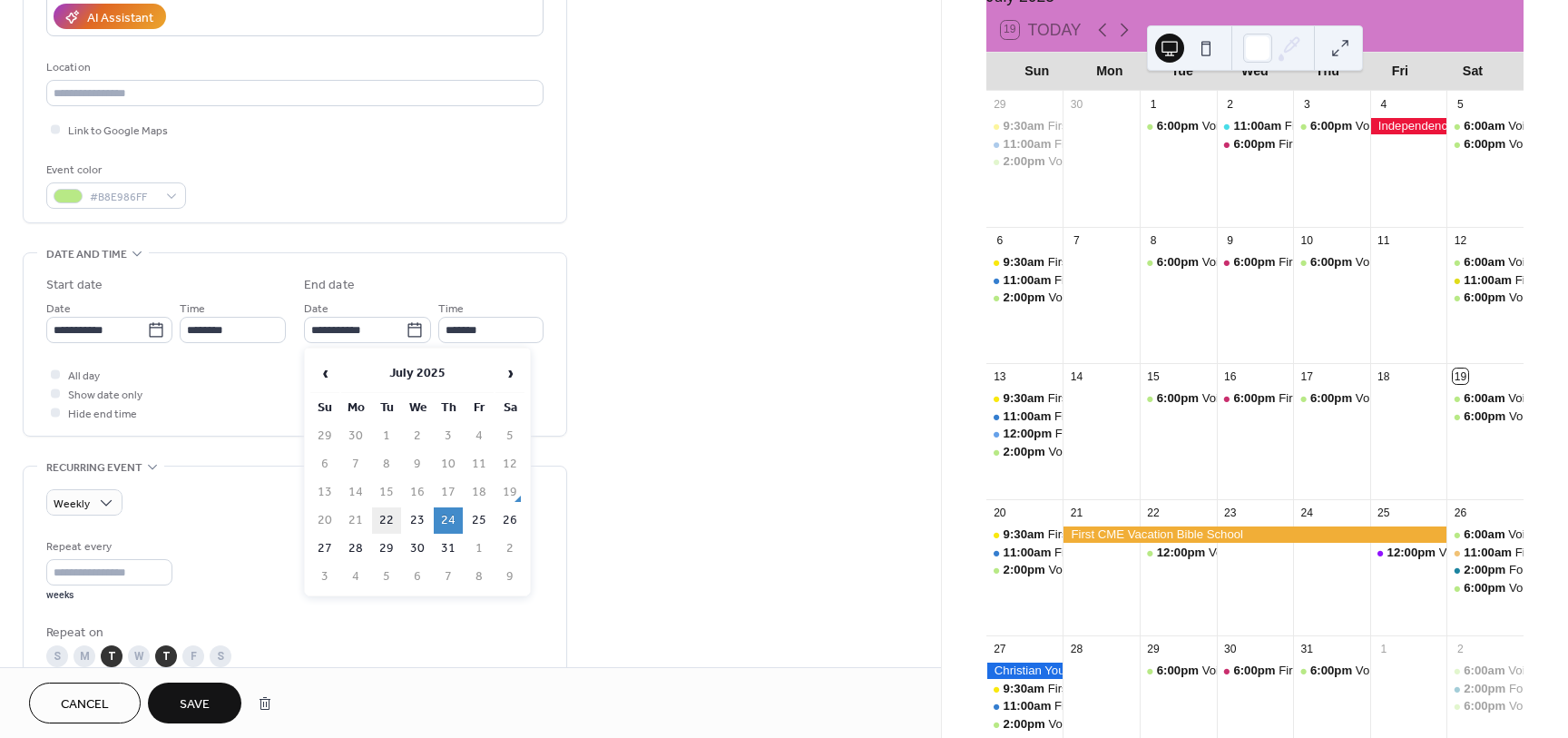 click on "22" at bounding box center (387, 520) 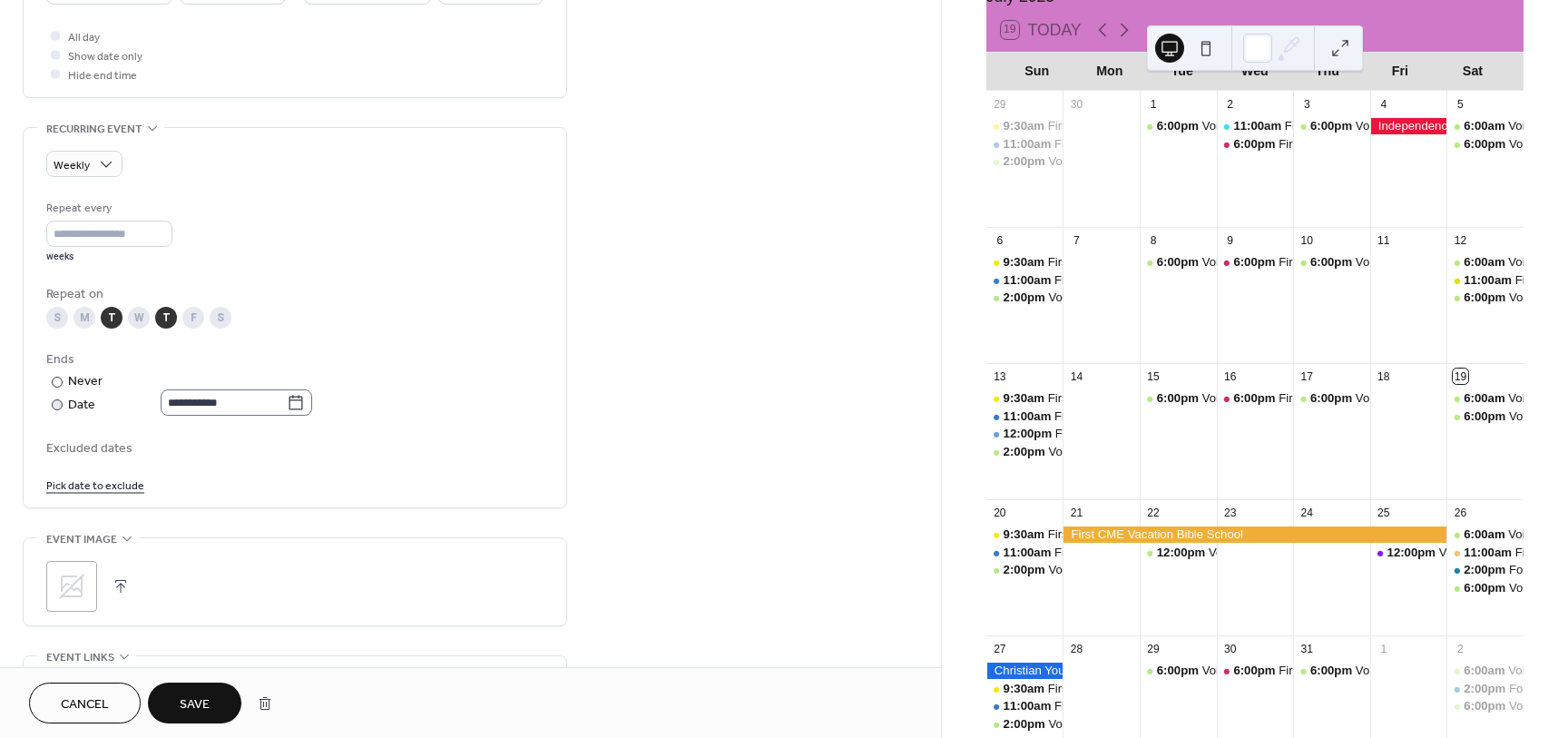 scroll, scrollTop: 678, scrollLeft: 0, axis: vertical 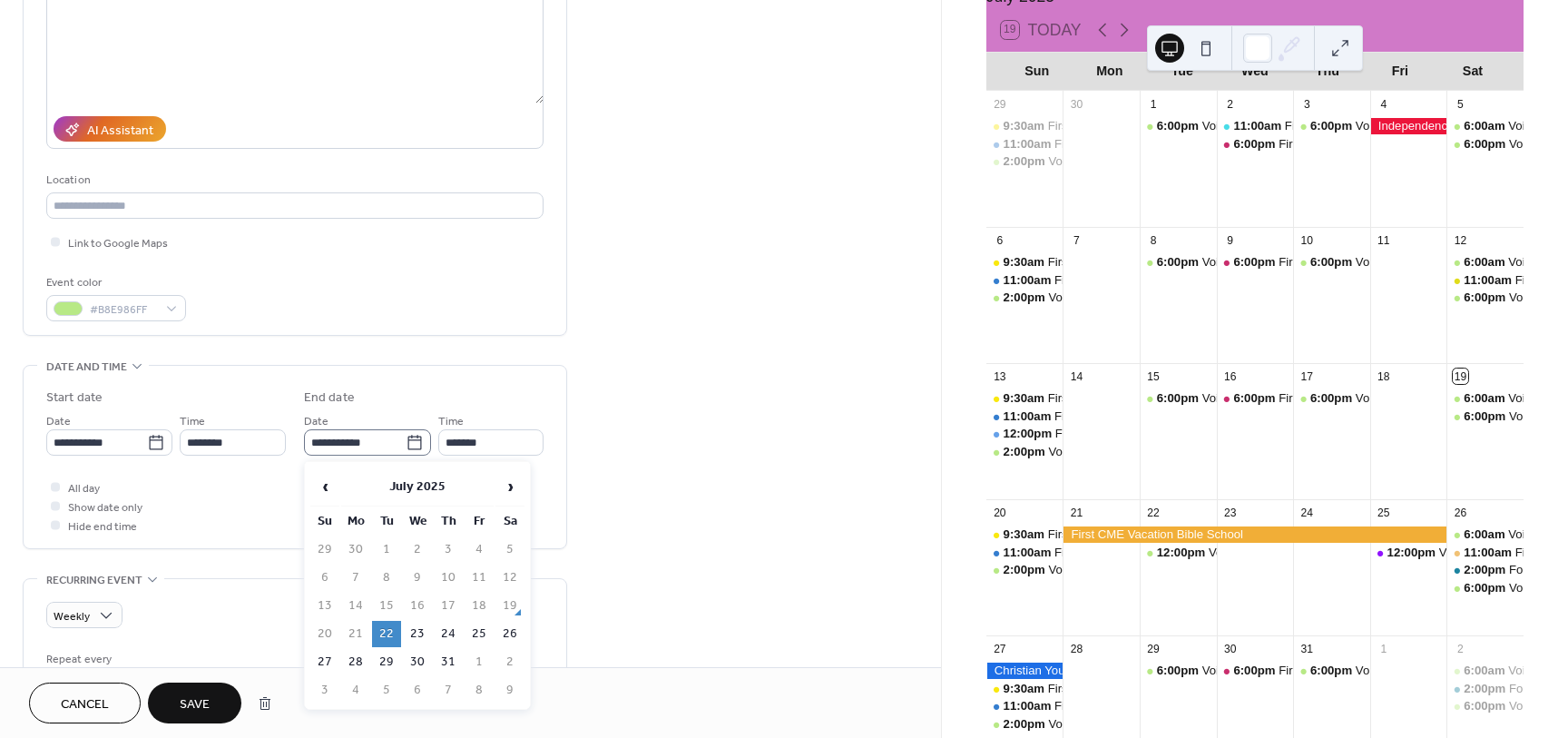 click 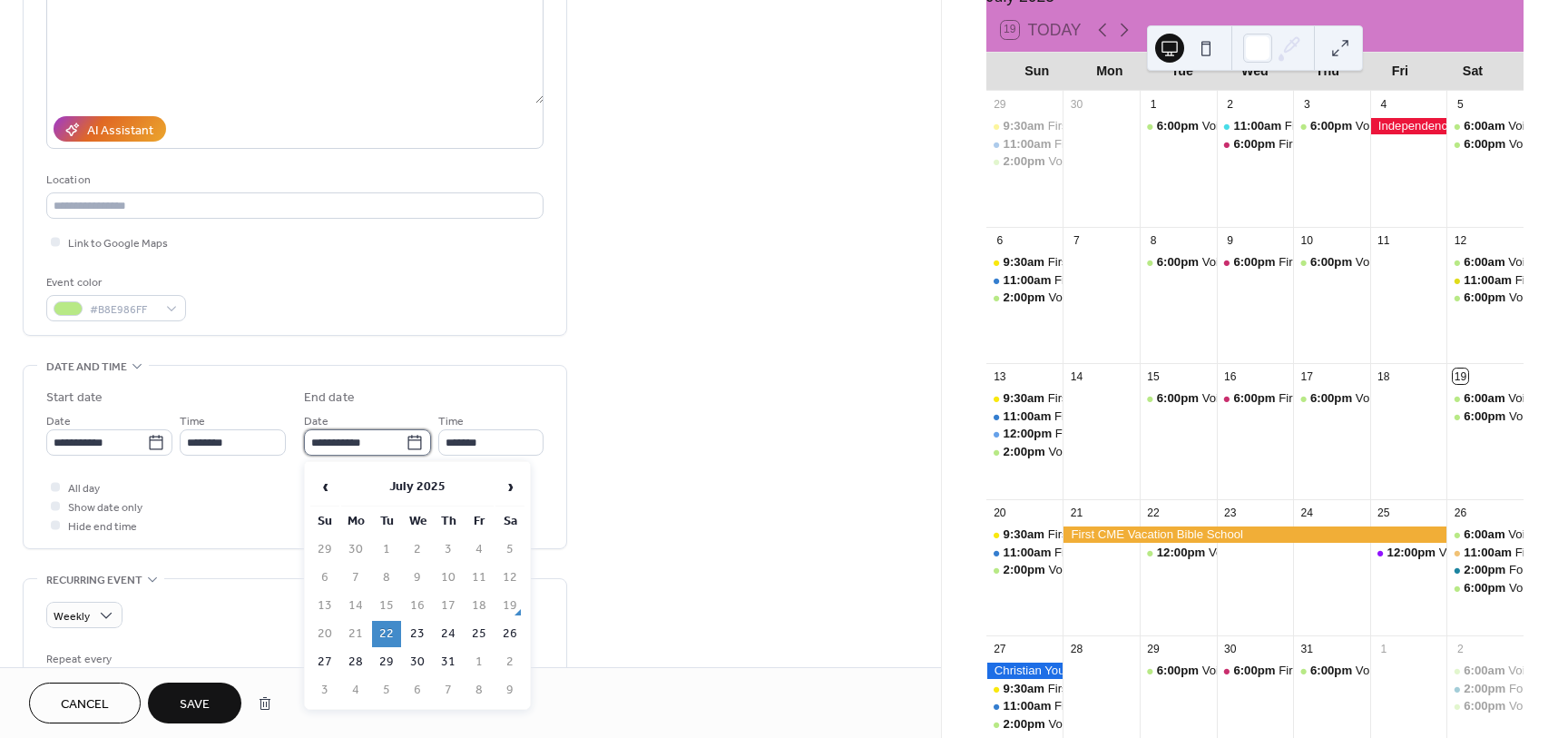 click on "**********" at bounding box center (355, 442) 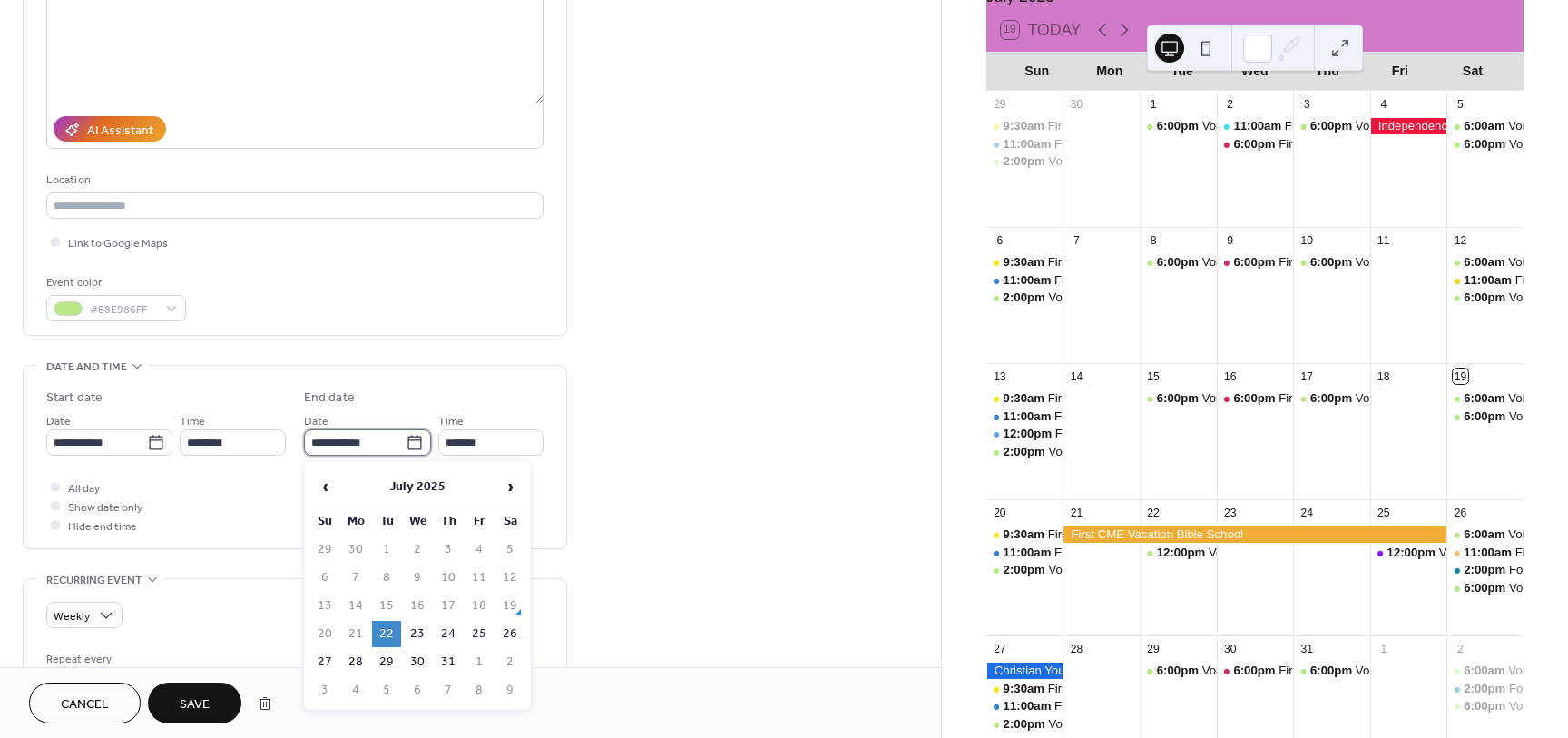 scroll, scrollTop: 225, scrollLeft: 0, axis: vertical 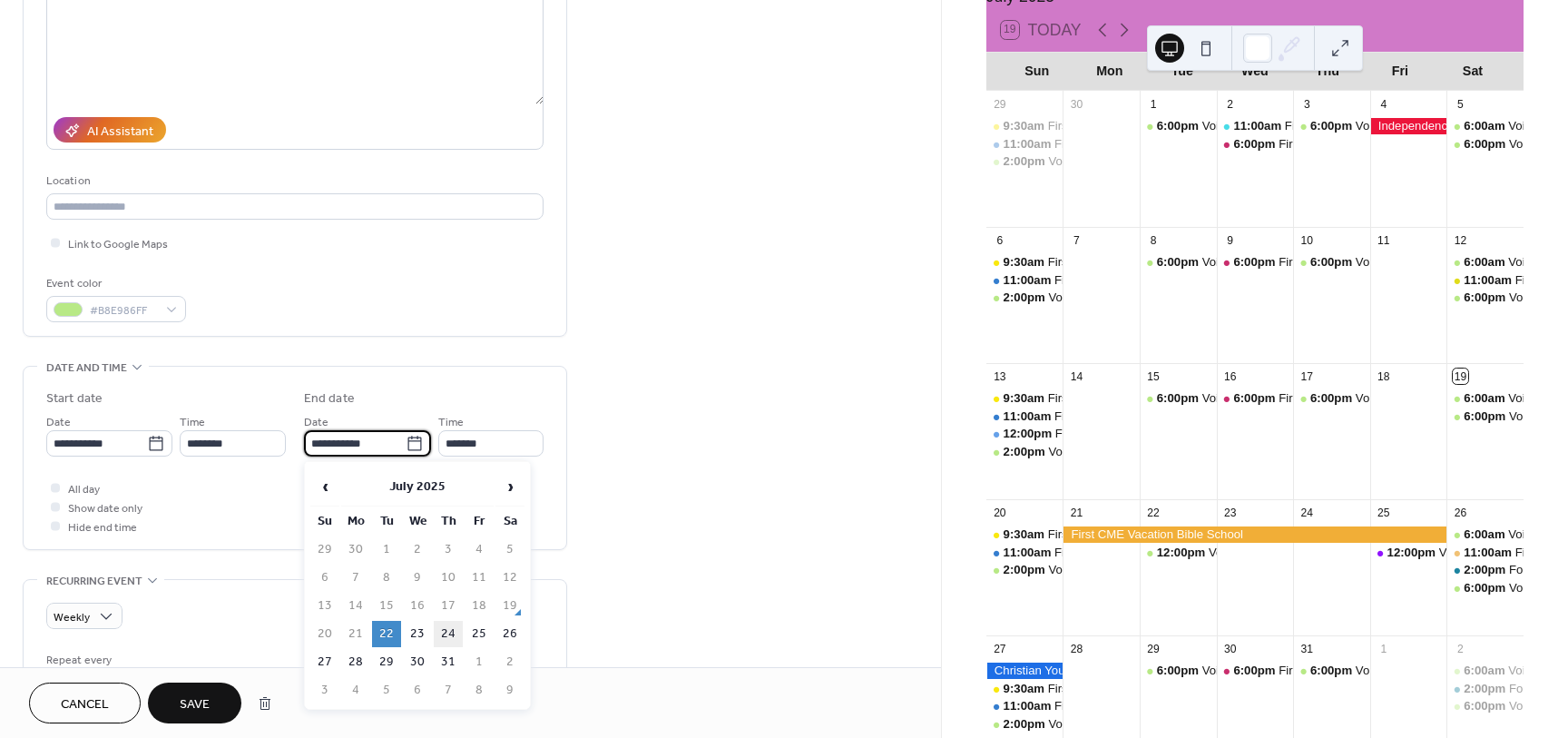 click on "24" at bounding box center (448, 634) 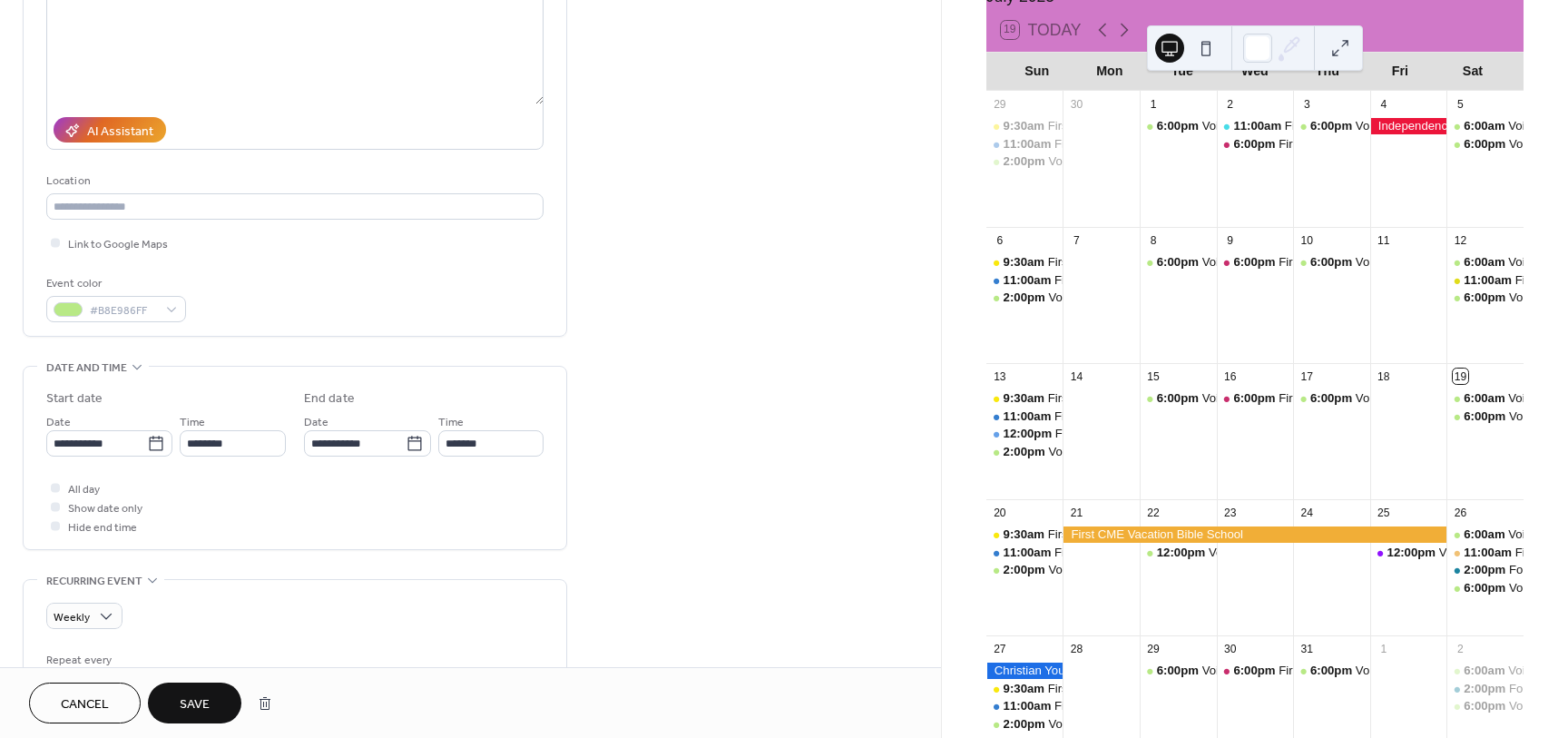 click on "Save" at bounding box center (194, 704) 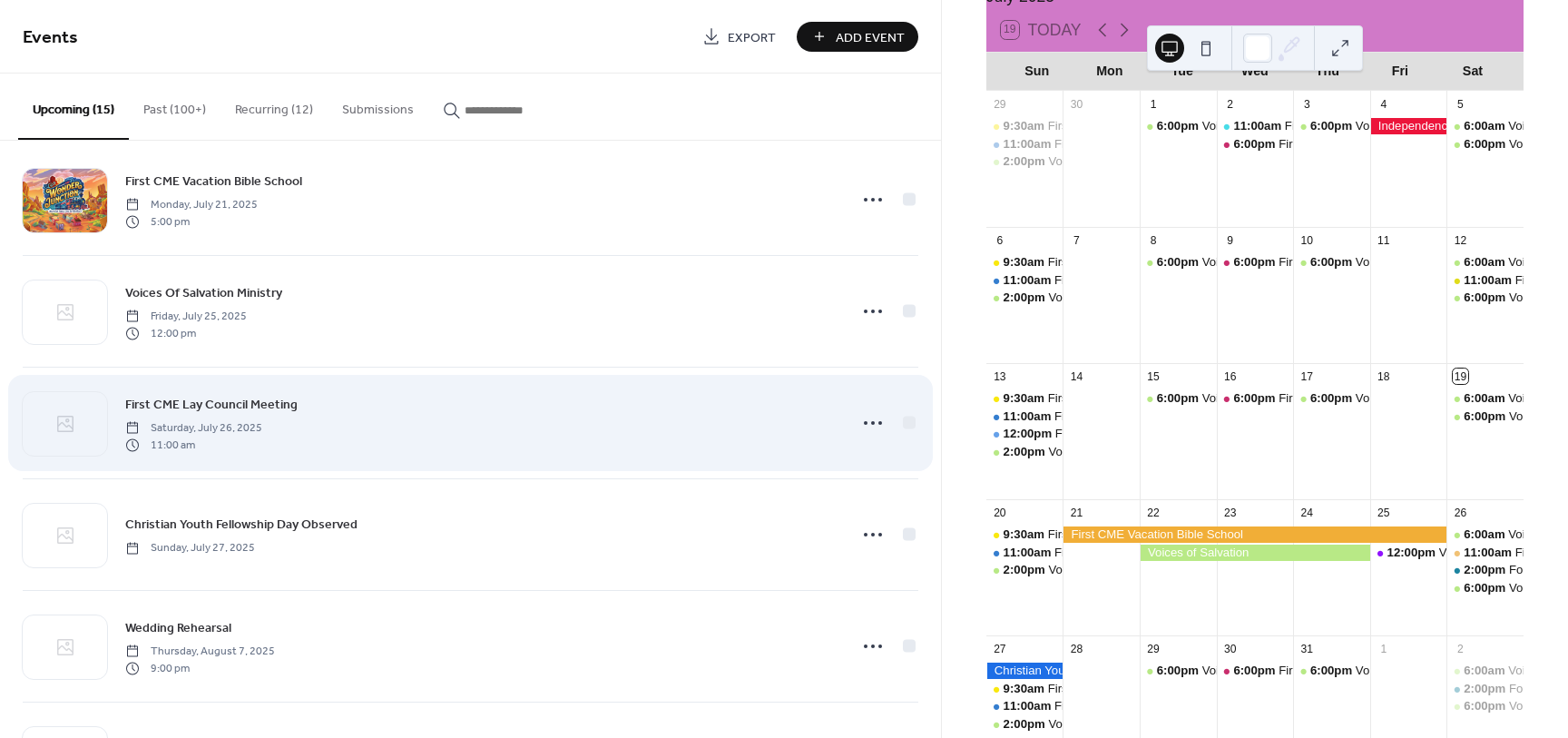 scroll, scrollTop: 0, scrollLeft: 0, axis: both 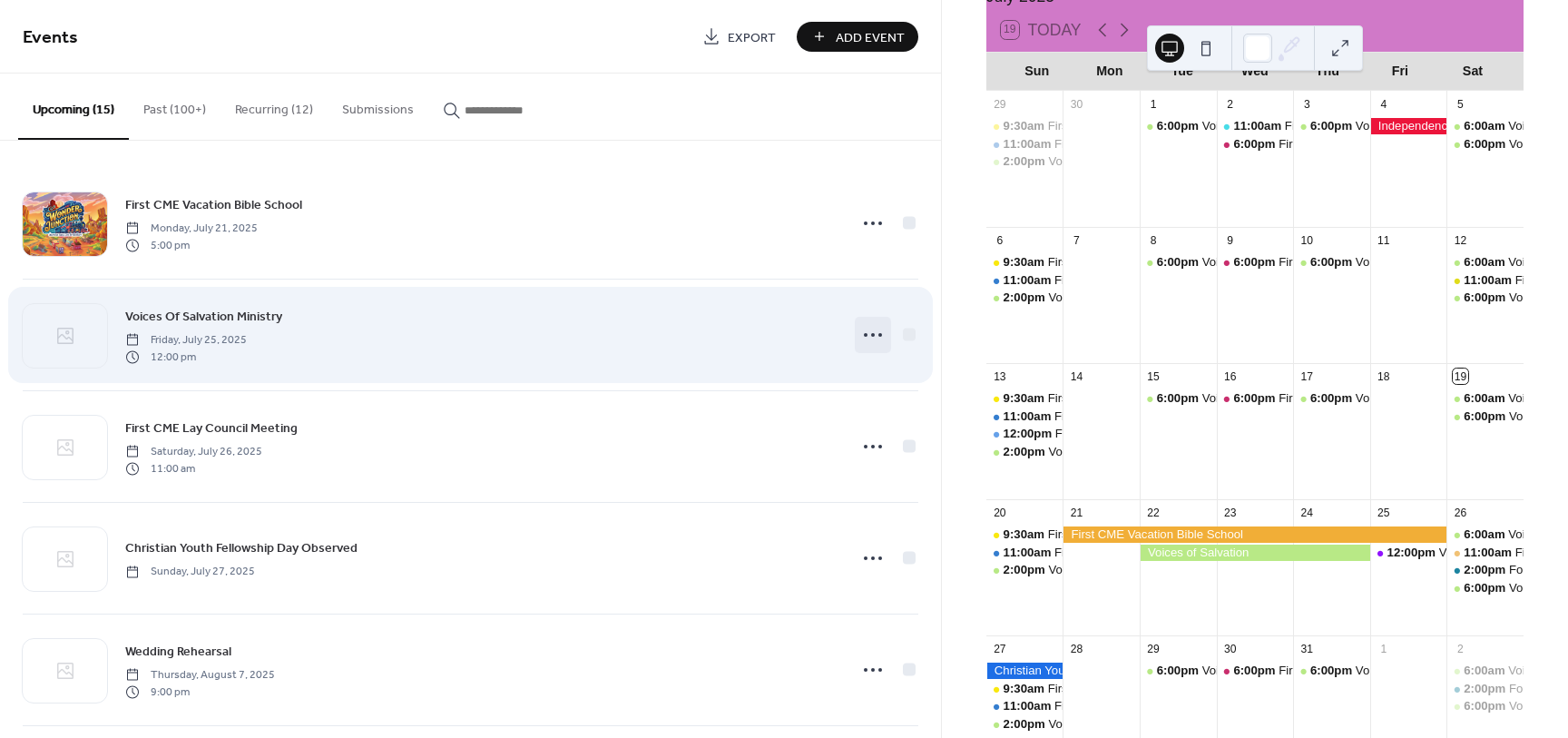 click 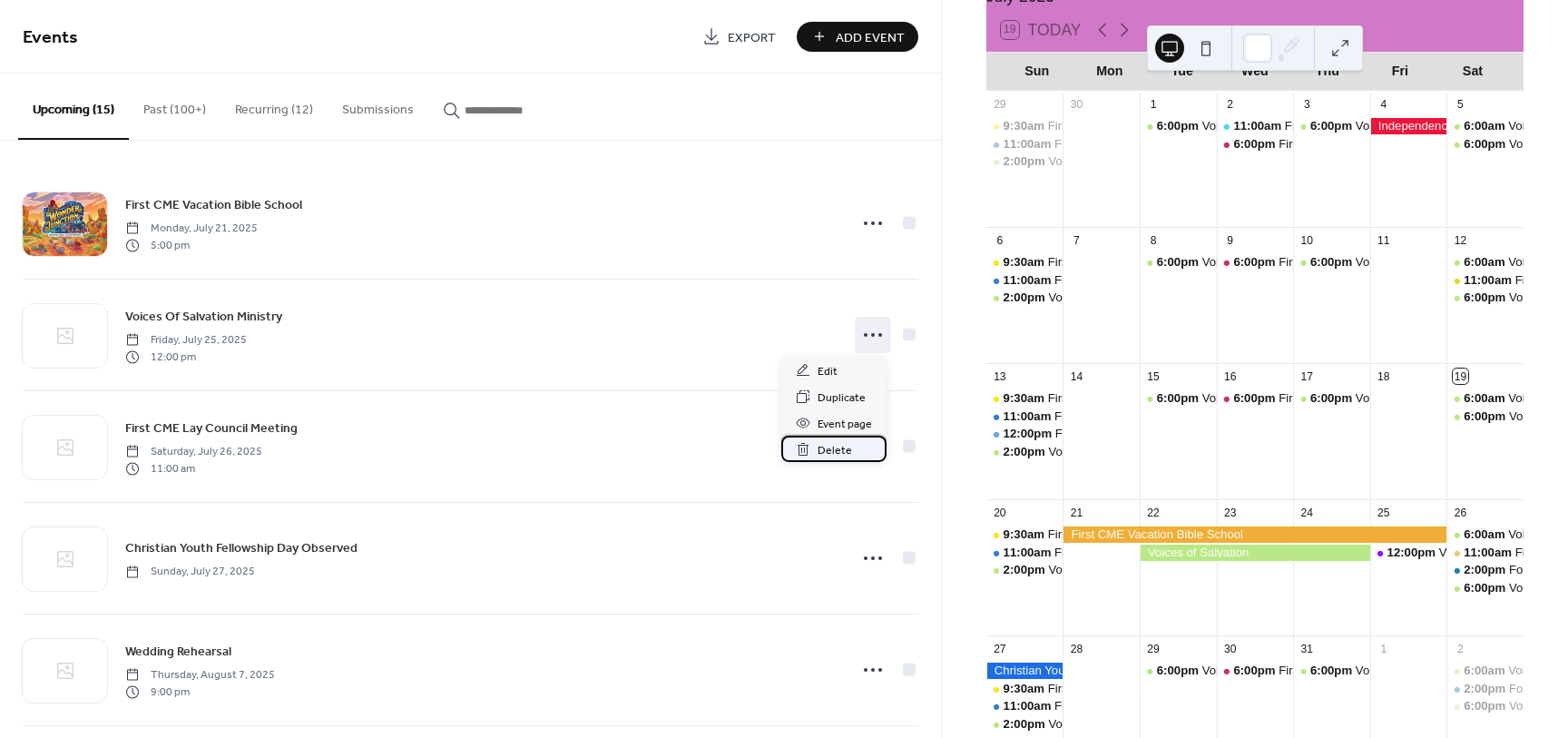 click on "Delete" at bounding box center (835, 450) 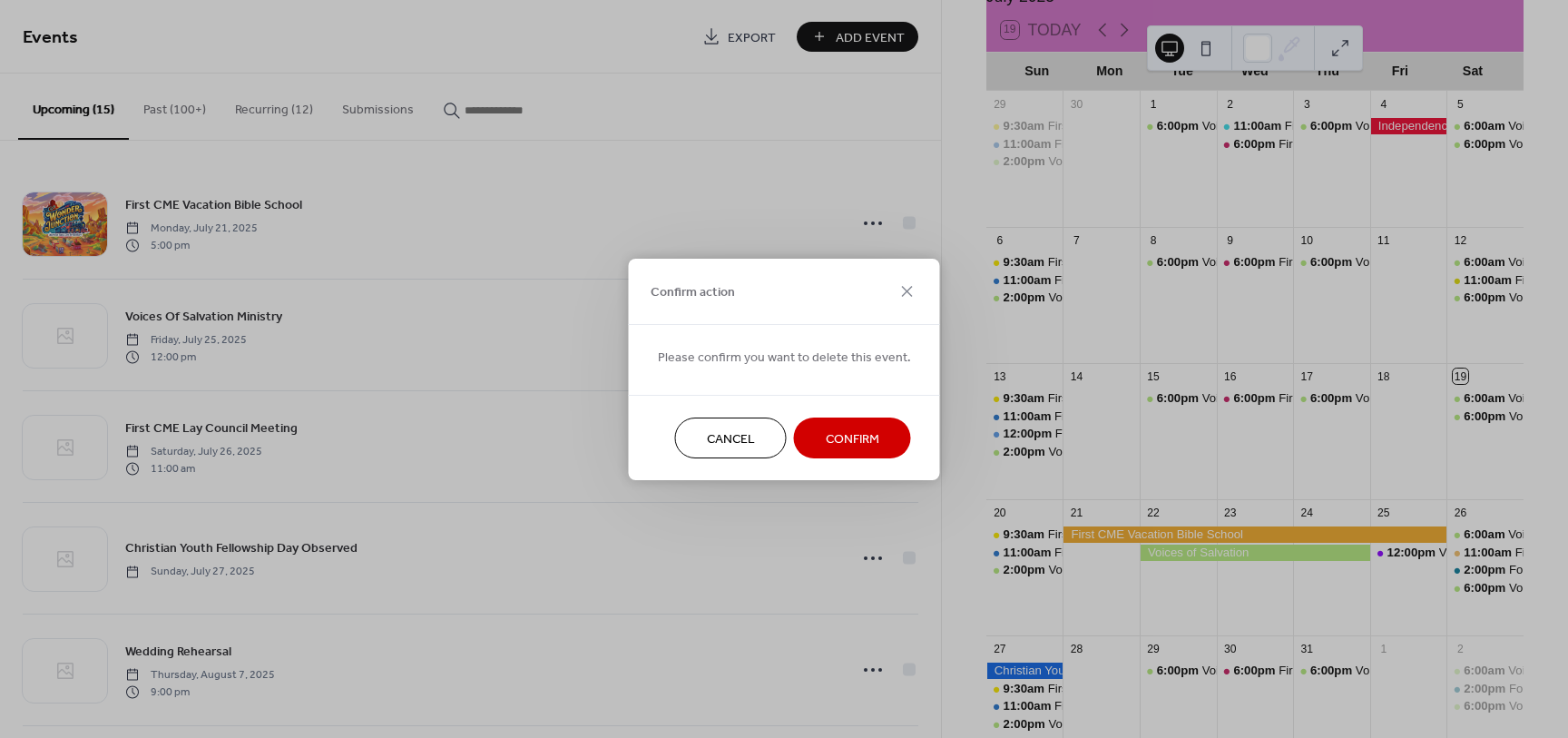 click on "Confirm" at bounding box center [852, 438] 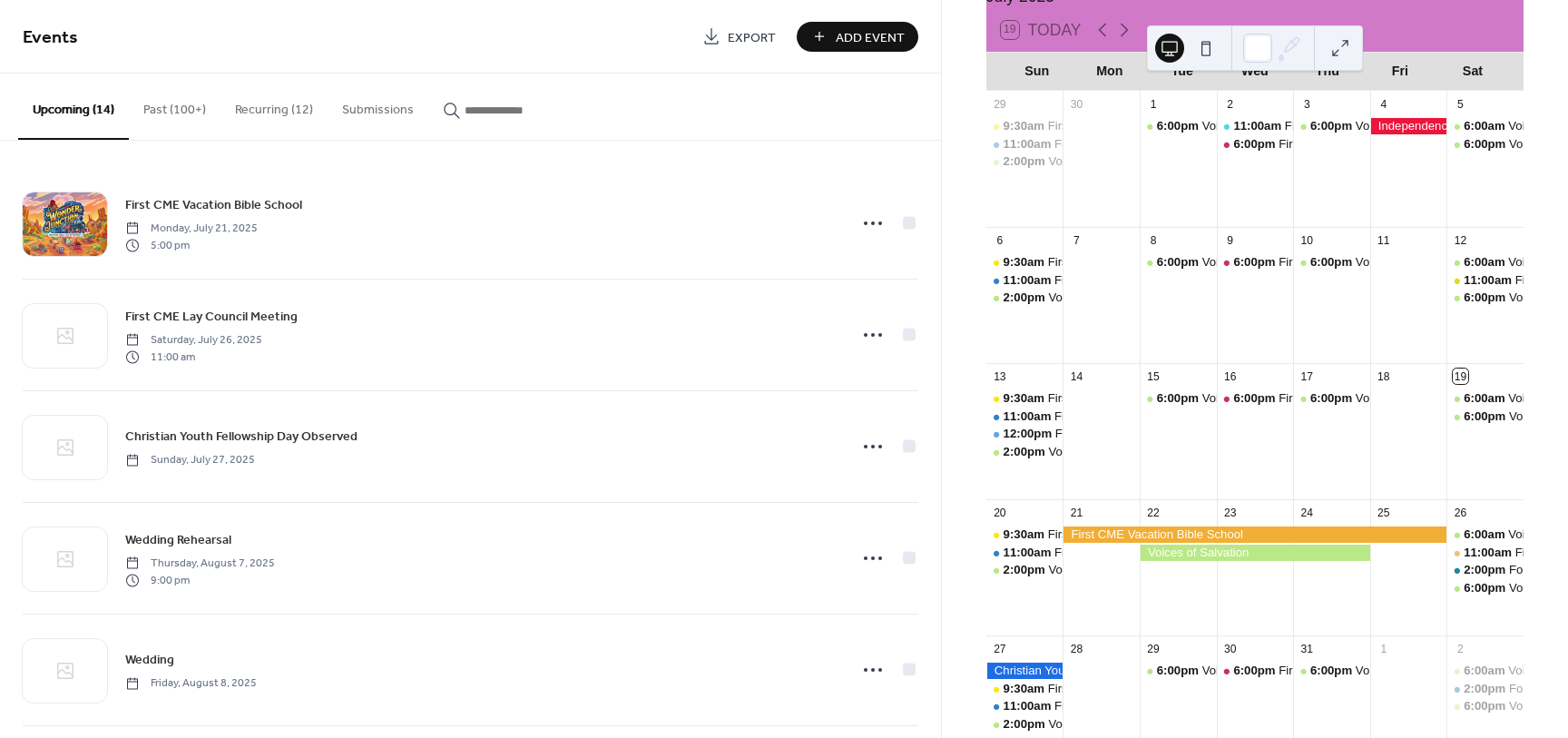click at bounding box center [1255, 553] 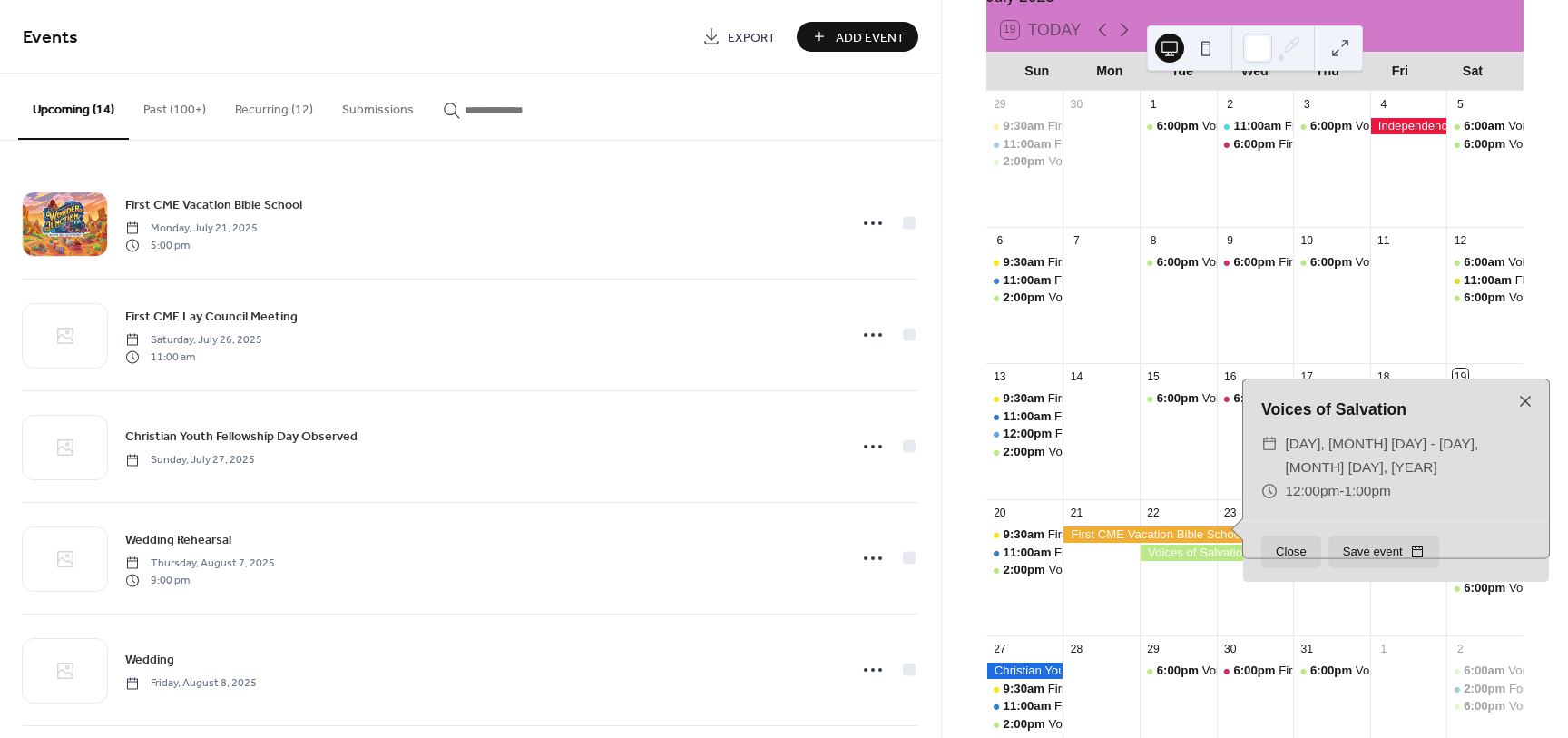 click at bounding box center (1255, 553) 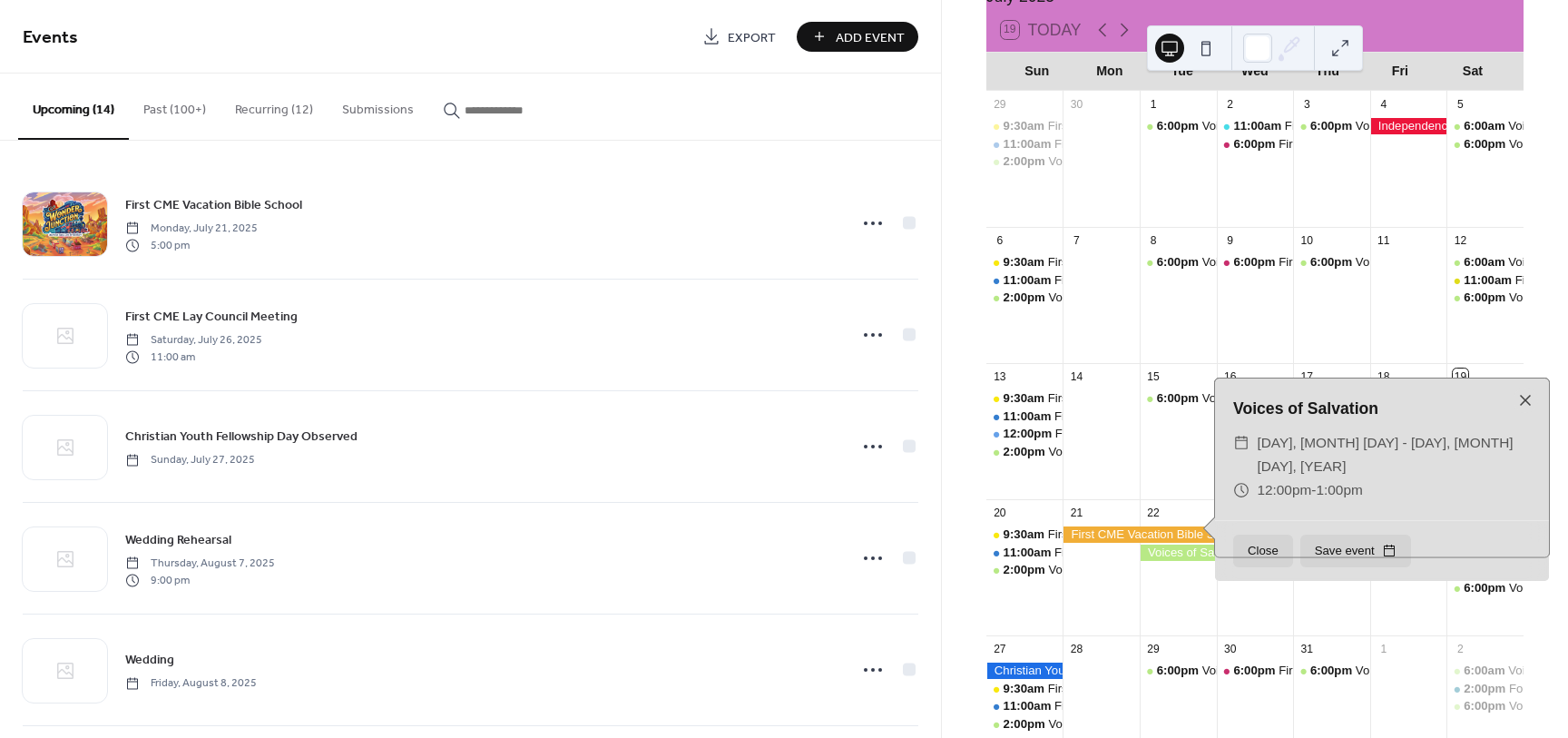 click on "Recurring (12)" at bounding box center (274, 105) 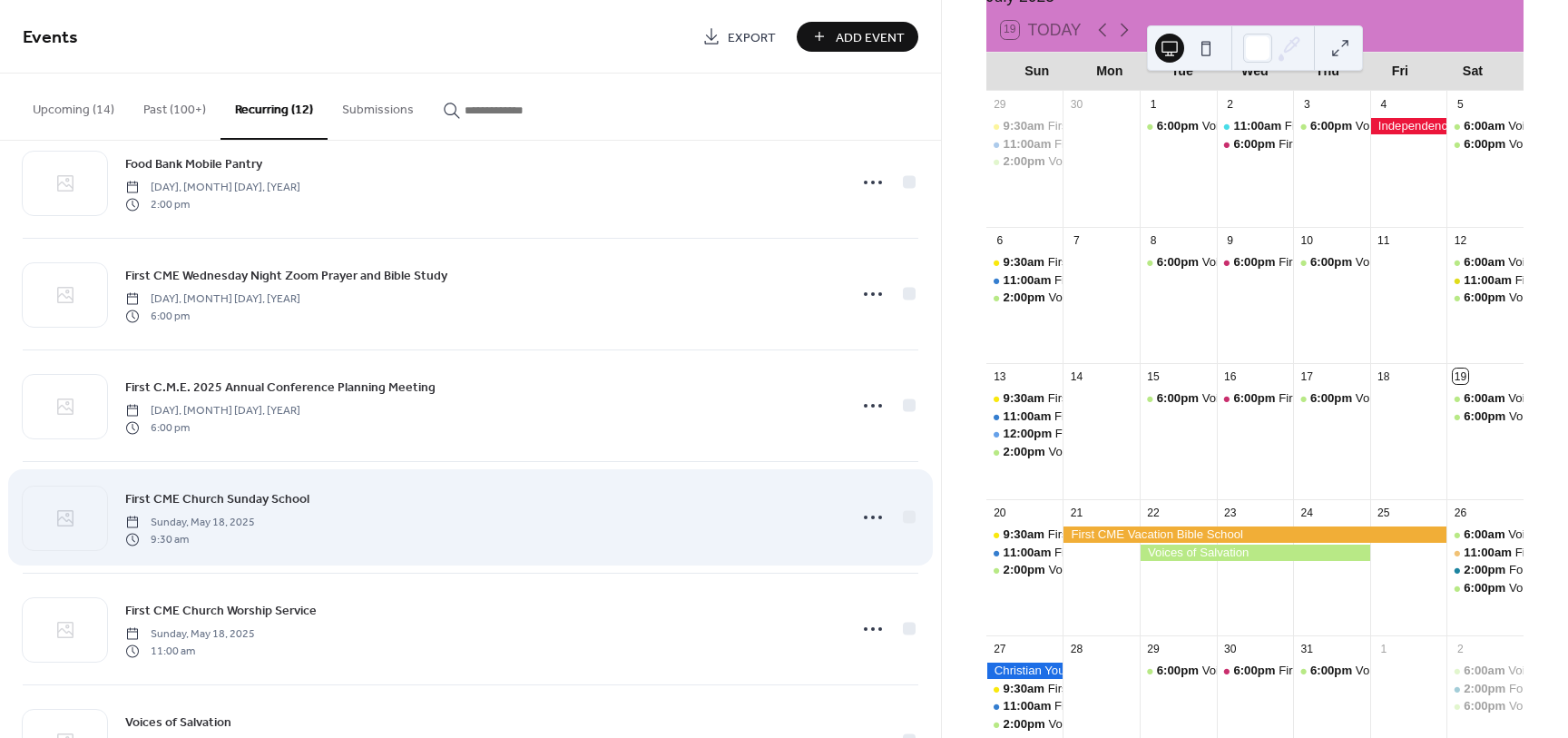 scroll, scrollTop: 796, scrollLeft: 0, axis: vertical 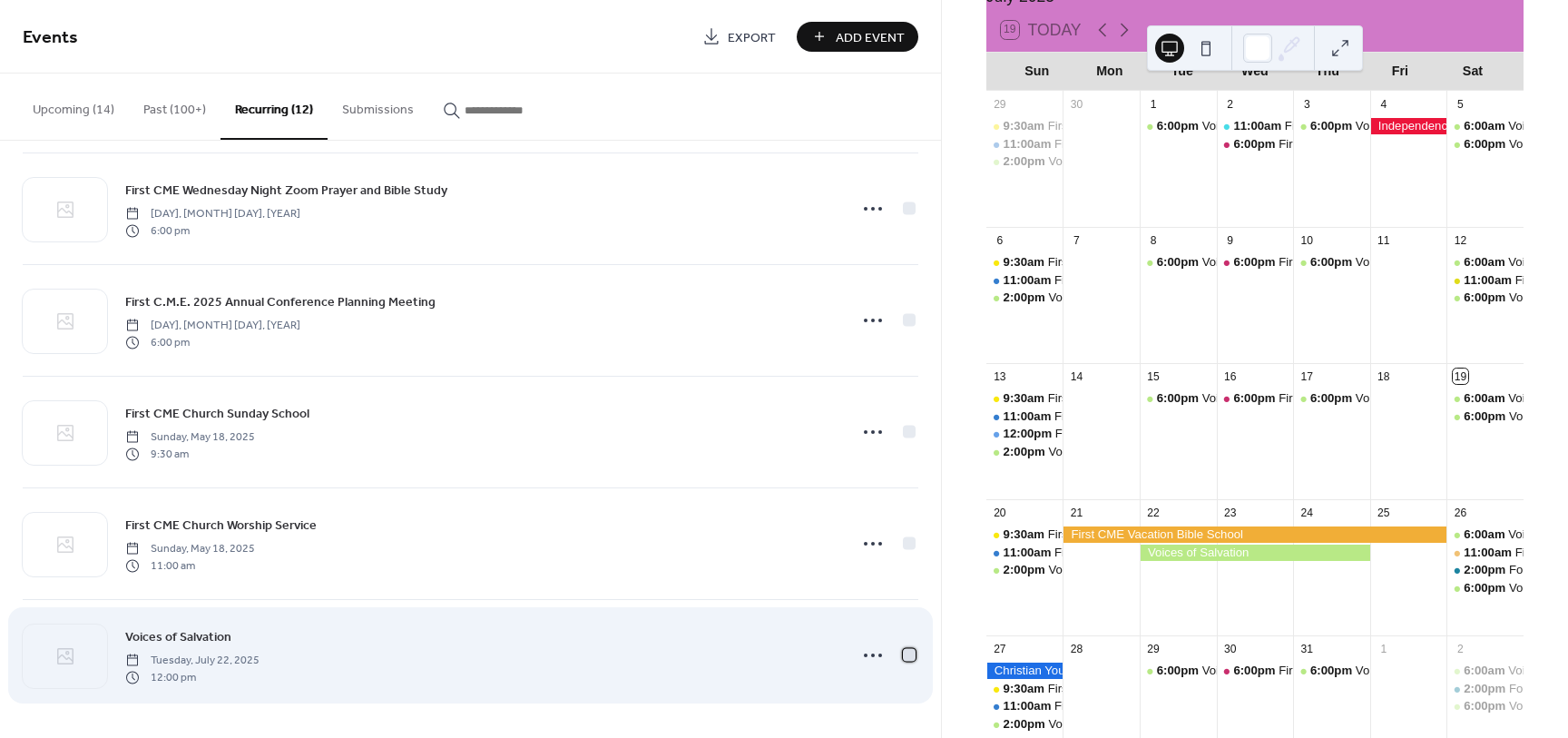 click at bounding box center (909, 654) 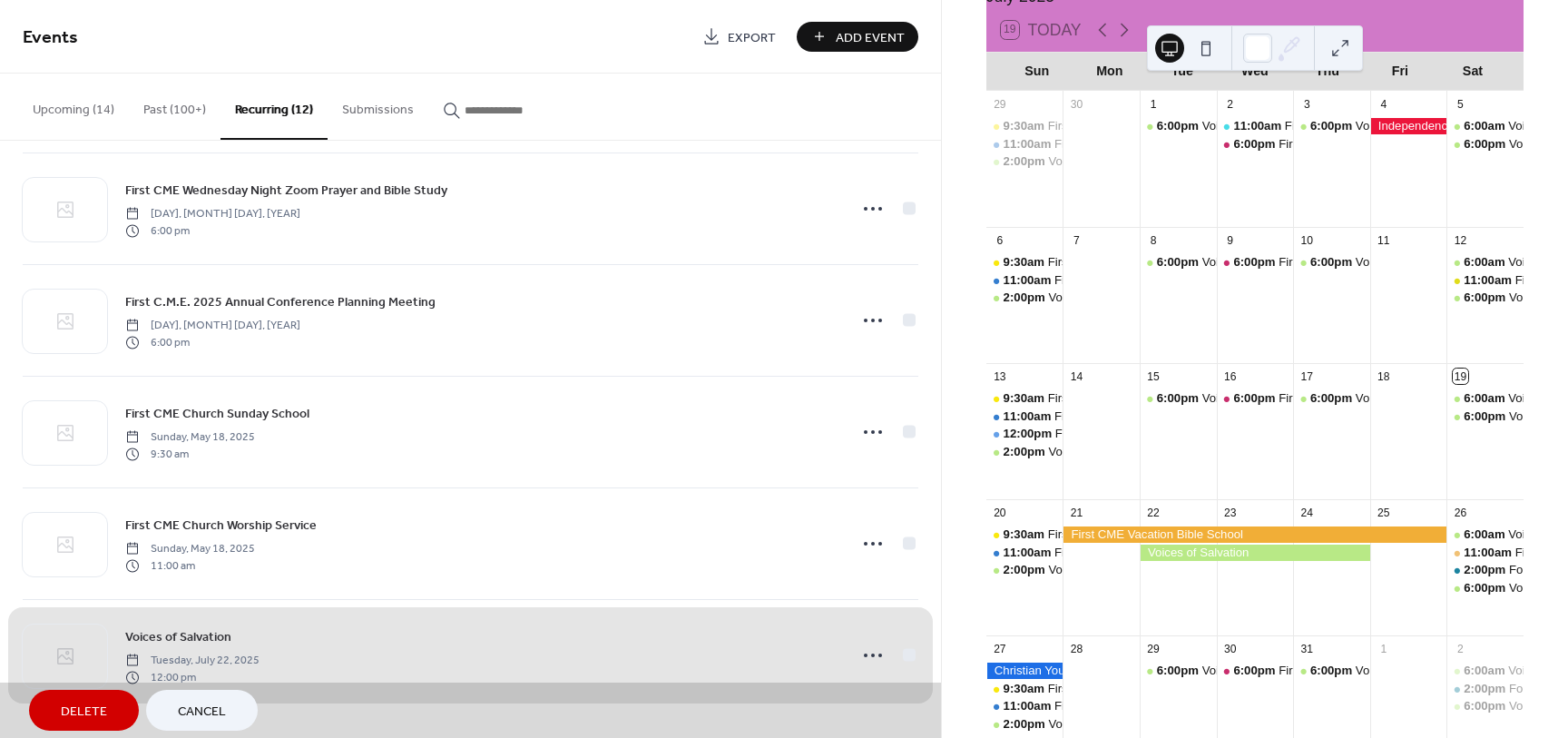 click on "Delete" at bounding box center (83, 712) 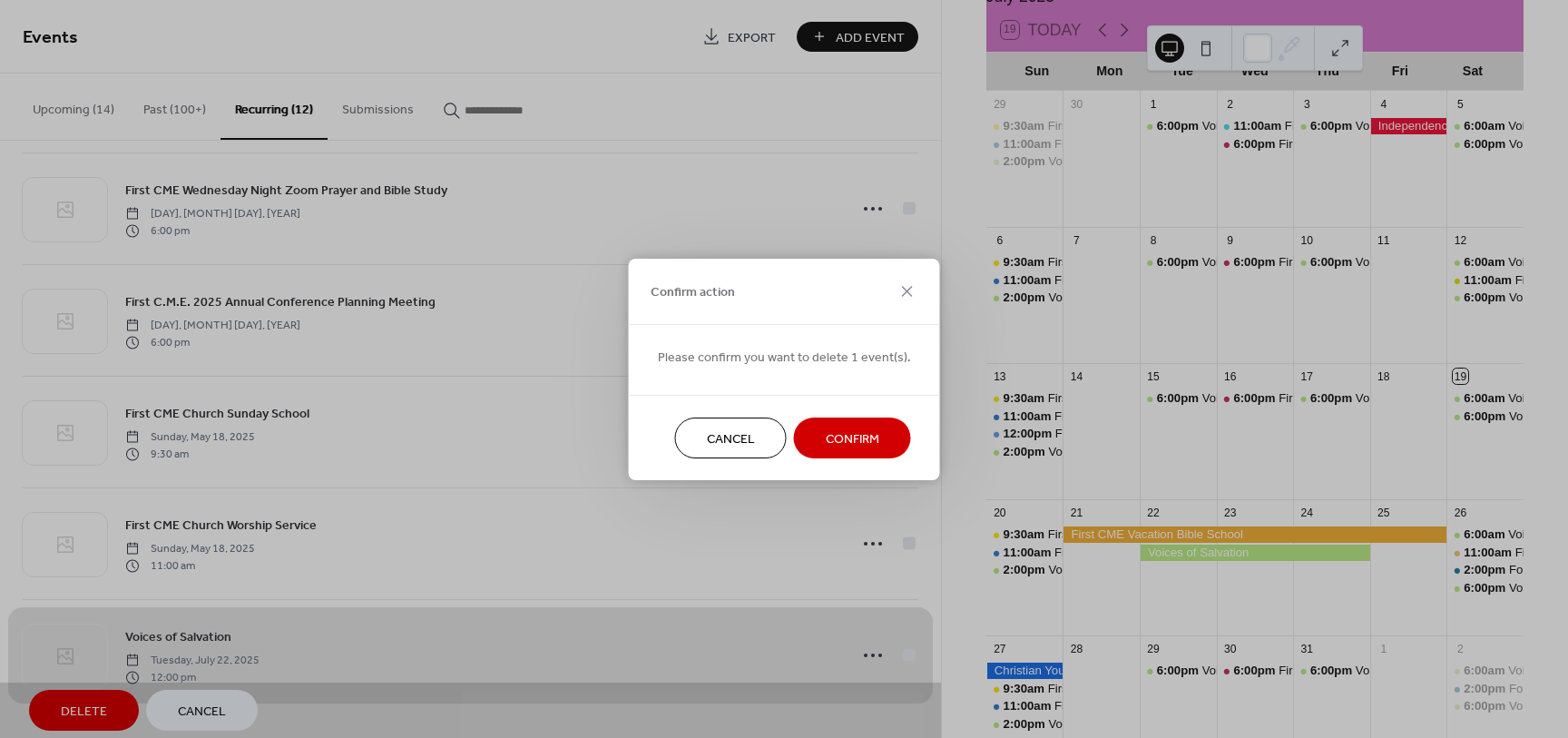 click on "Confirm" at bounding box center (852, 438) 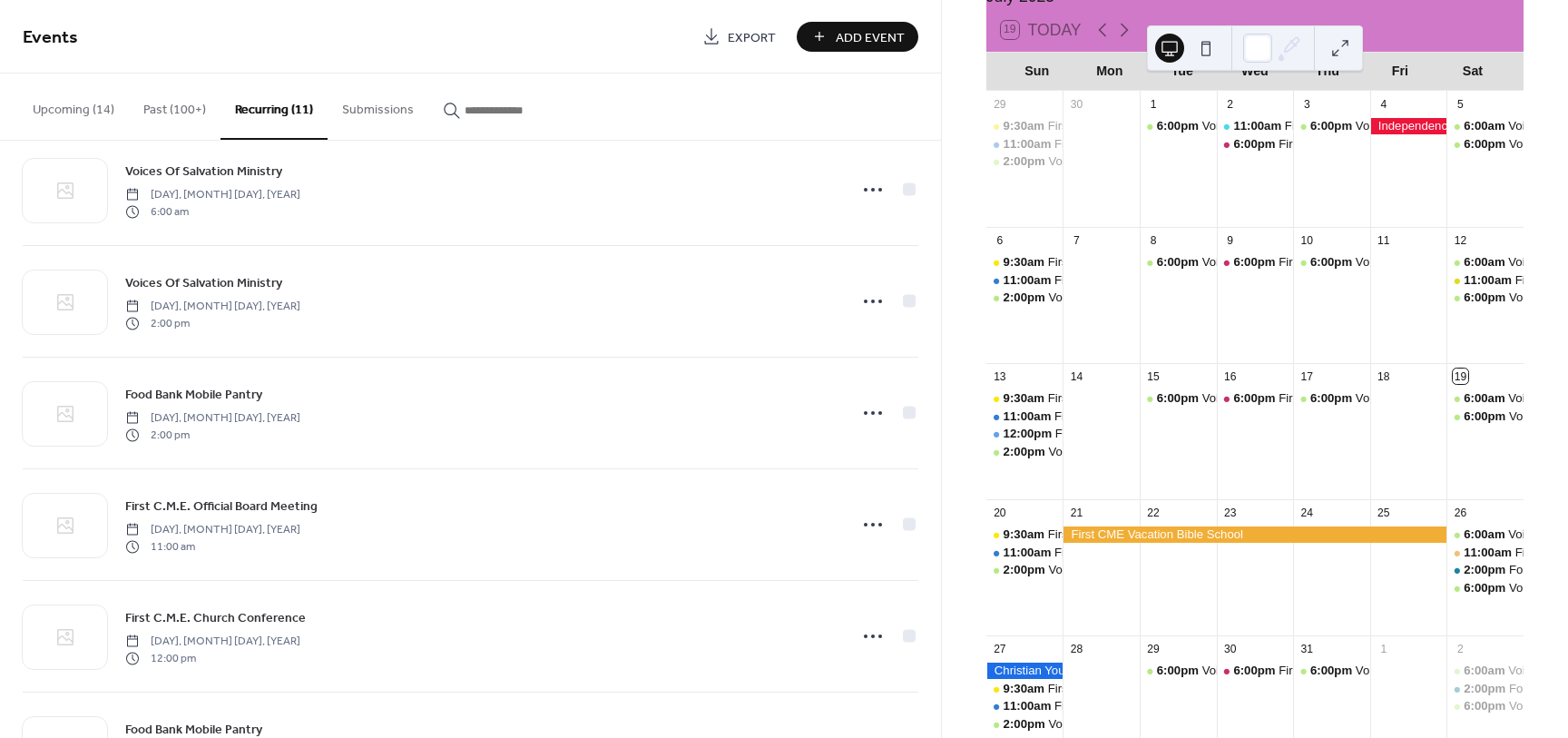 scroll, scrollTop: 139, scrollLeft: 0, axis: vertical 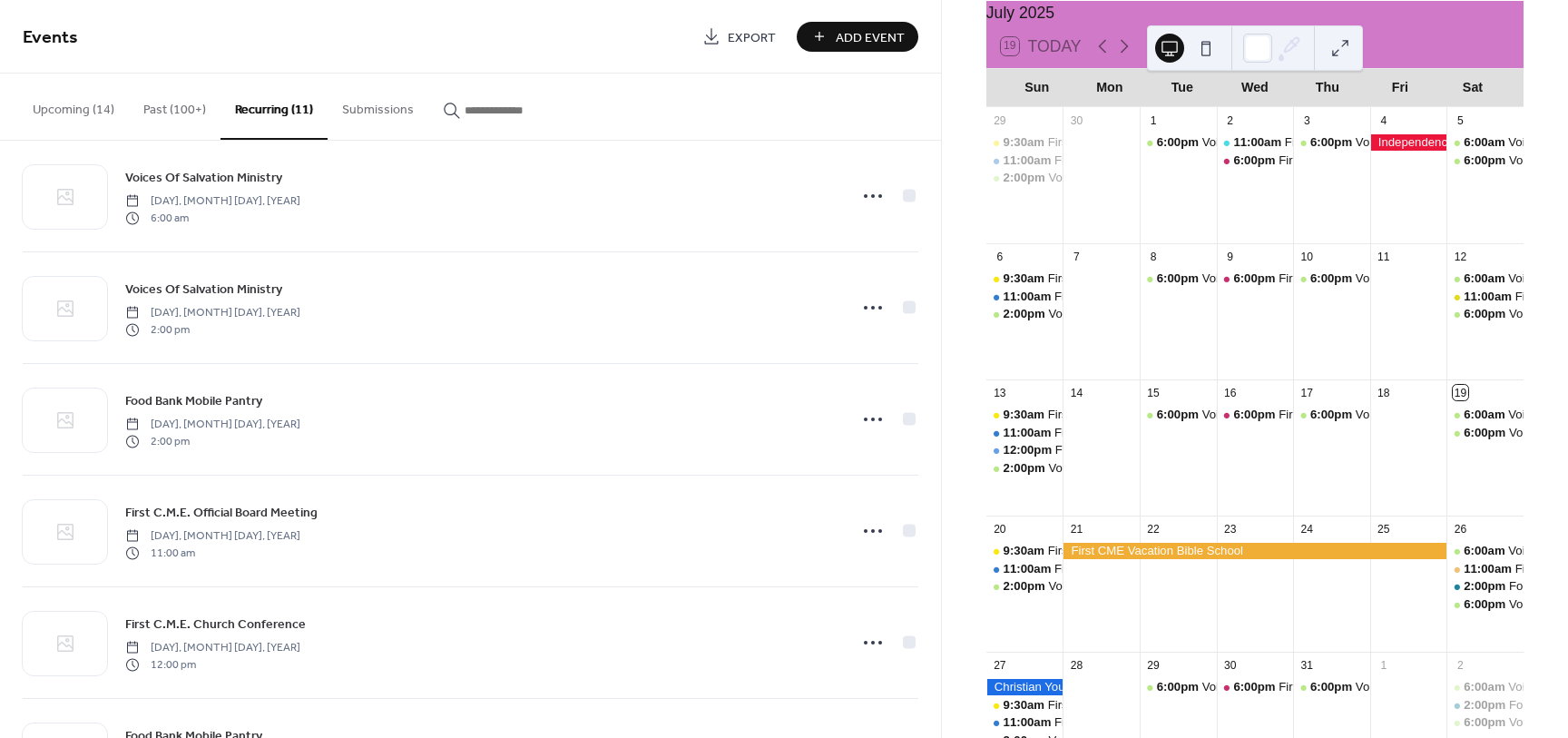 click on "Add Event" at bounding box center (870, 37) 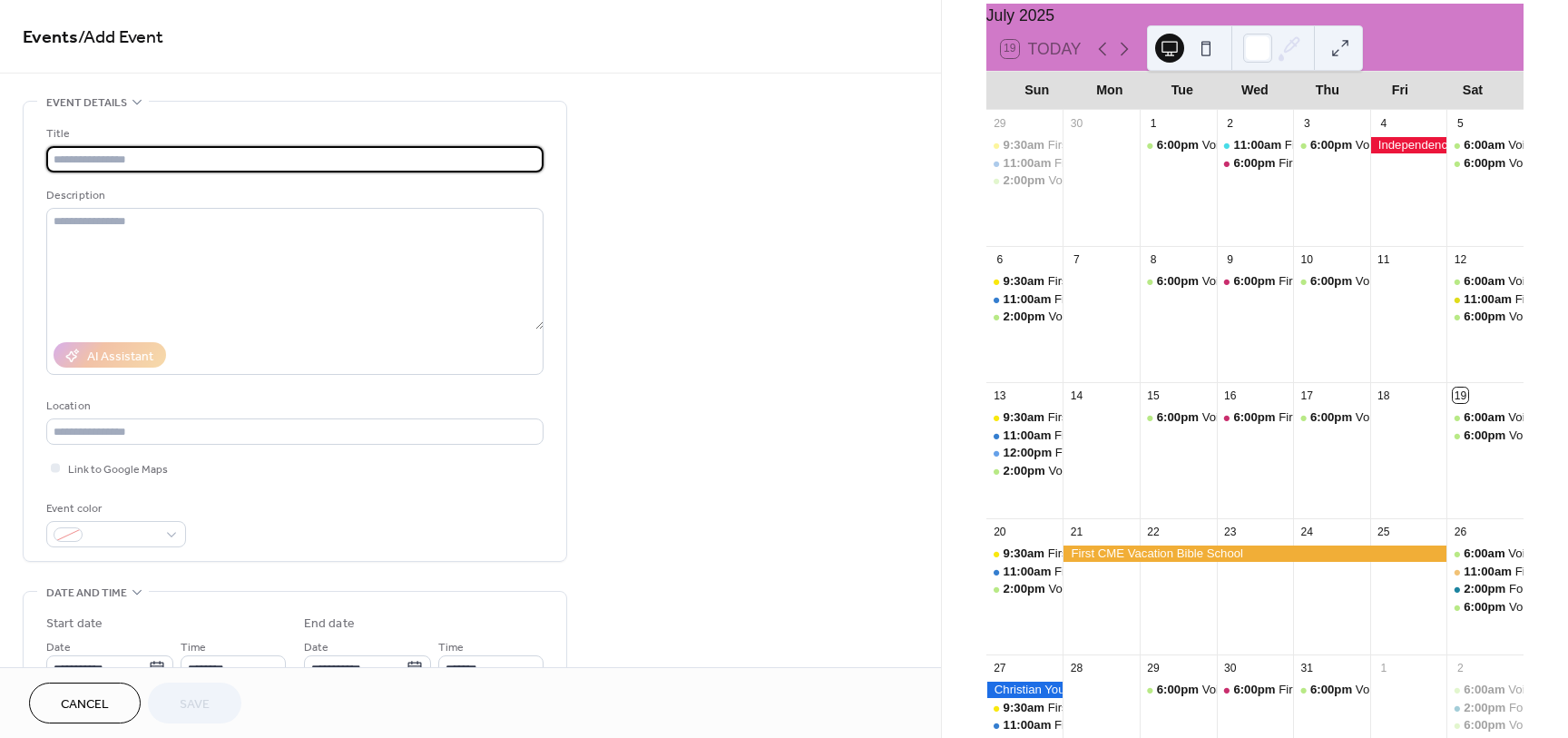 scroll, scrollTop: 93, scrollLeft: 0, axis: vertical 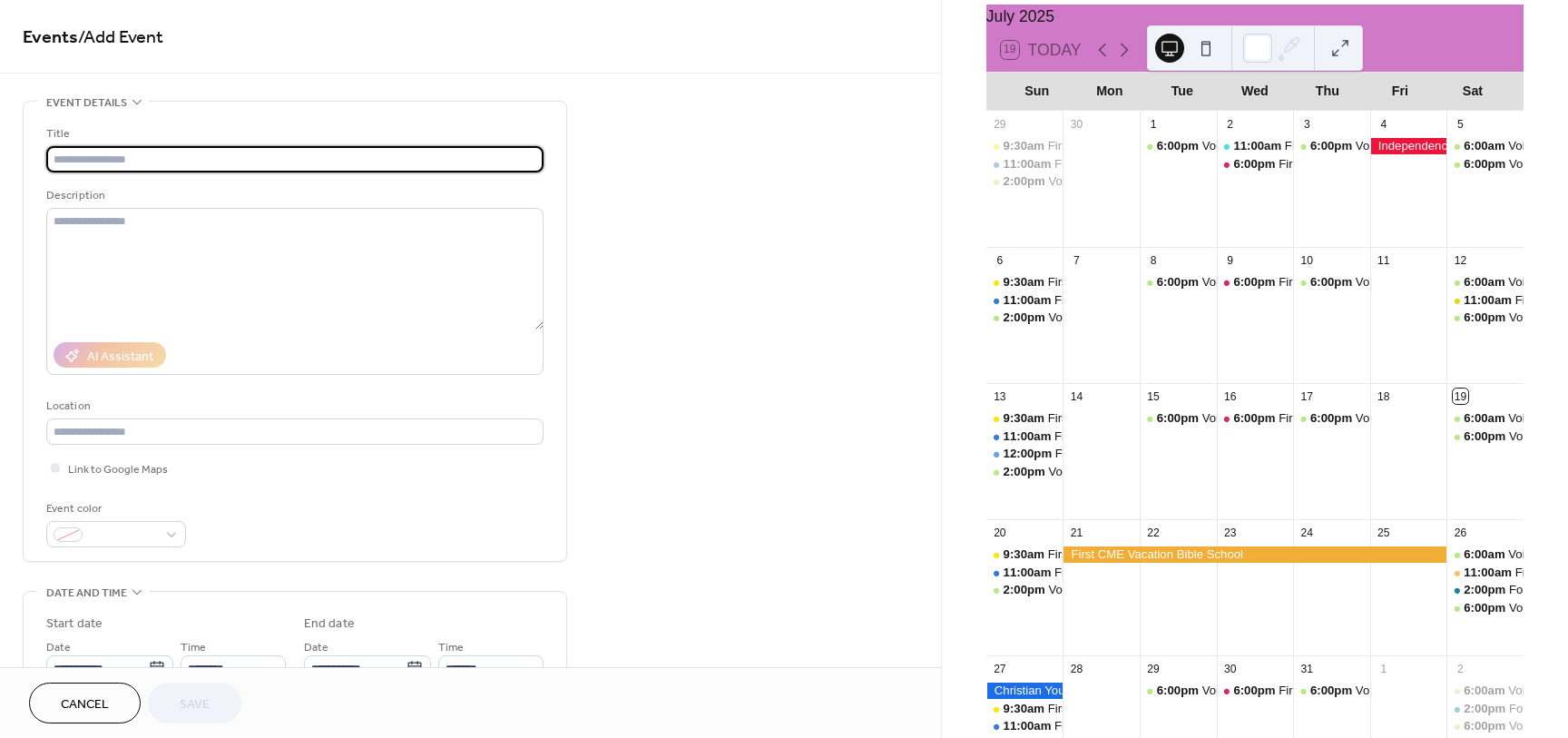 click at bounding box center (295, 159) 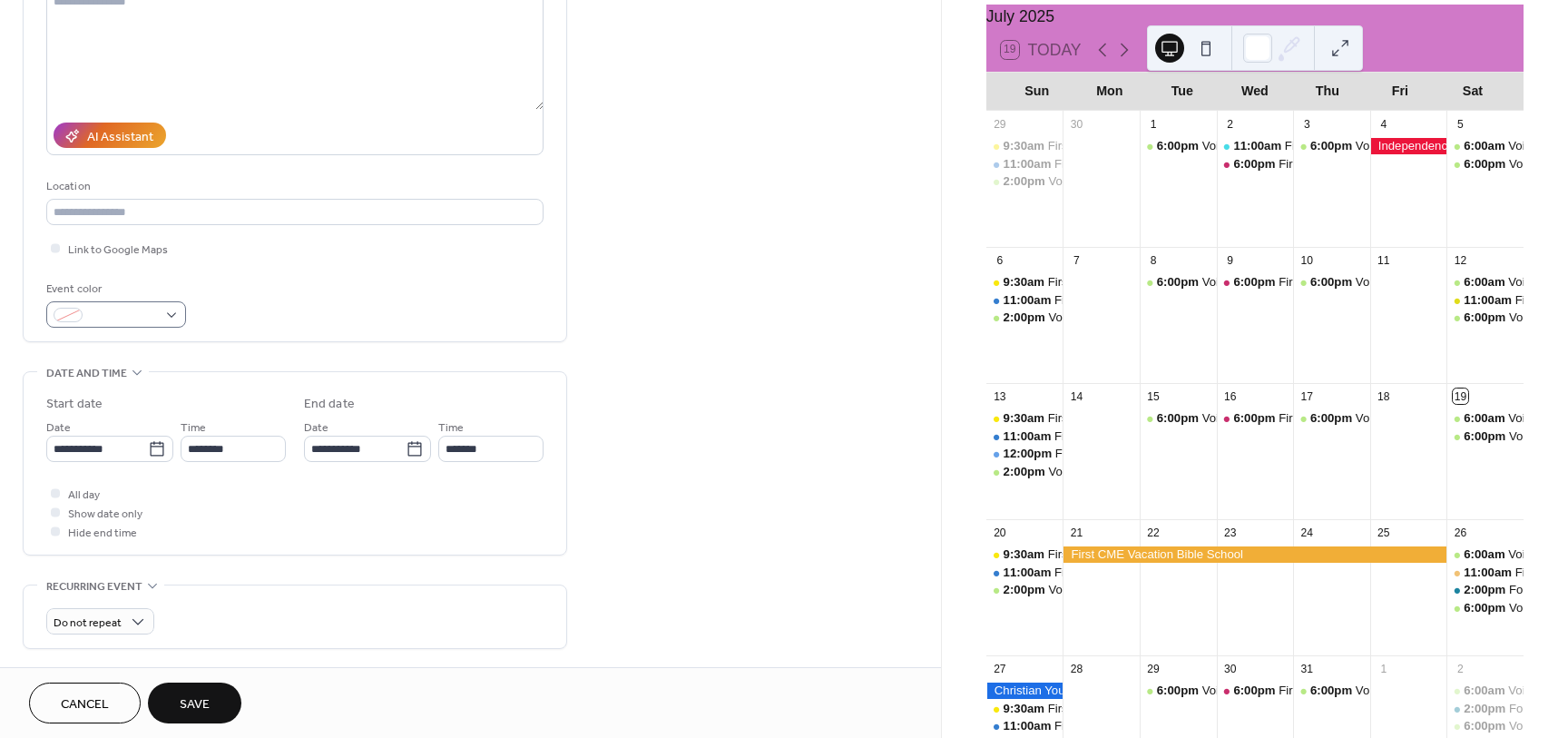type on "**********" 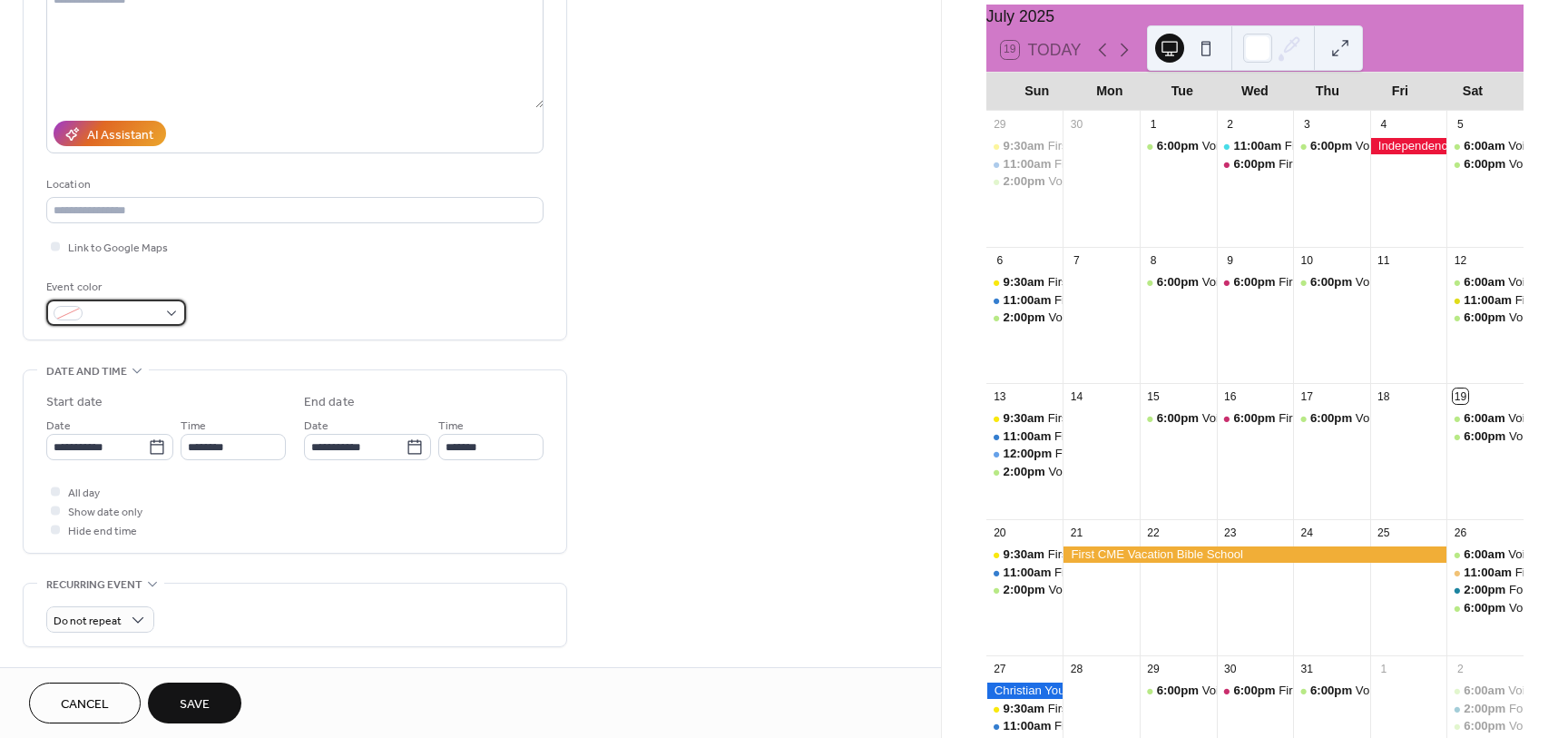 click at bounding box center (116, 312) 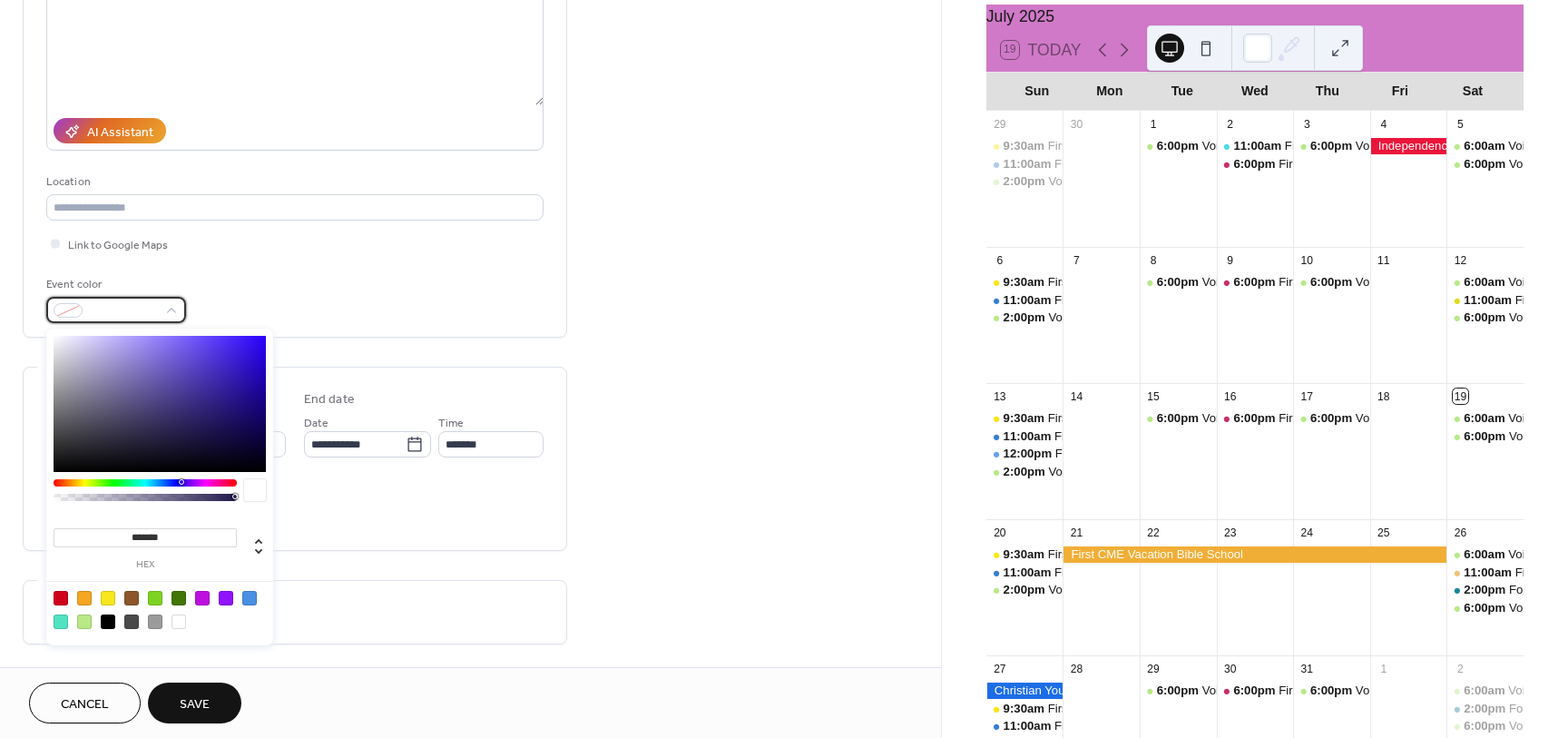 scroll, scrollTop: 225, scrollLeft: 0, axis: vertical 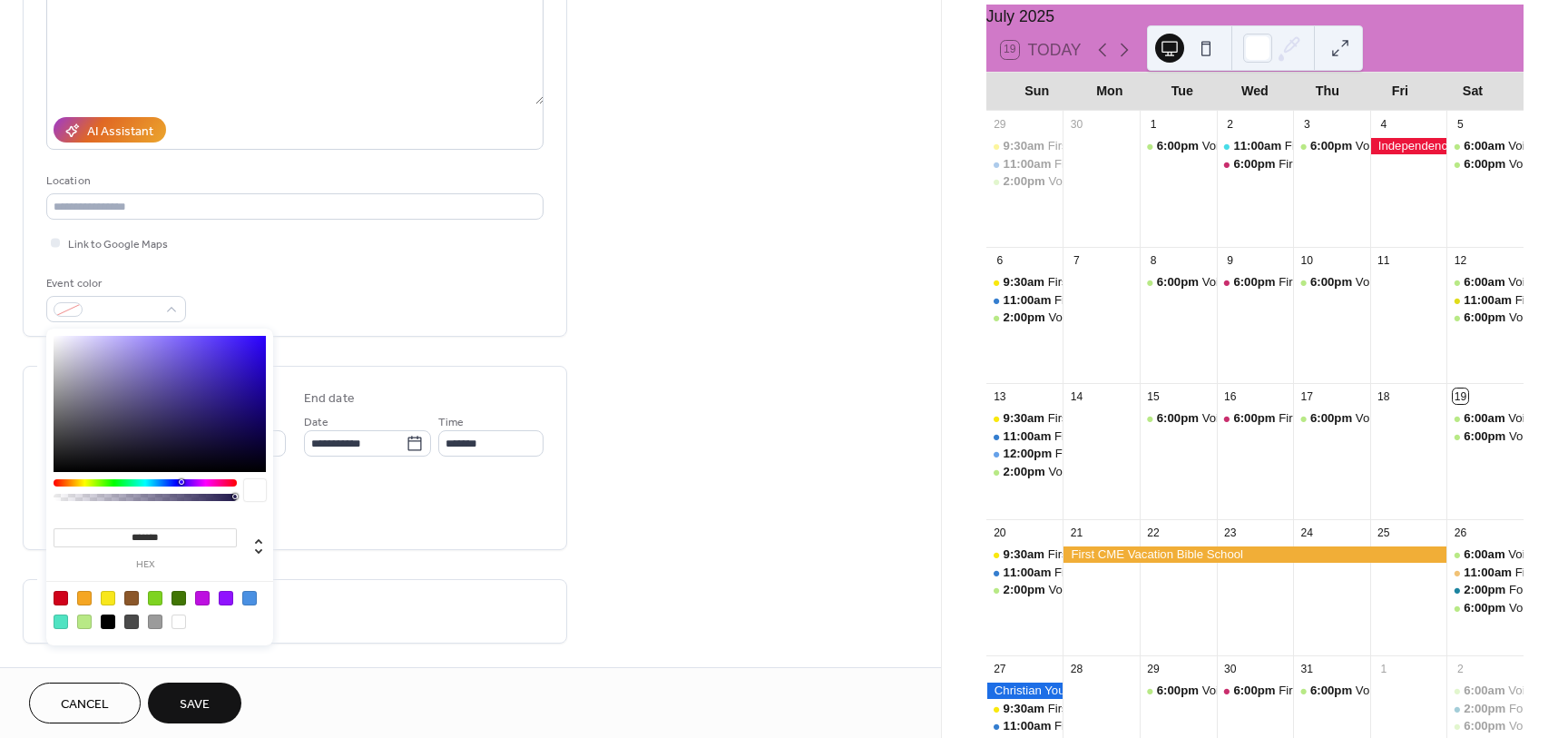 click at bounding box center [145, 483] 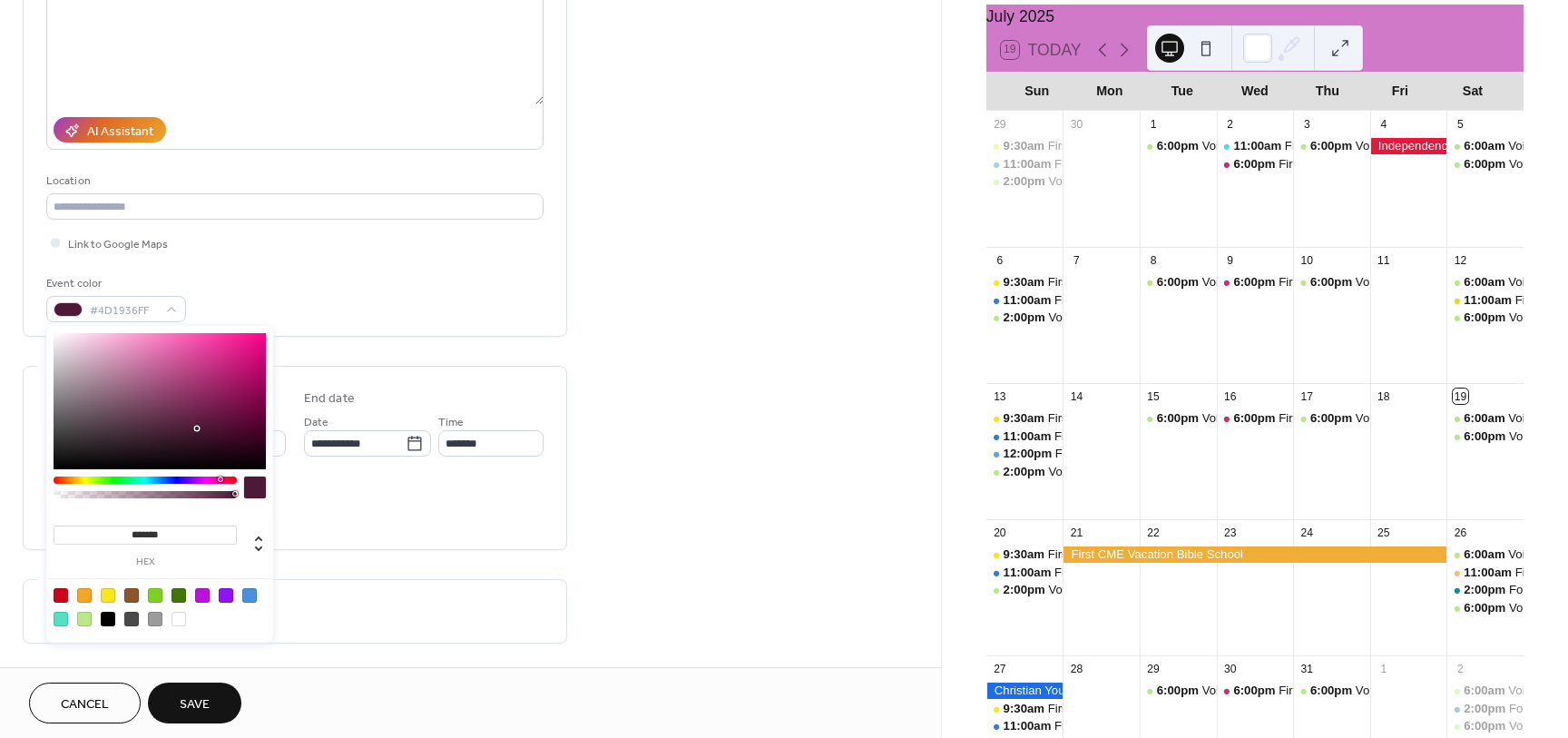 click at bounding box center [160, 401] 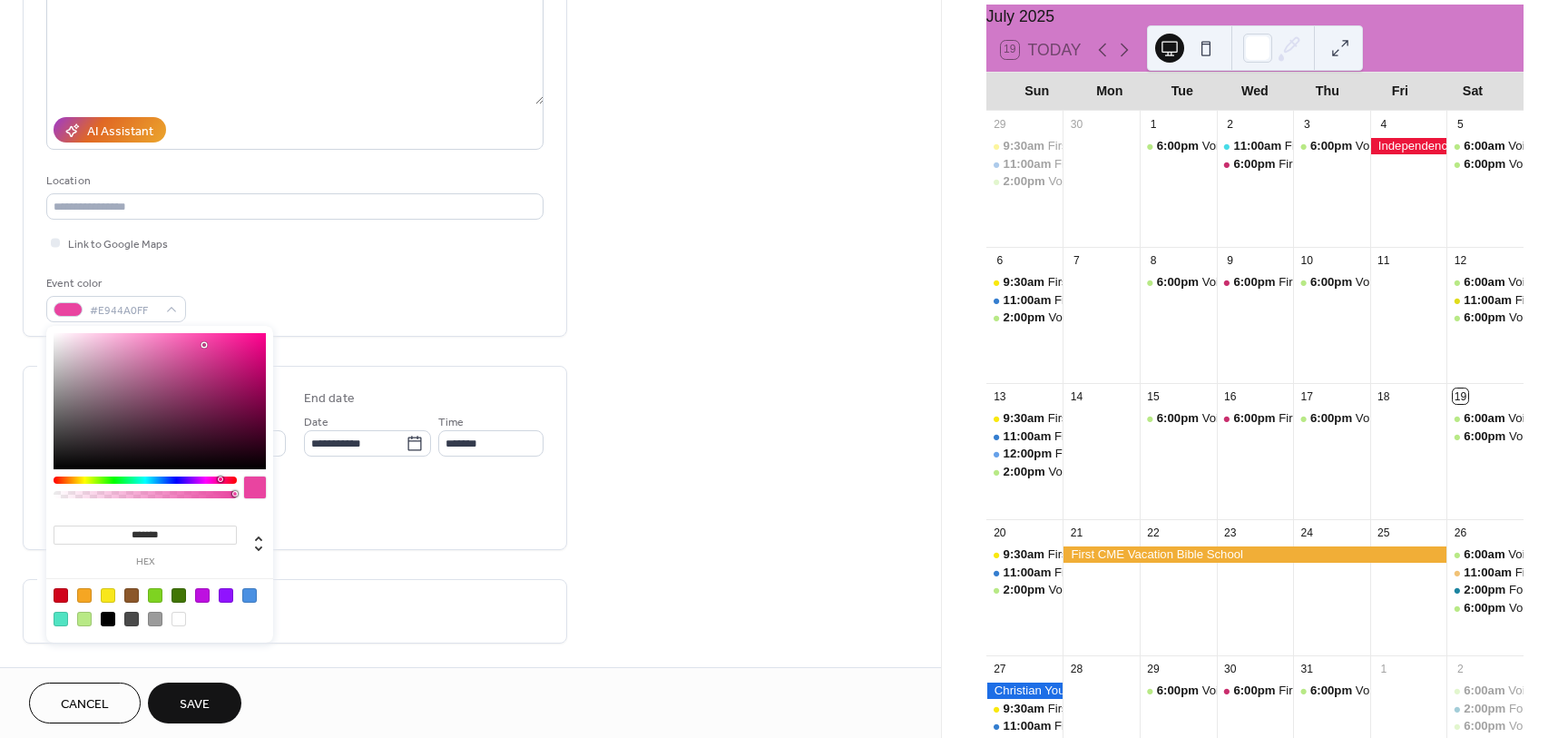 click at bounding box center (160, 401) 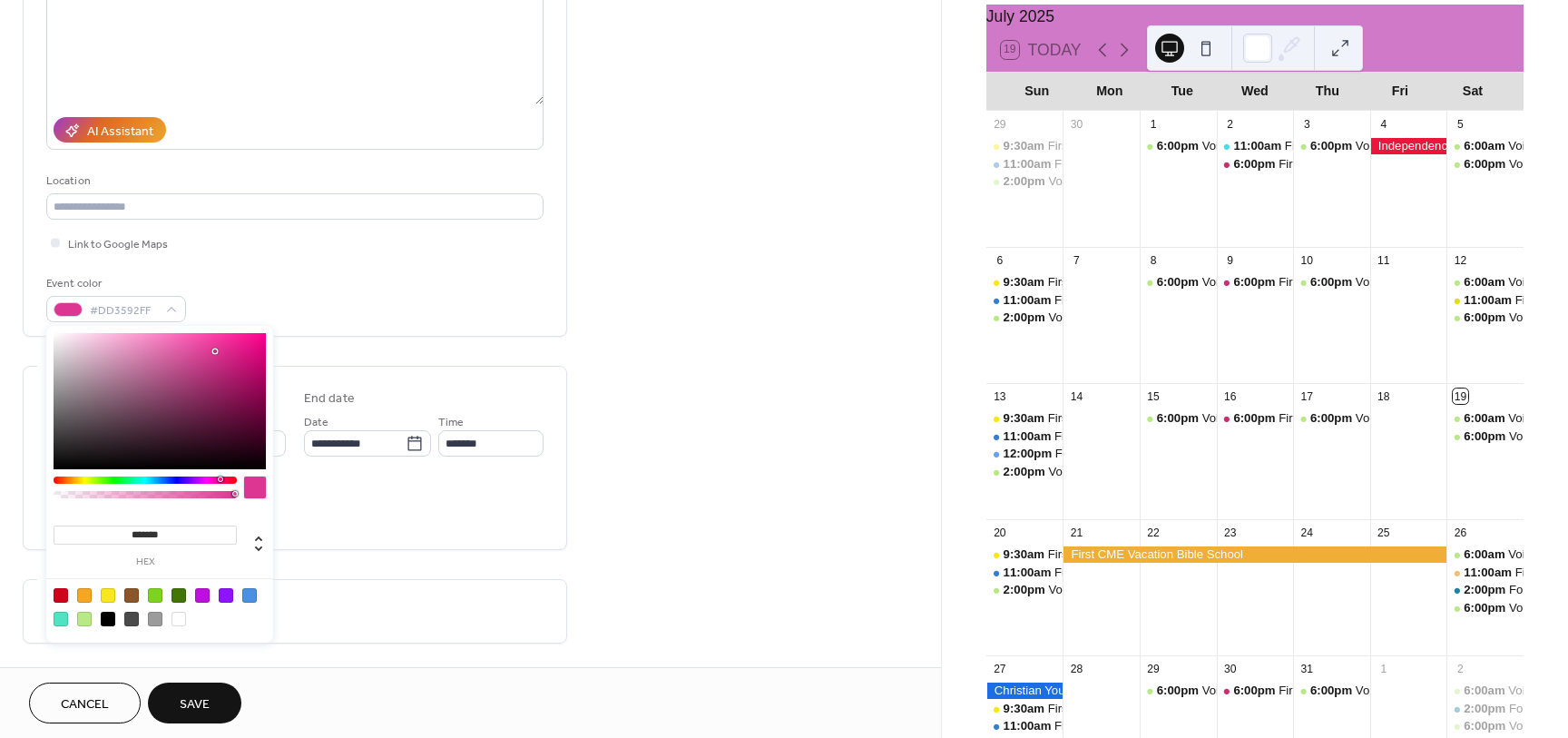 click at bounding box center (160, 401) 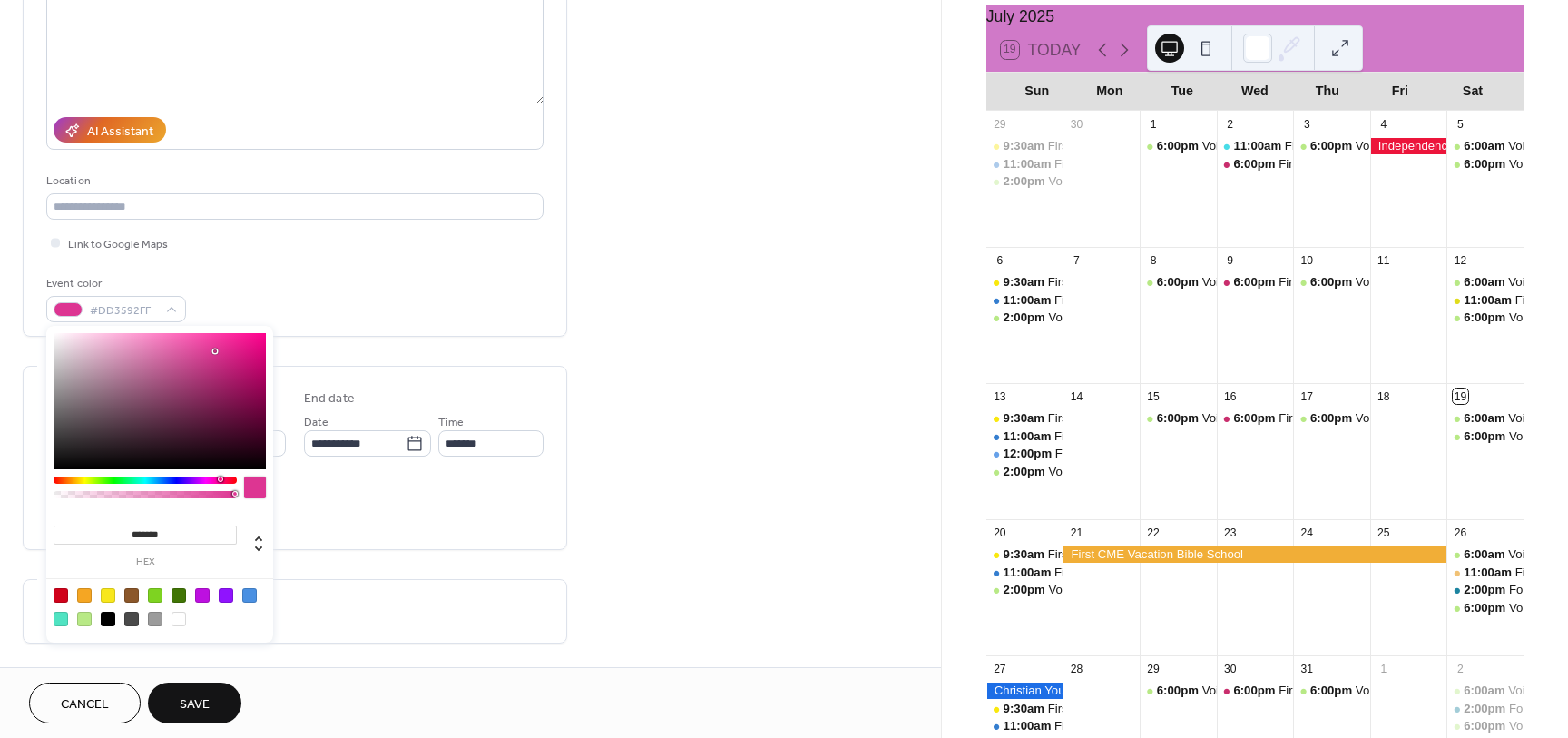 type on "*******" 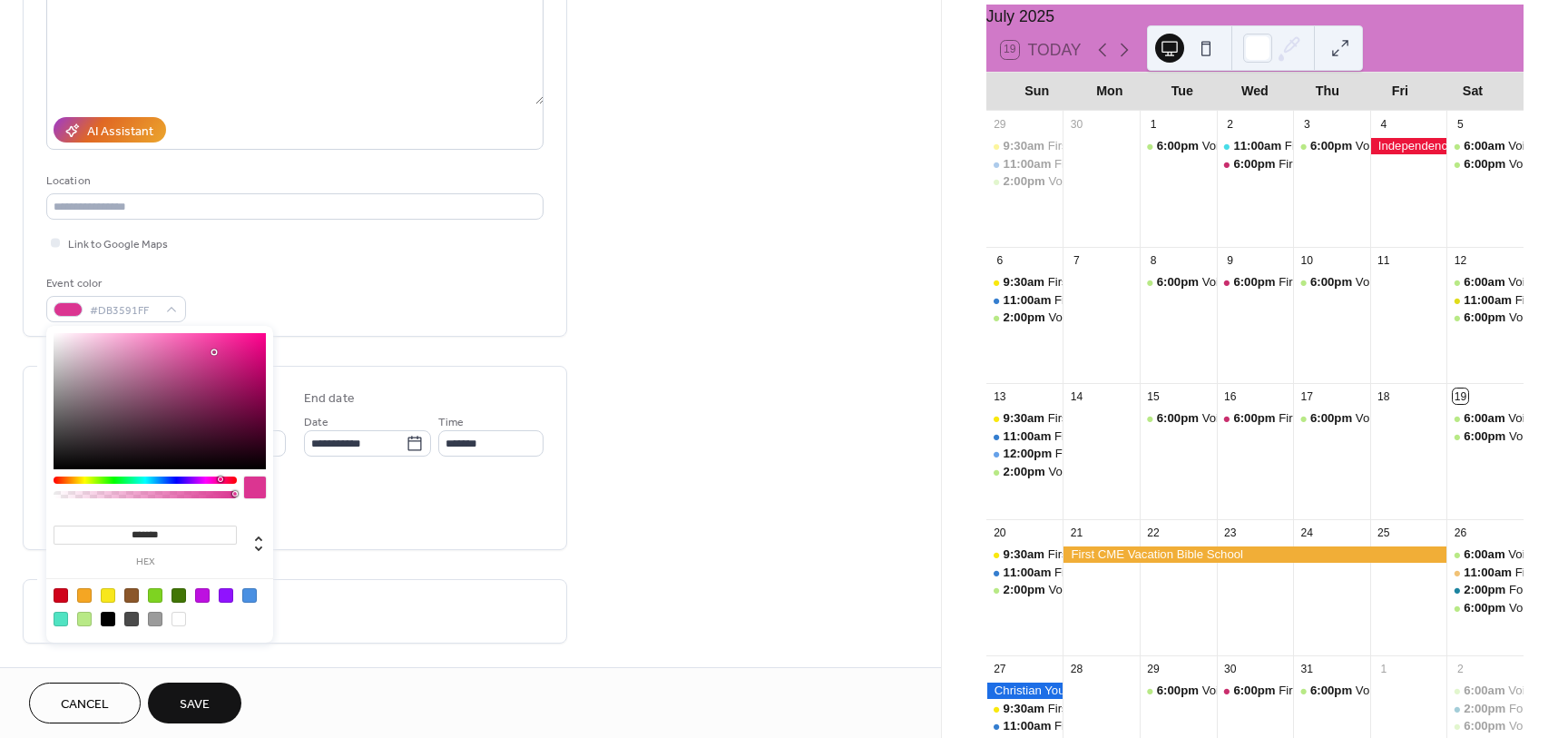 click on "Do not repeat" at bounding box center [295, 615] 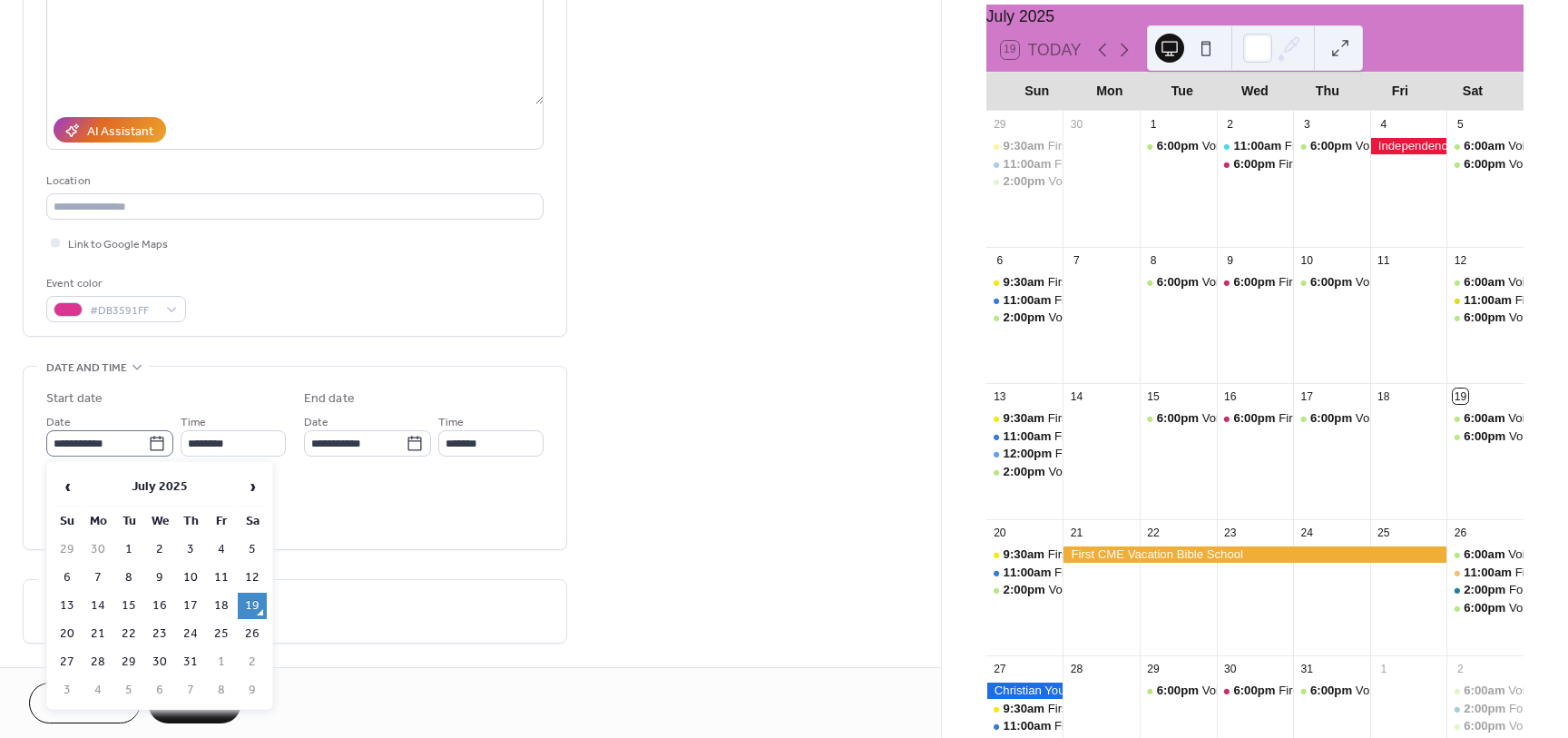 click 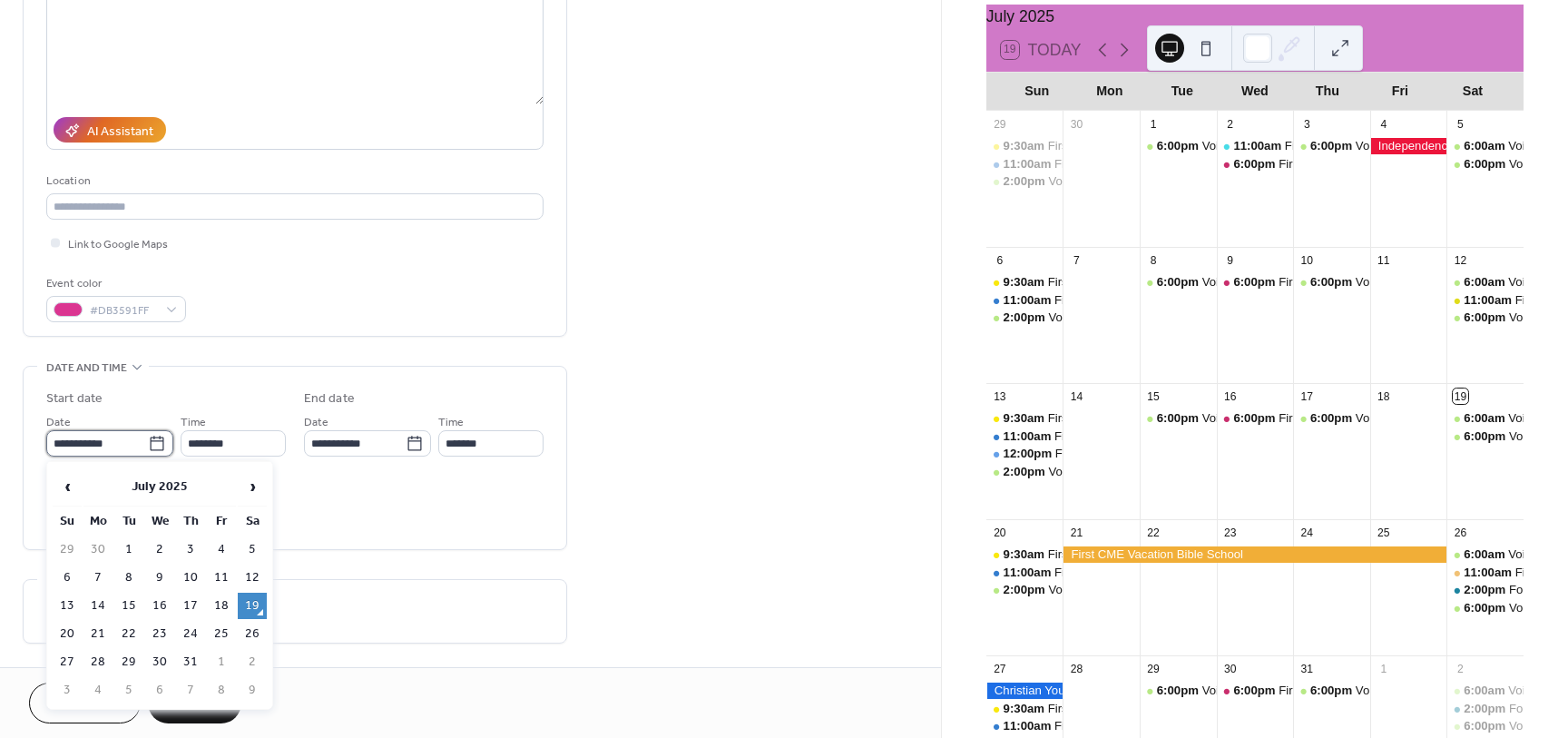 click on "**********" at bounding box center (97, 443) 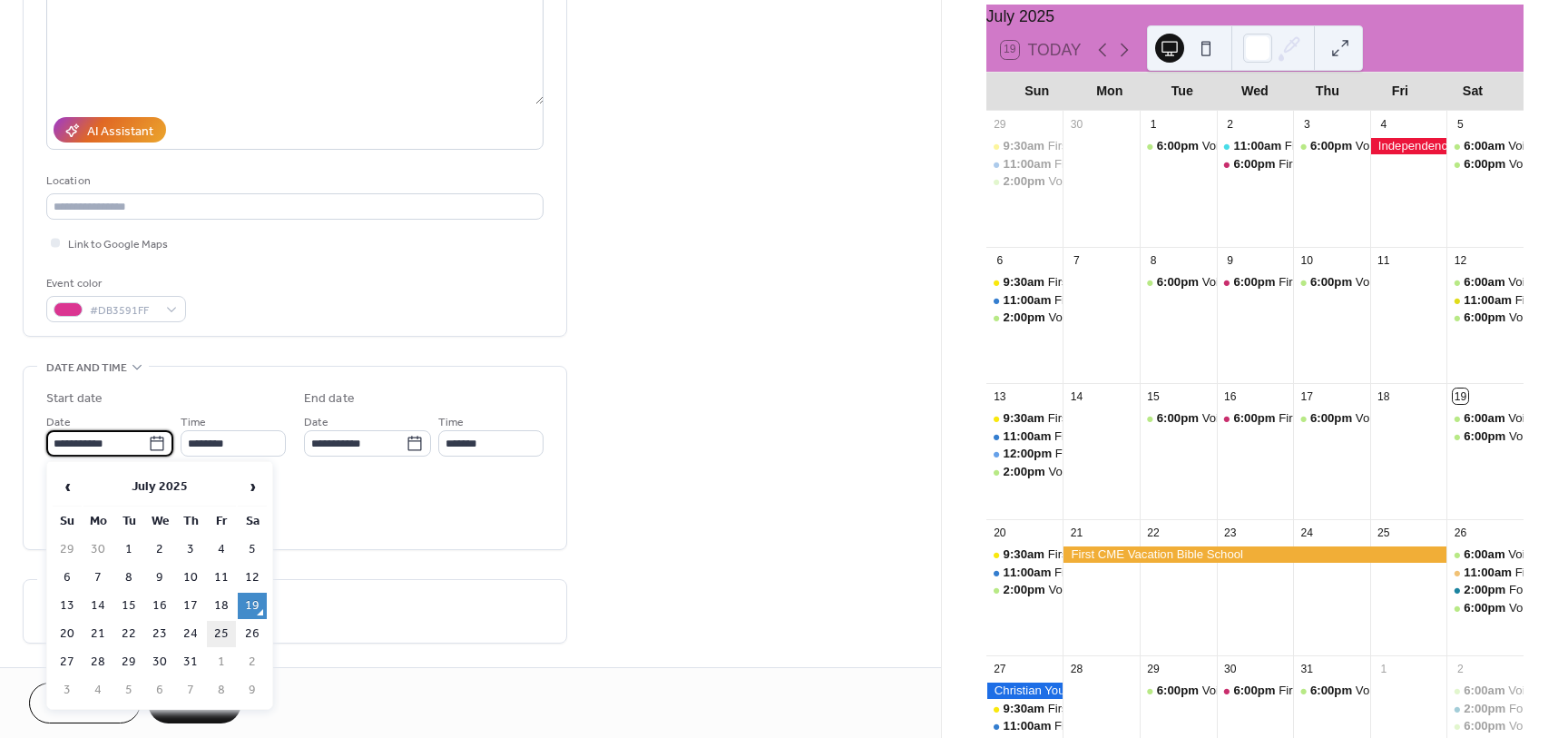 click on "25" at bounding box center [221, 634] 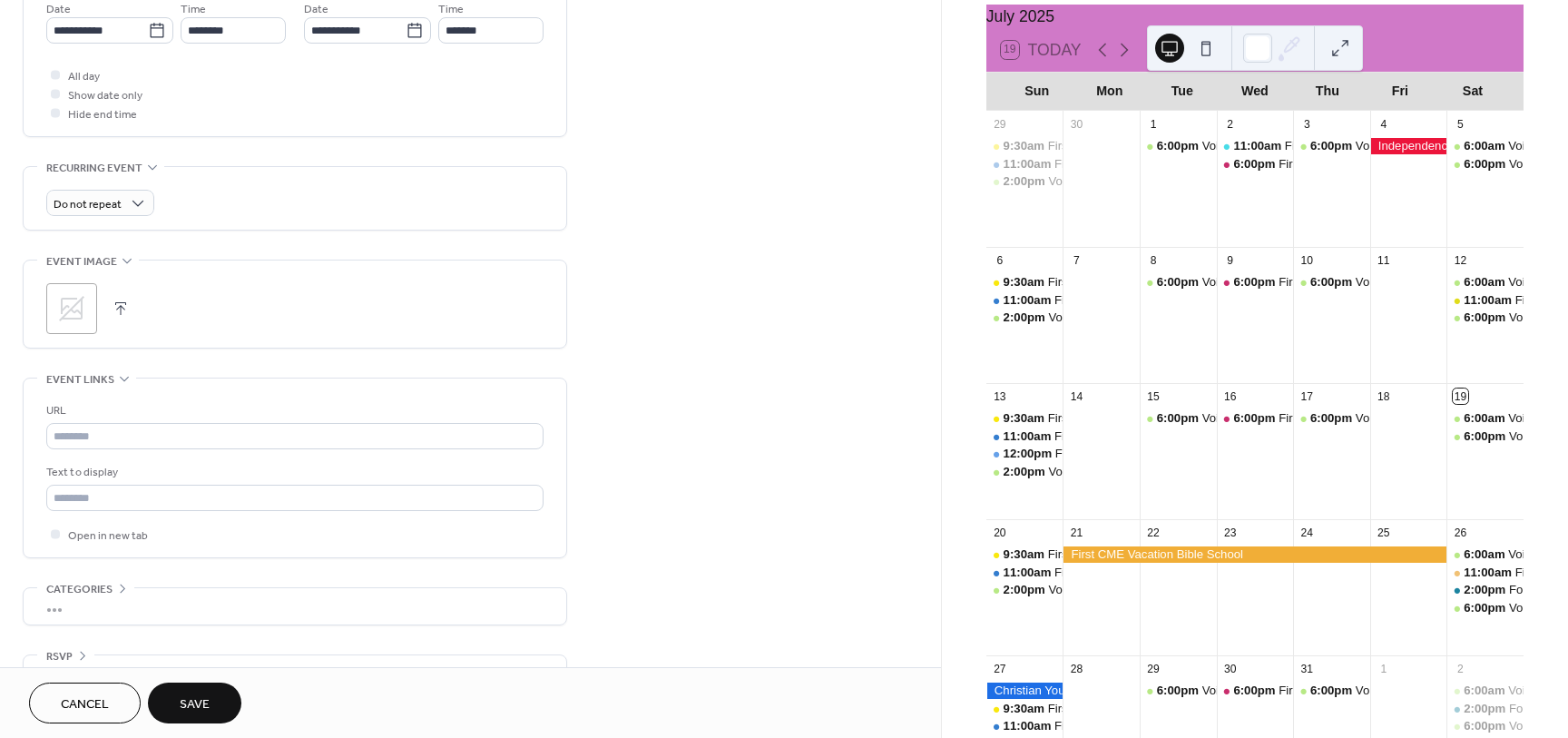 scroll, scrollTop: 682, scrollLeft: 0, axis: vertical 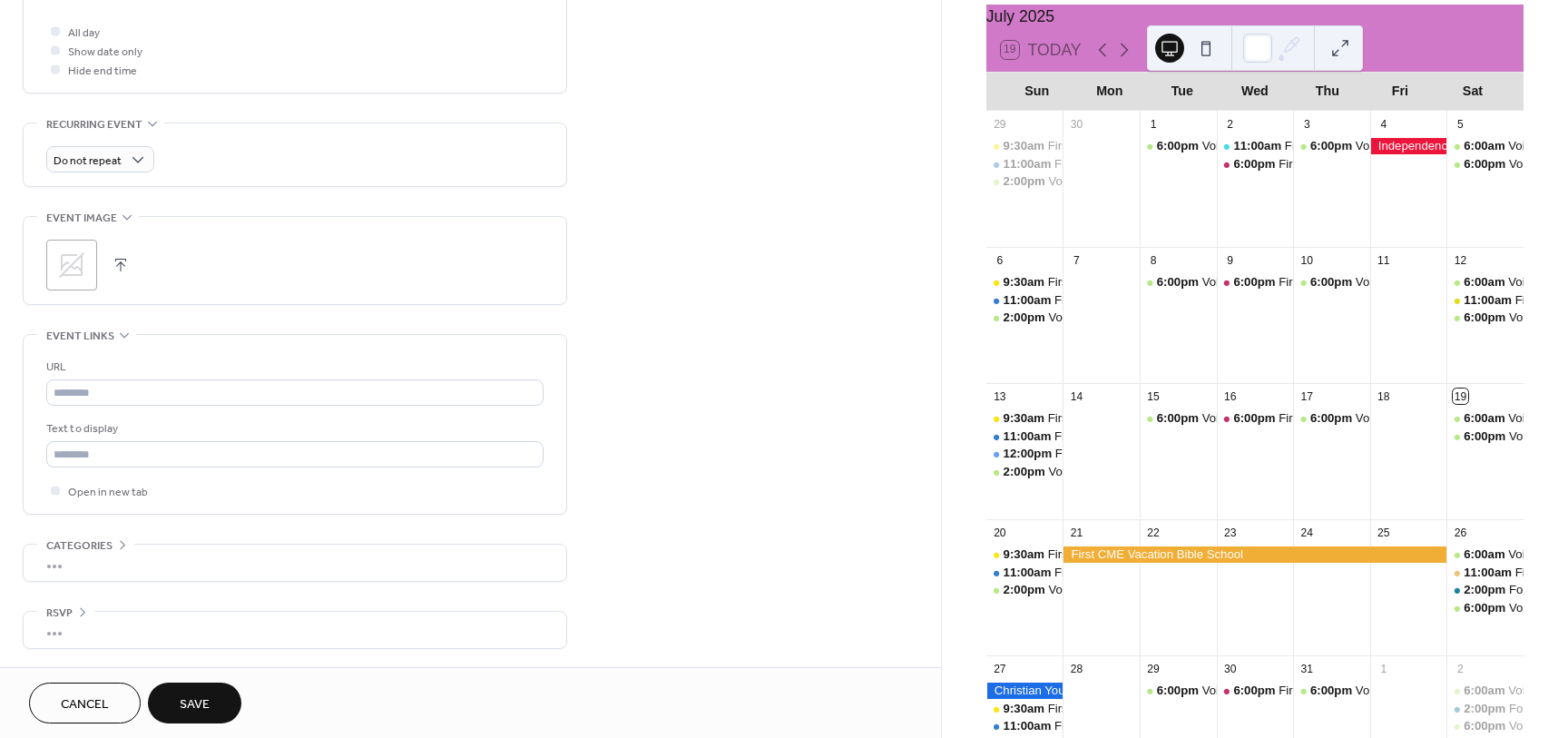 click on "Save" at bounding box center (194, 704) 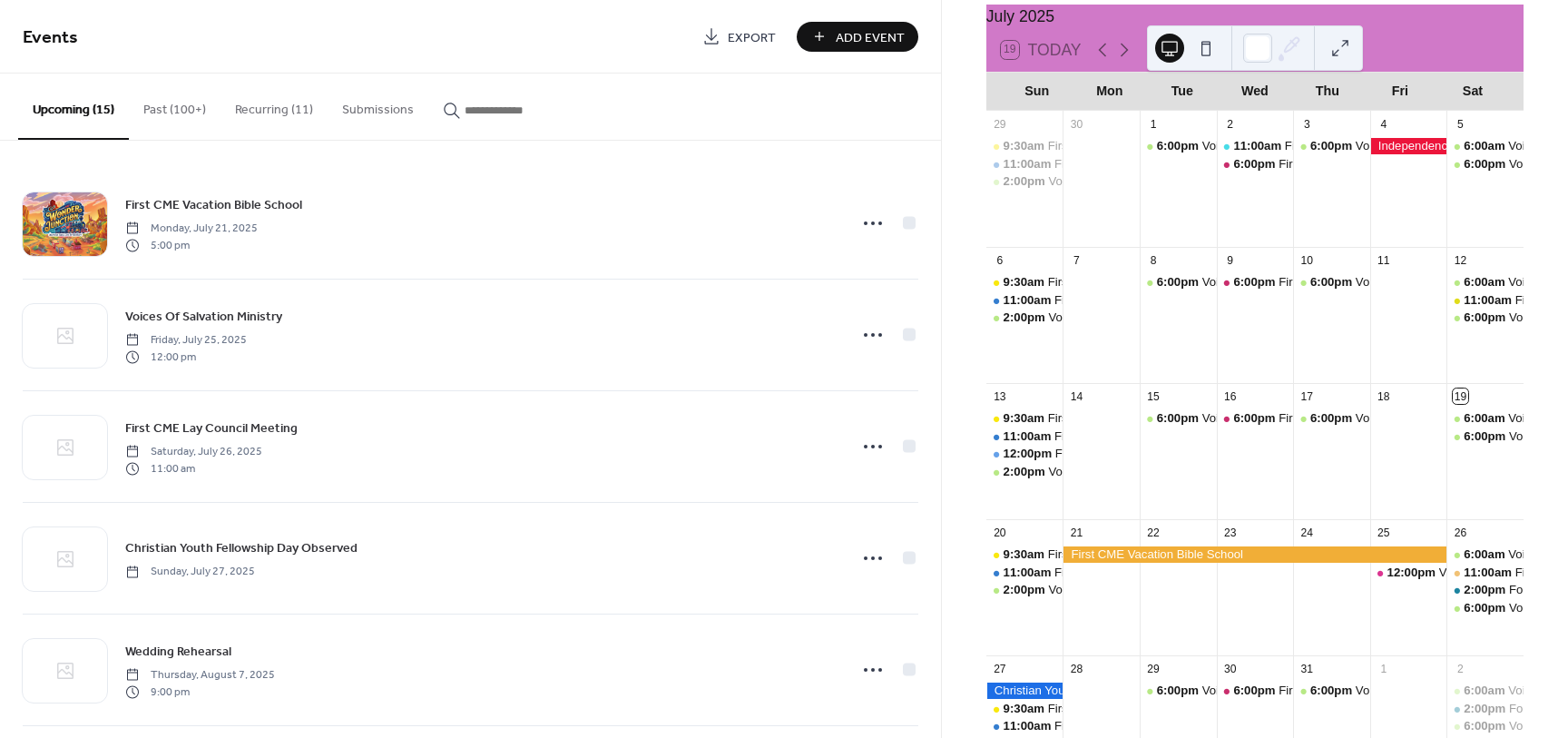 click on "Add Event" at bounding box center [870, 37] 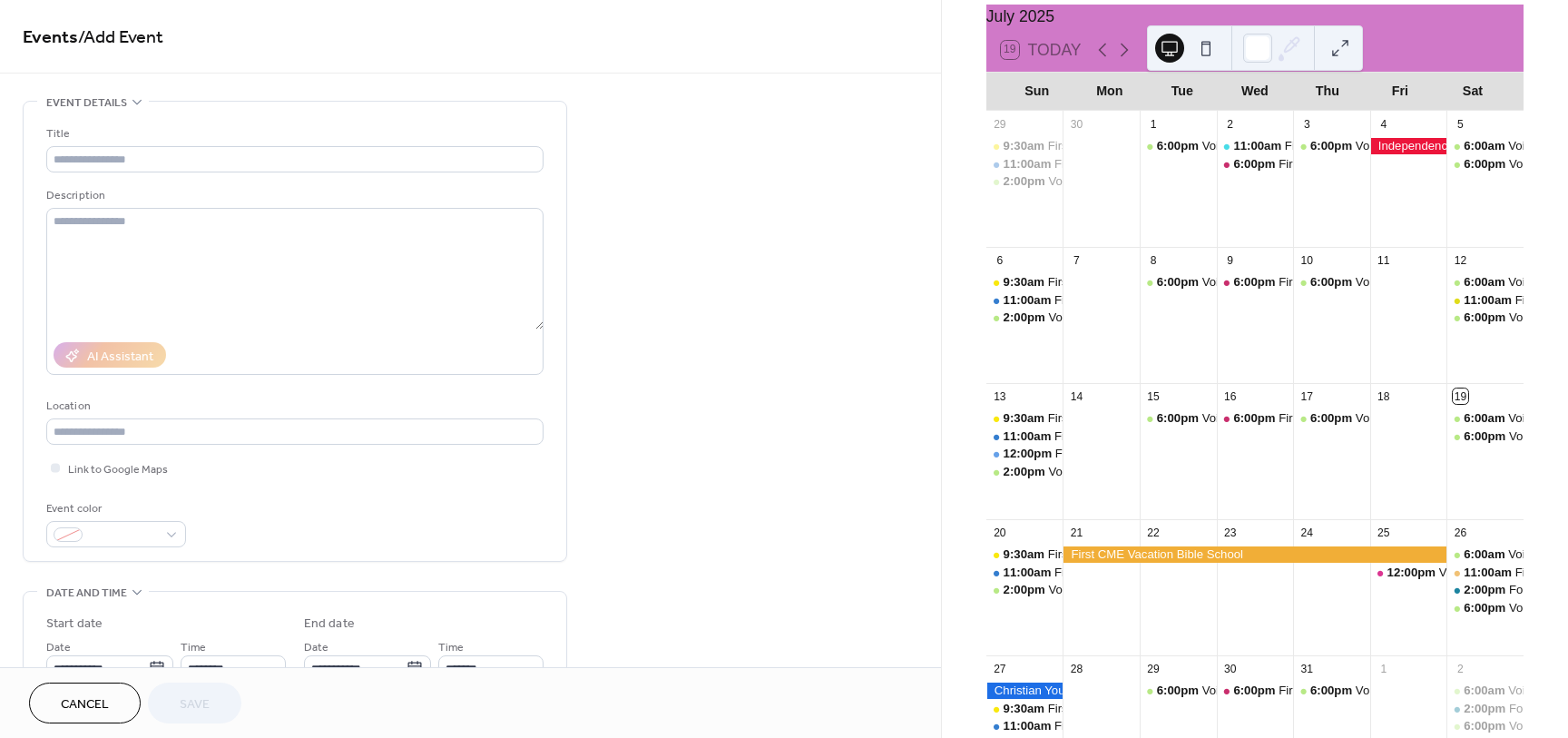 click on "Cancel" at bounding box center [84, 704] 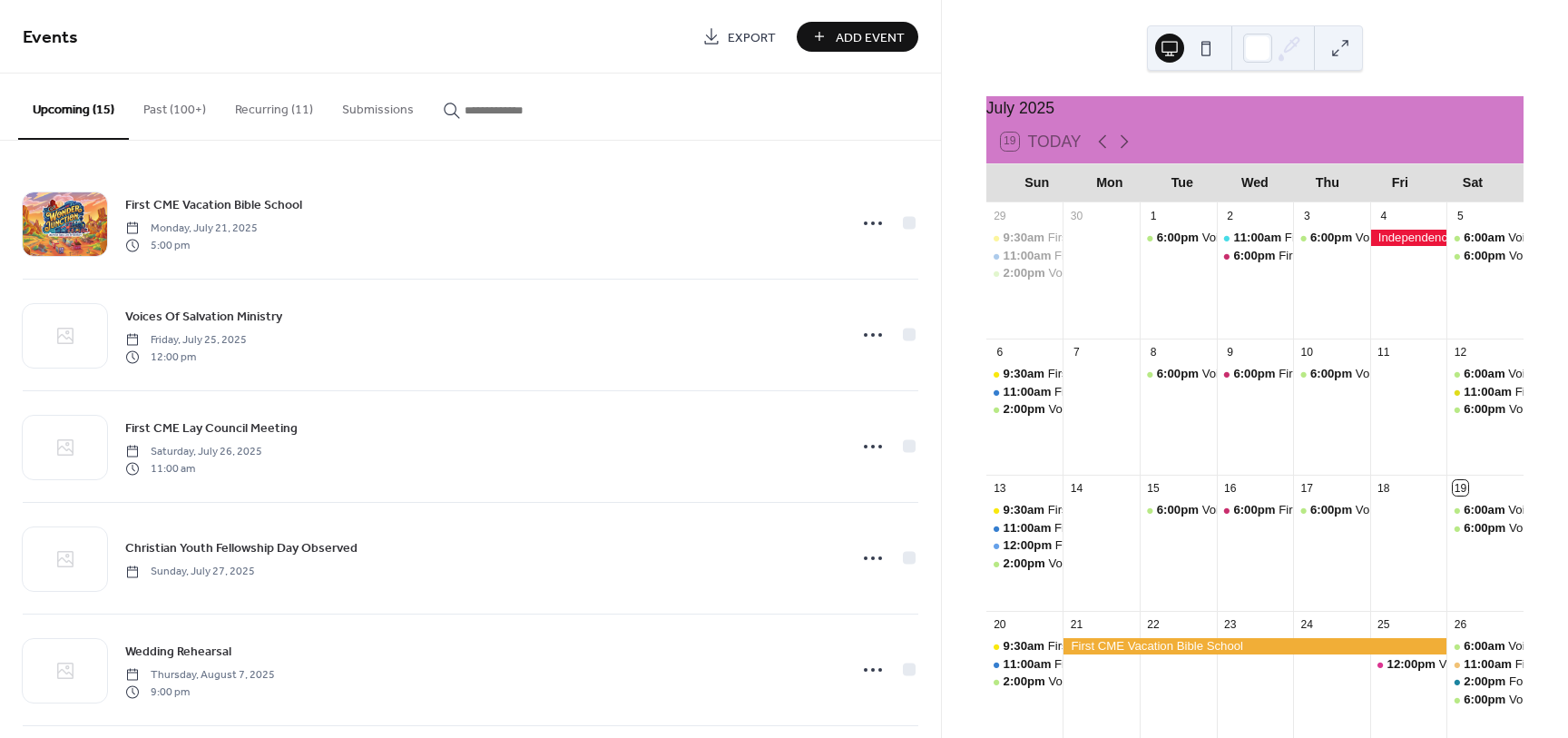 scroll, scrollTop: 0, scrollLeft: 0, axis: both 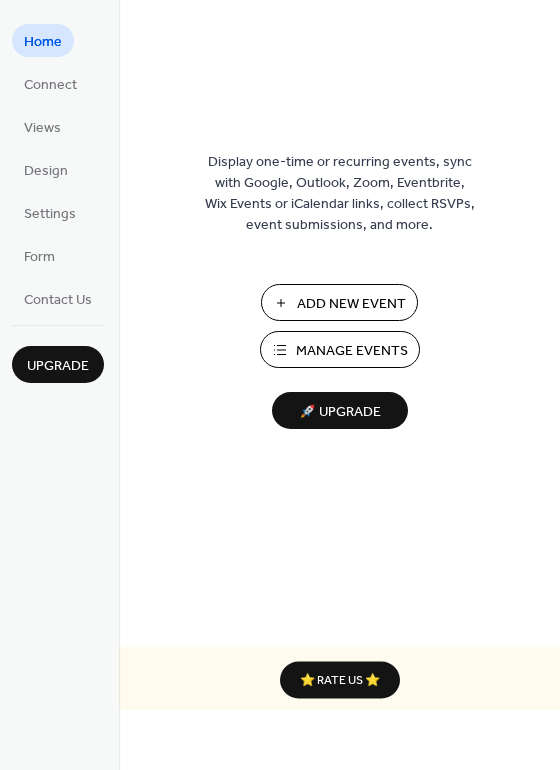 click on "Add New Event" at bounding box center (351, 304) 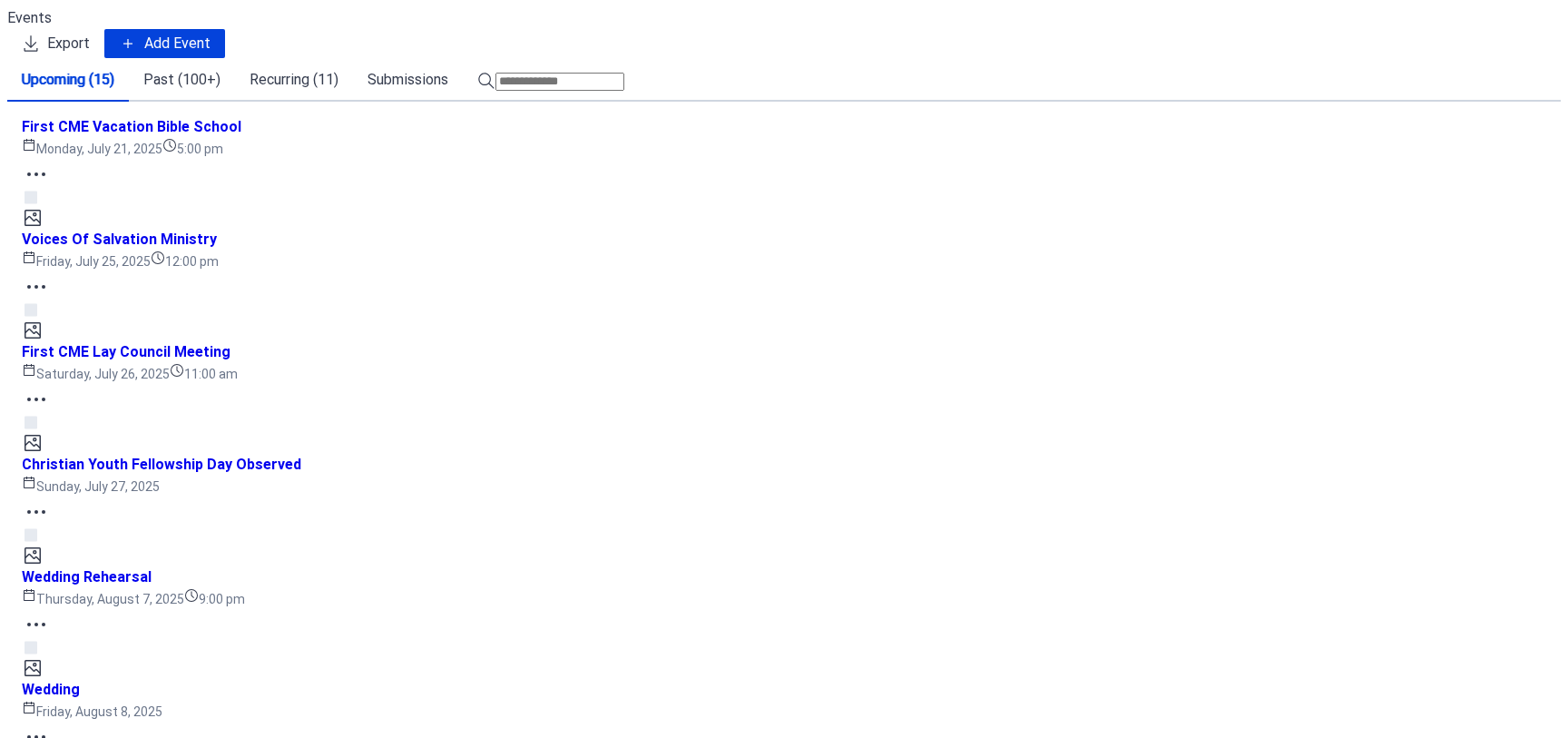 scroll, scrollTop: 0, scrollLeft: 0, axis: both 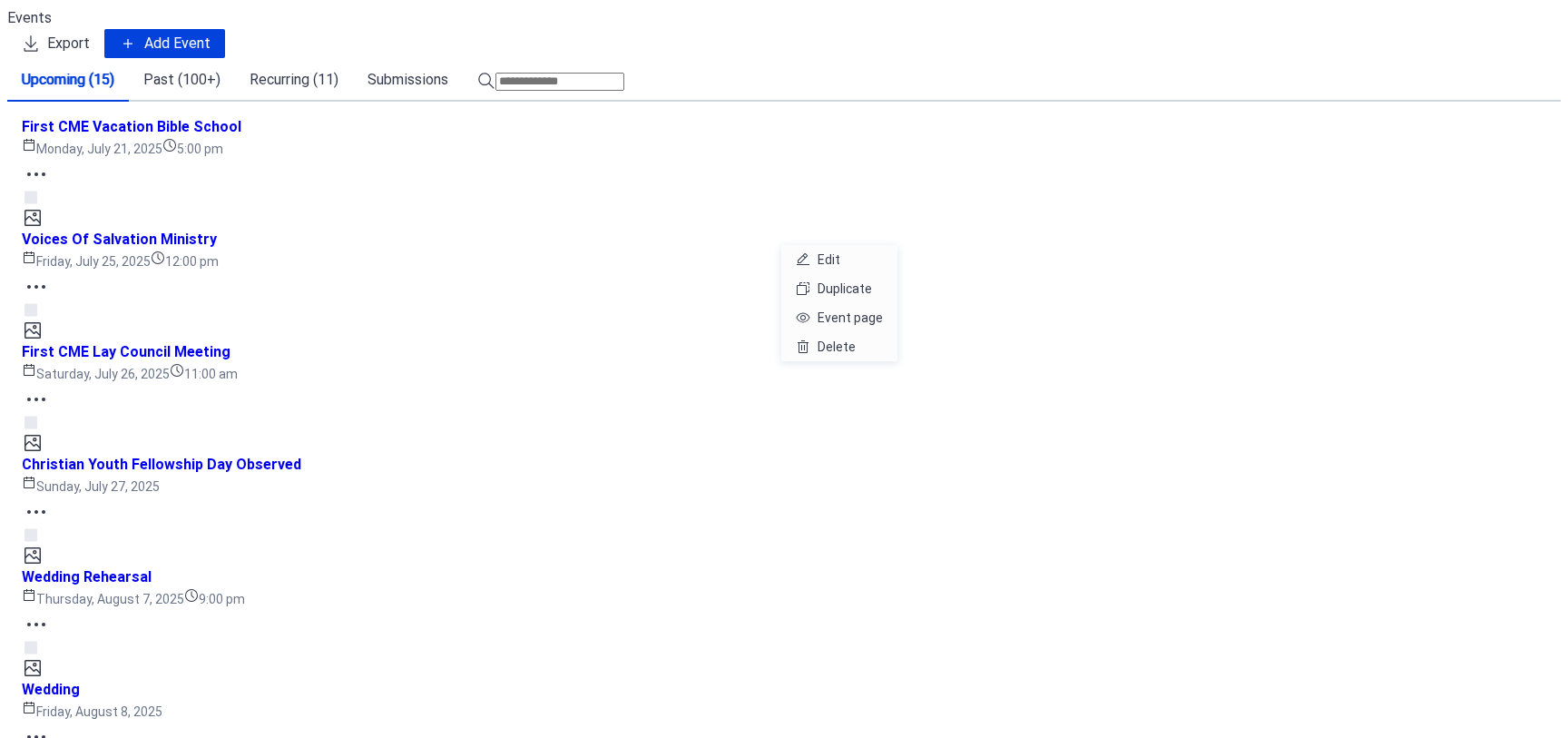 click 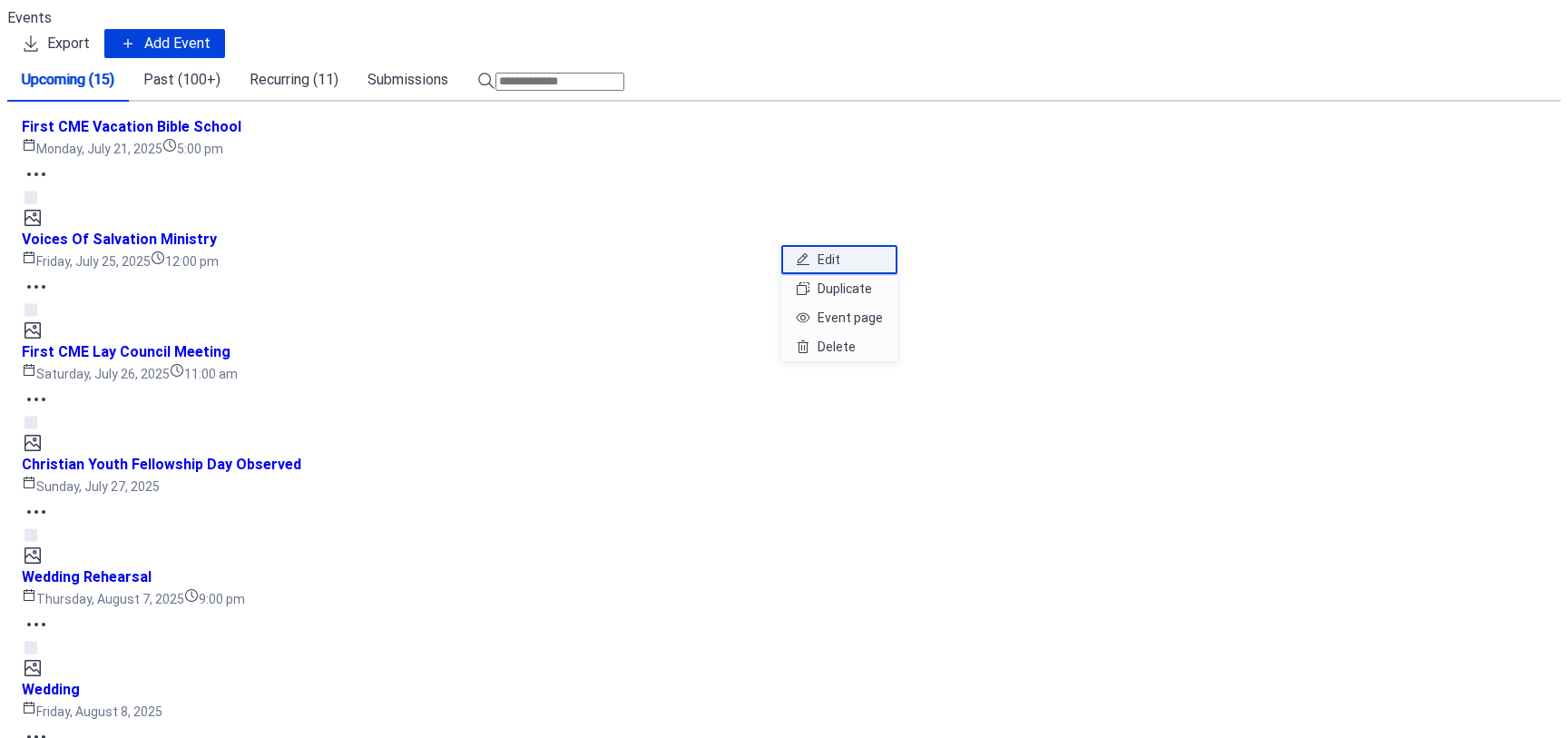 click on "Edit" at bounding box center (828, 260) 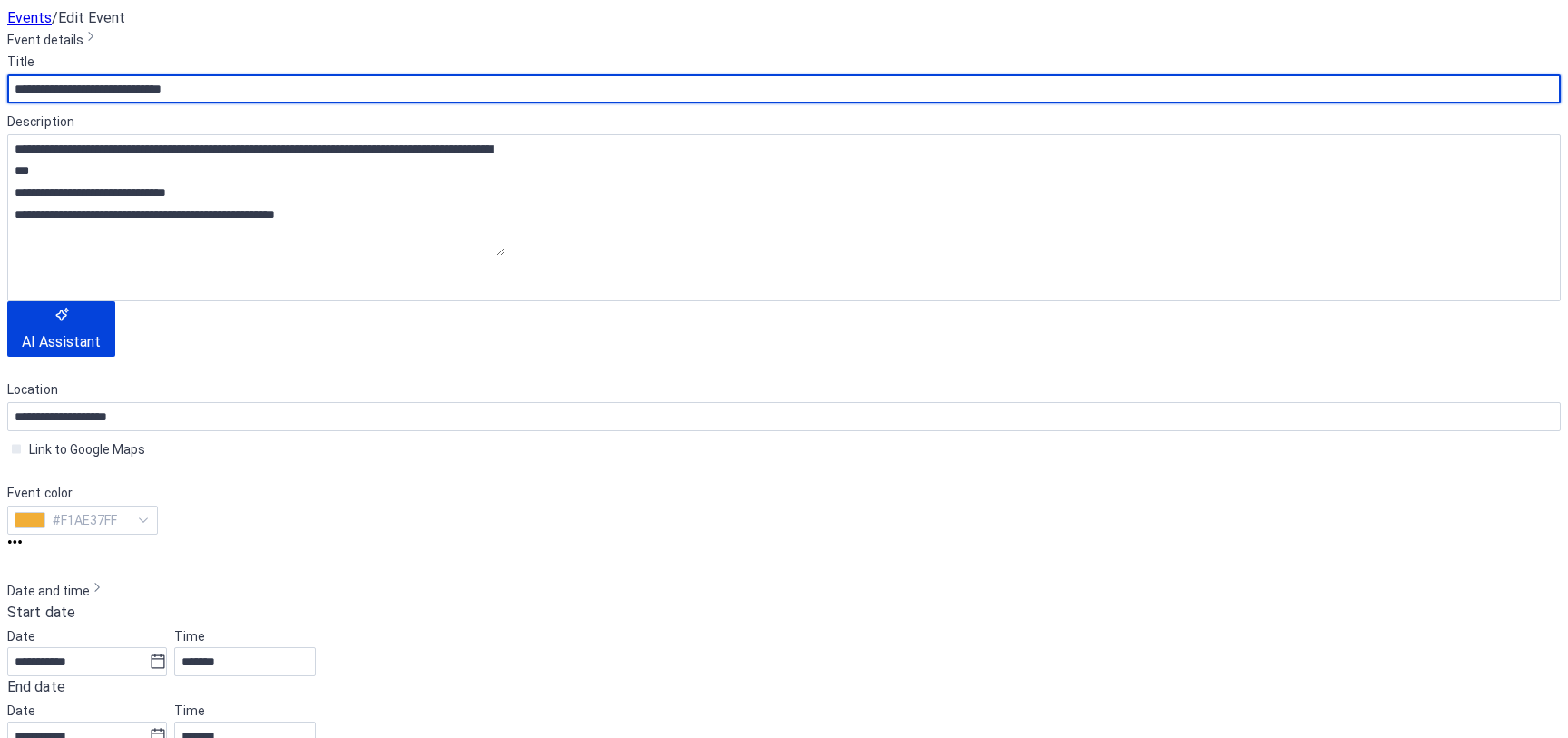 scroll, scrollTop: 566, scrollLeft: 0, axis: vertical 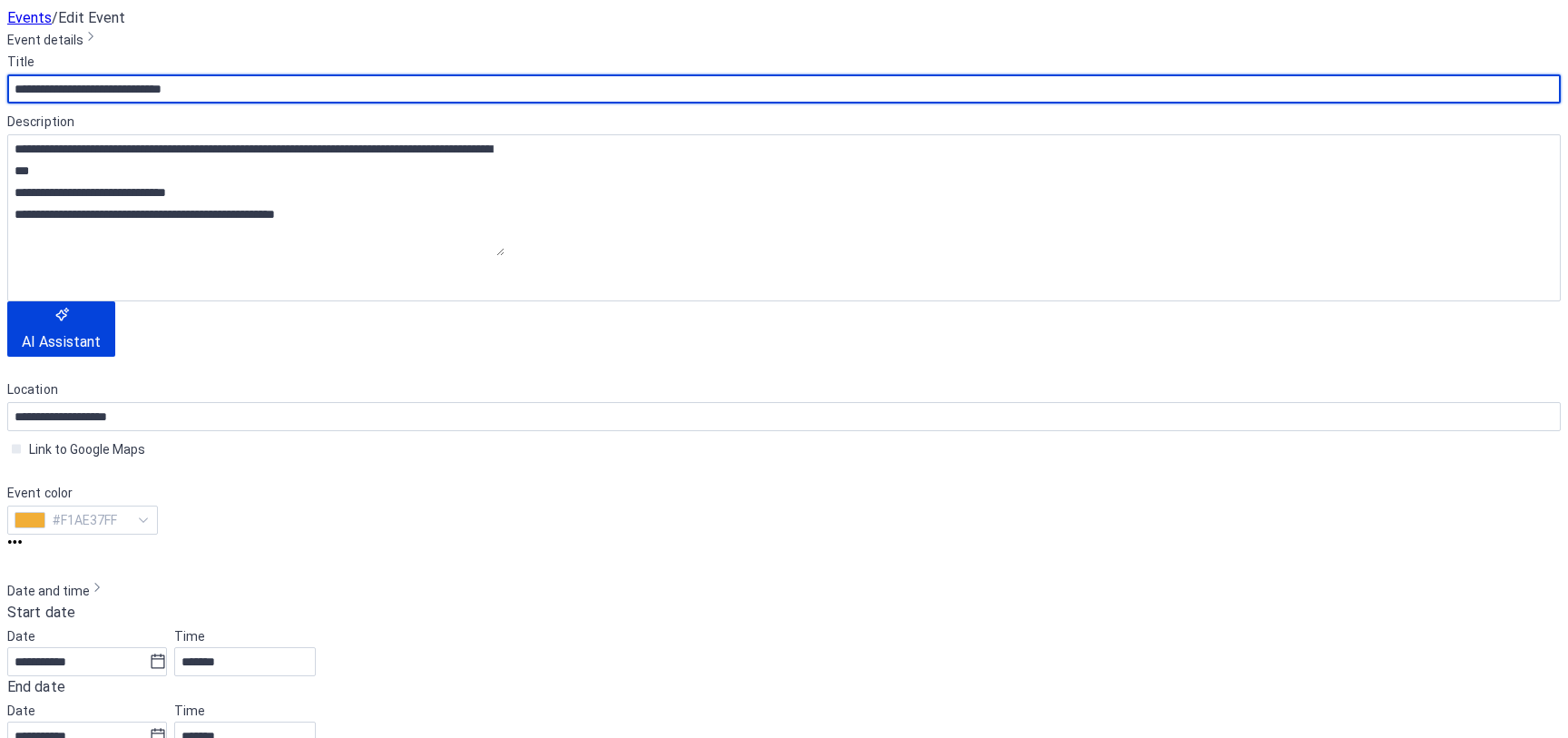 click at bounding box center (16, 804) 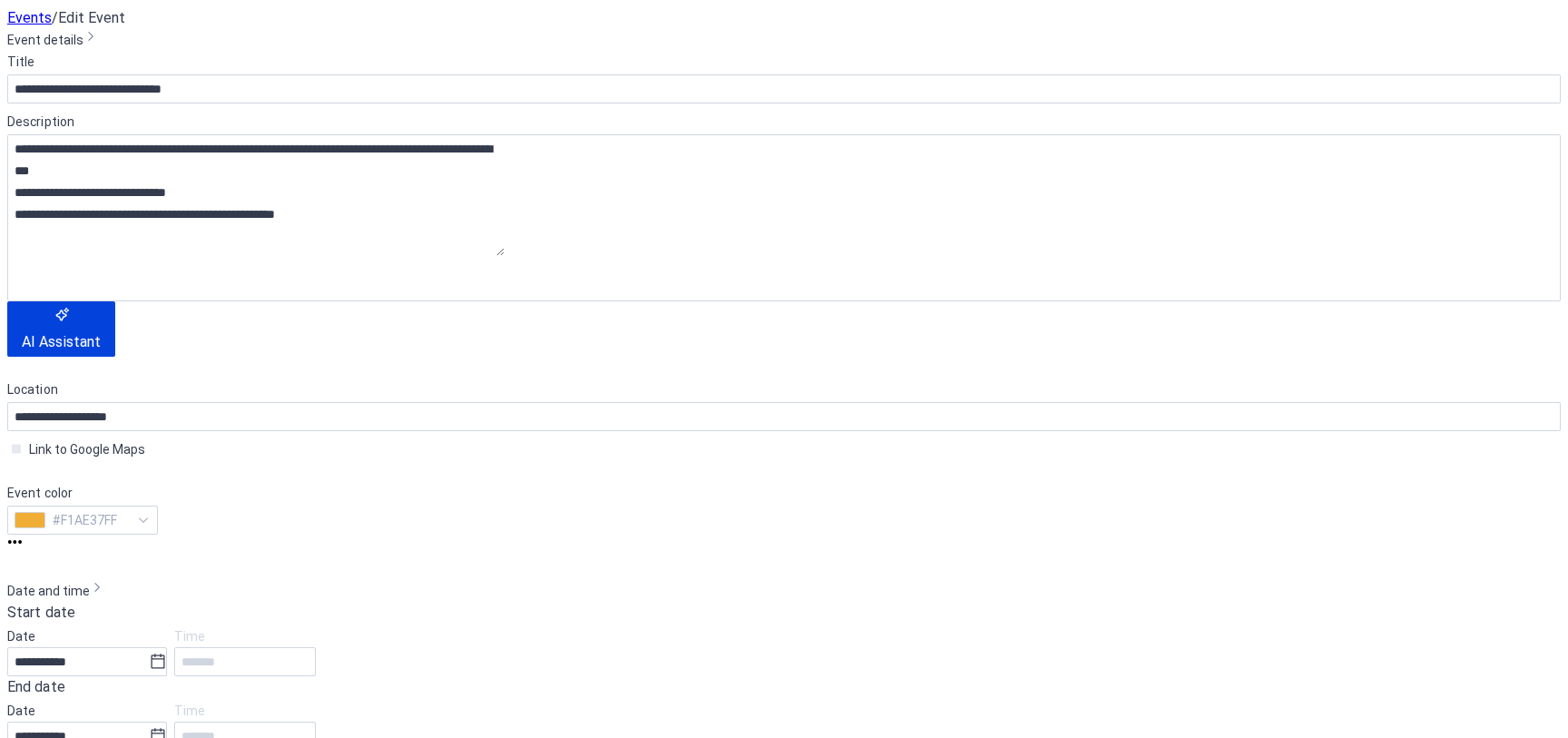 click at bounding box center (16, 804) 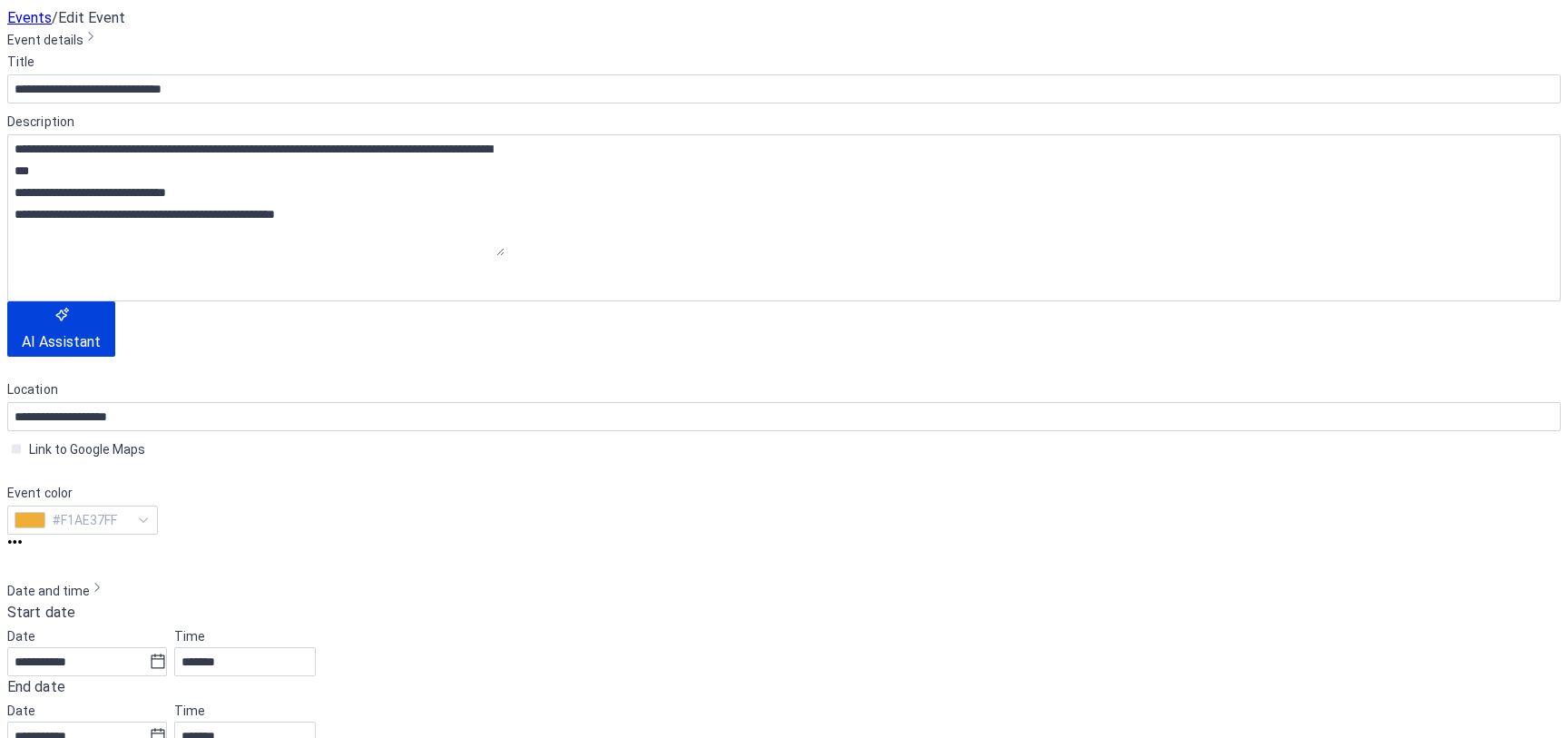 click at bounding box center (16, 826) 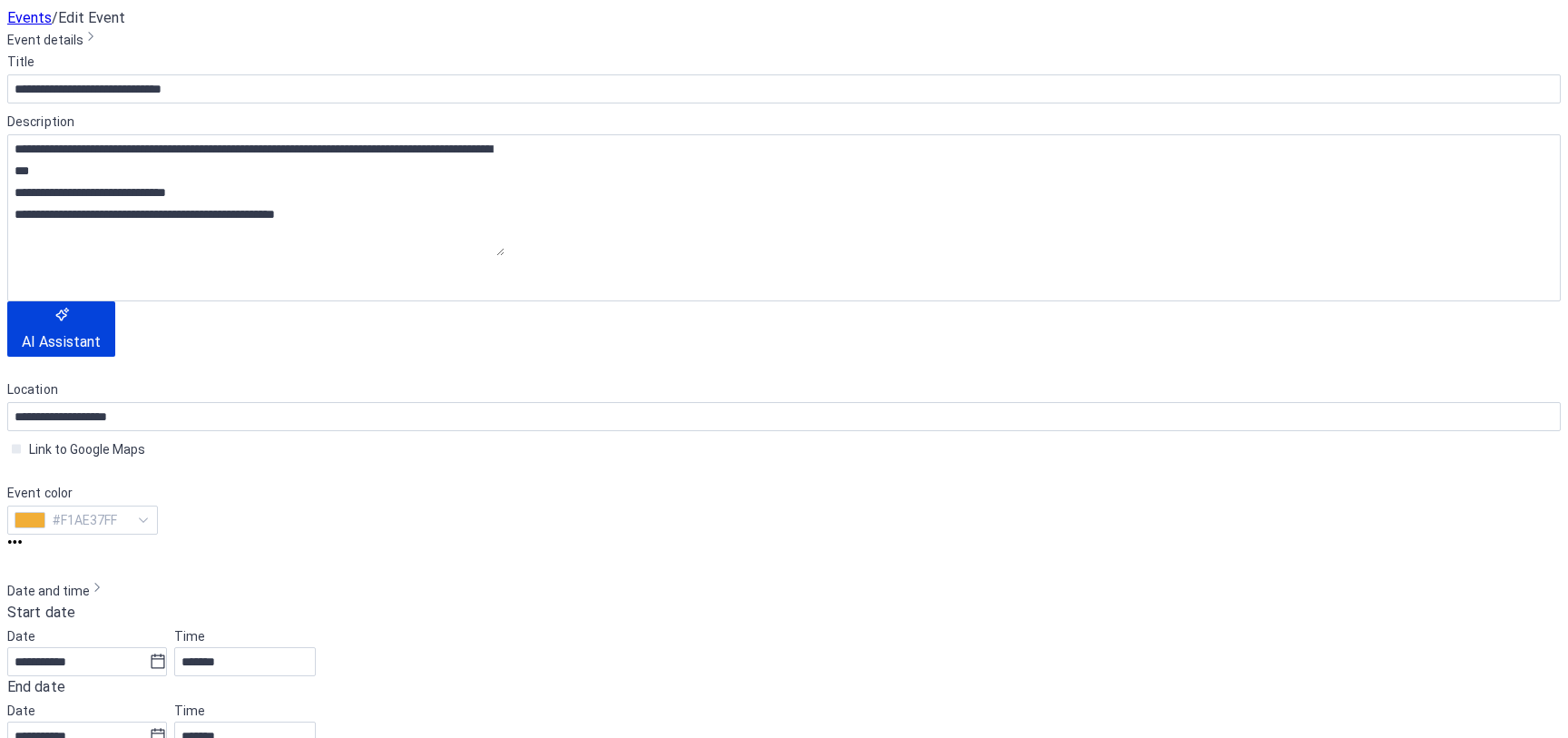 click at bounding box center (16, 804) 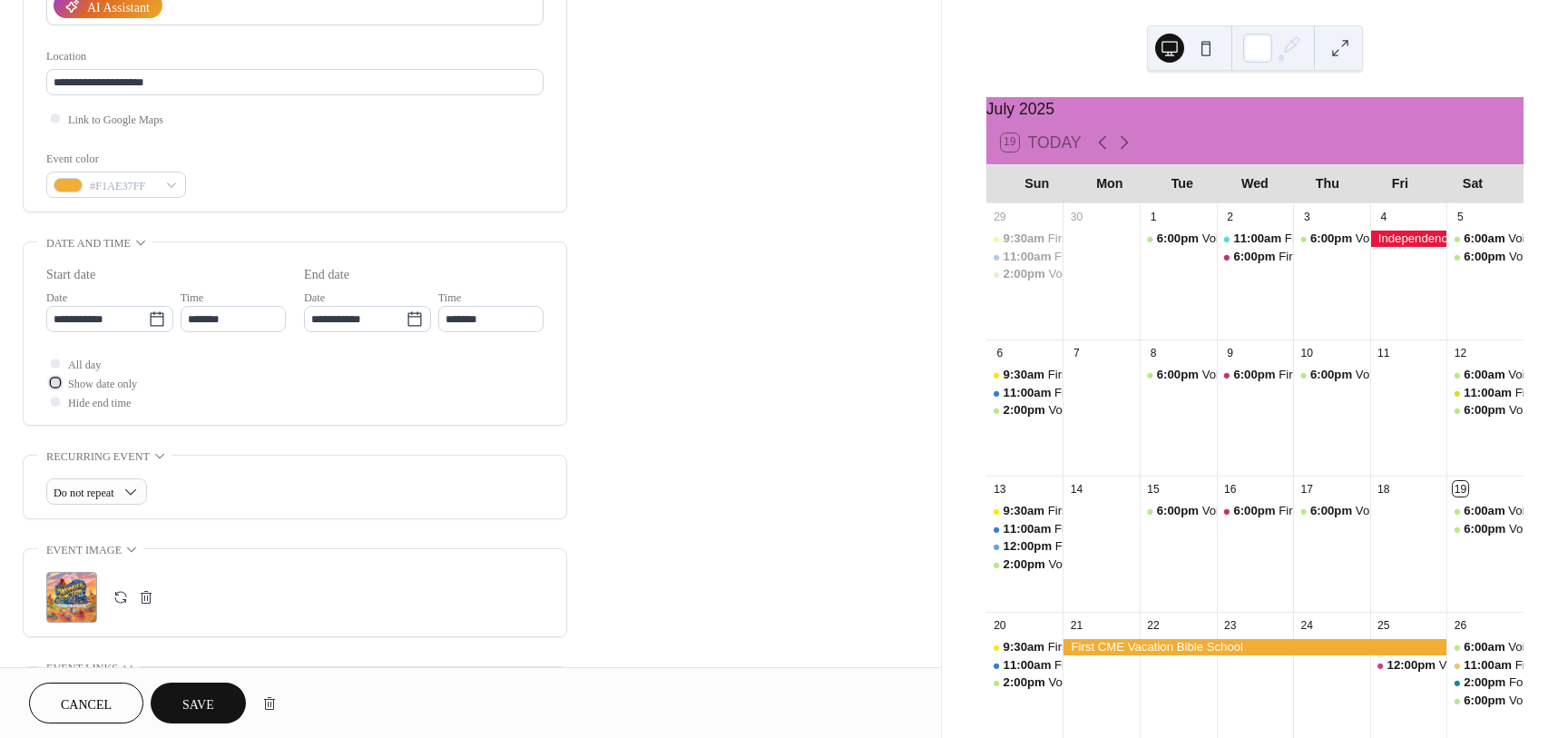 click at bounding box center [55, 382] 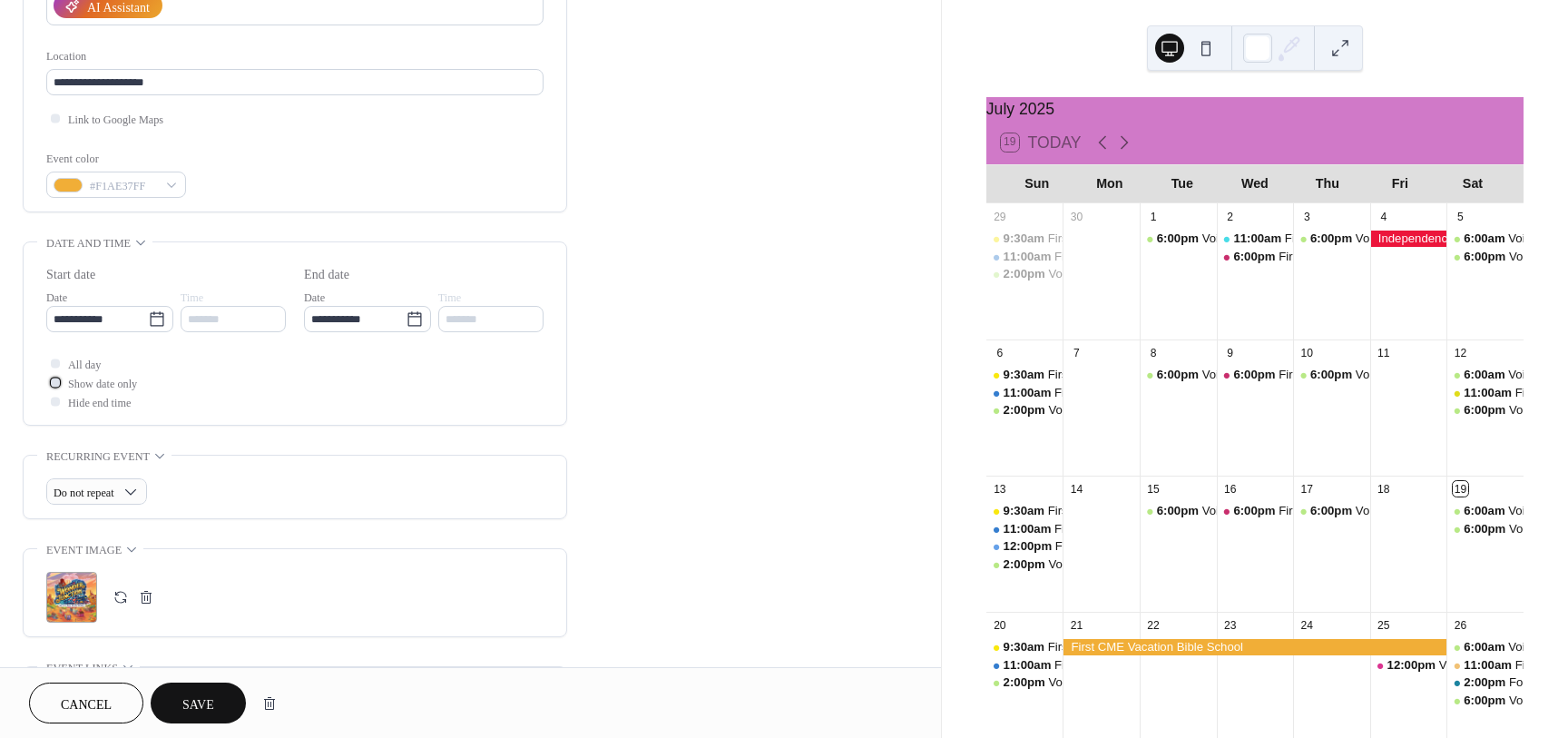 click at bounding box center [55, 382] 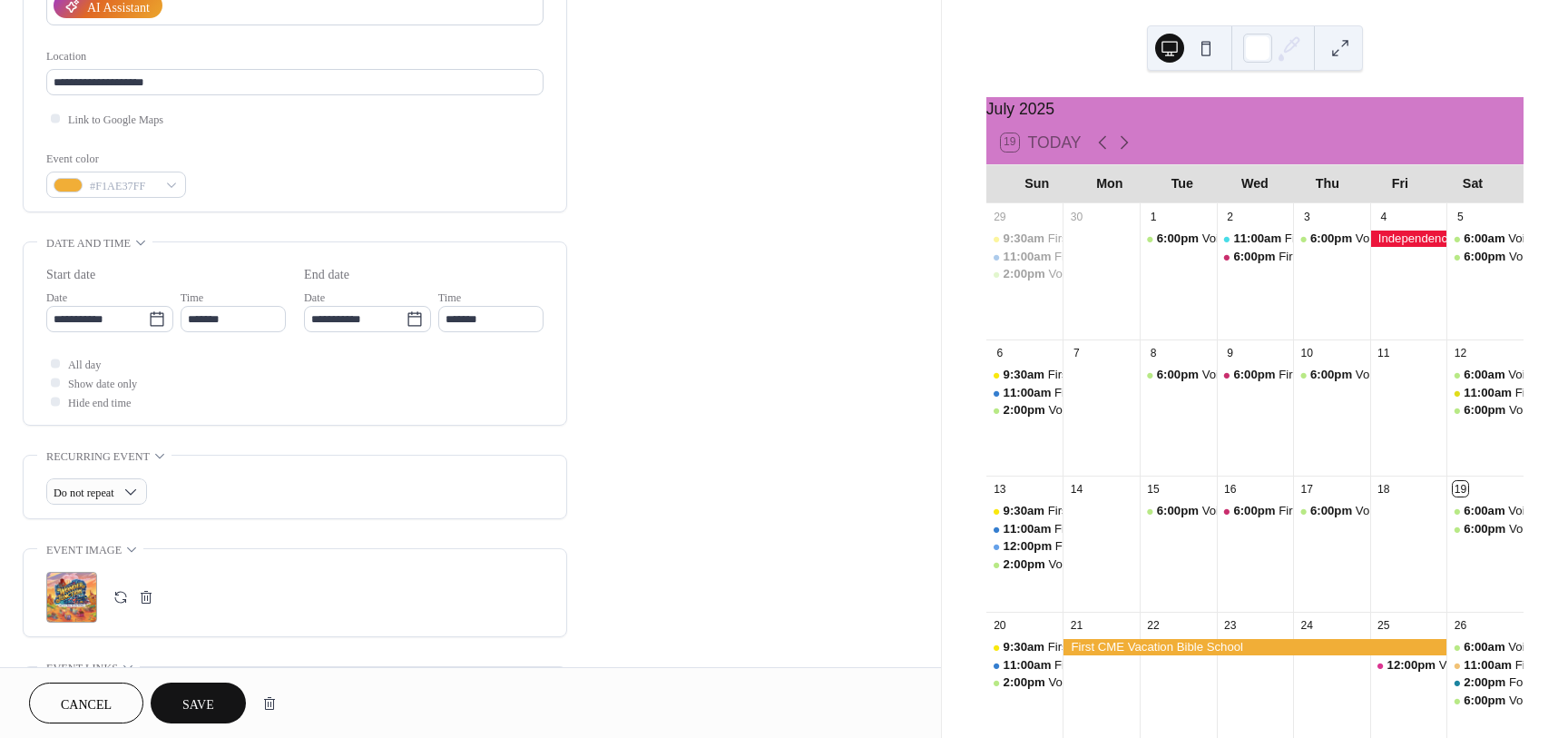 click on "All day Show date only Hide end time" at bounding box center (295, 382) 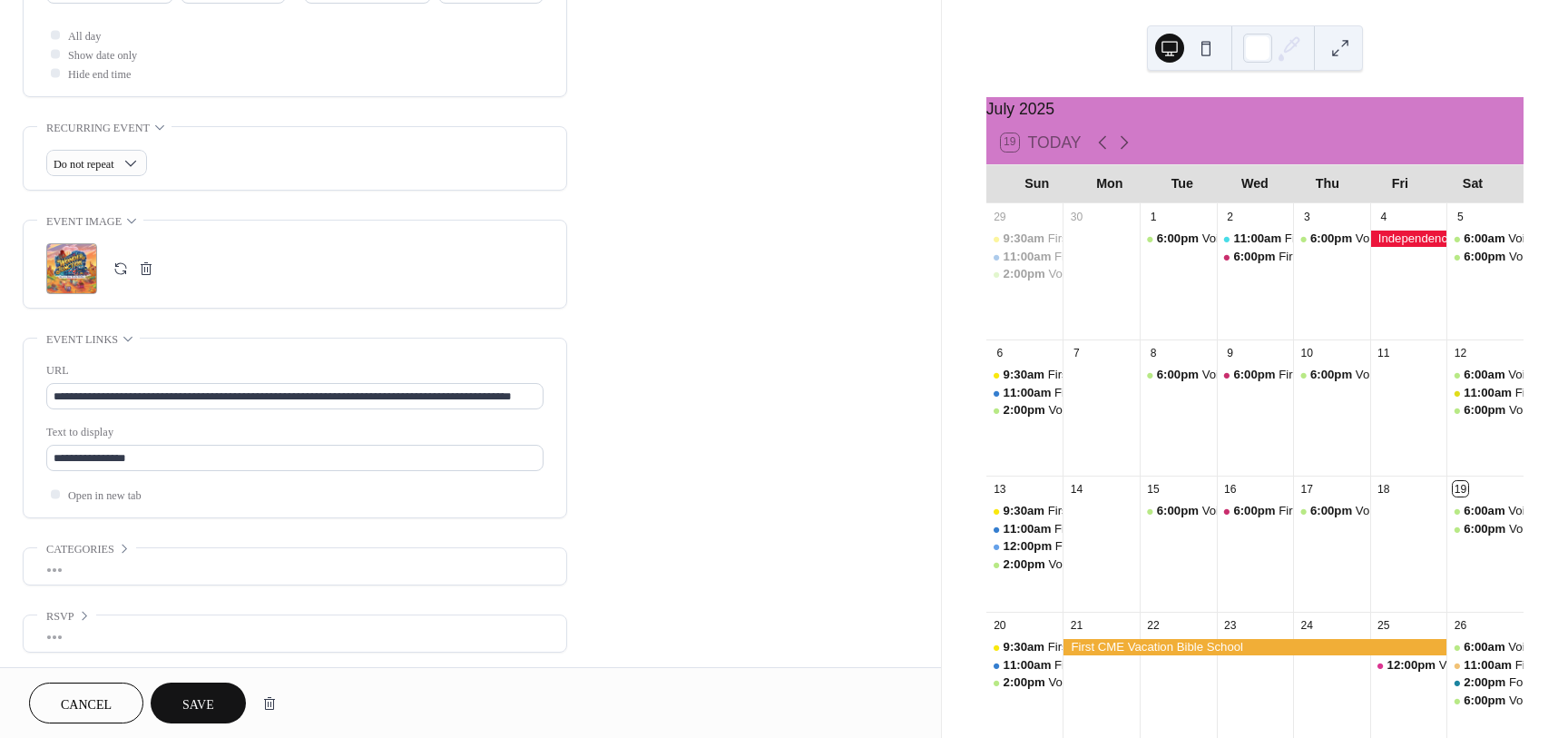 scroll, scrollTop: 682, scrollLeft: 0, axis: vertical 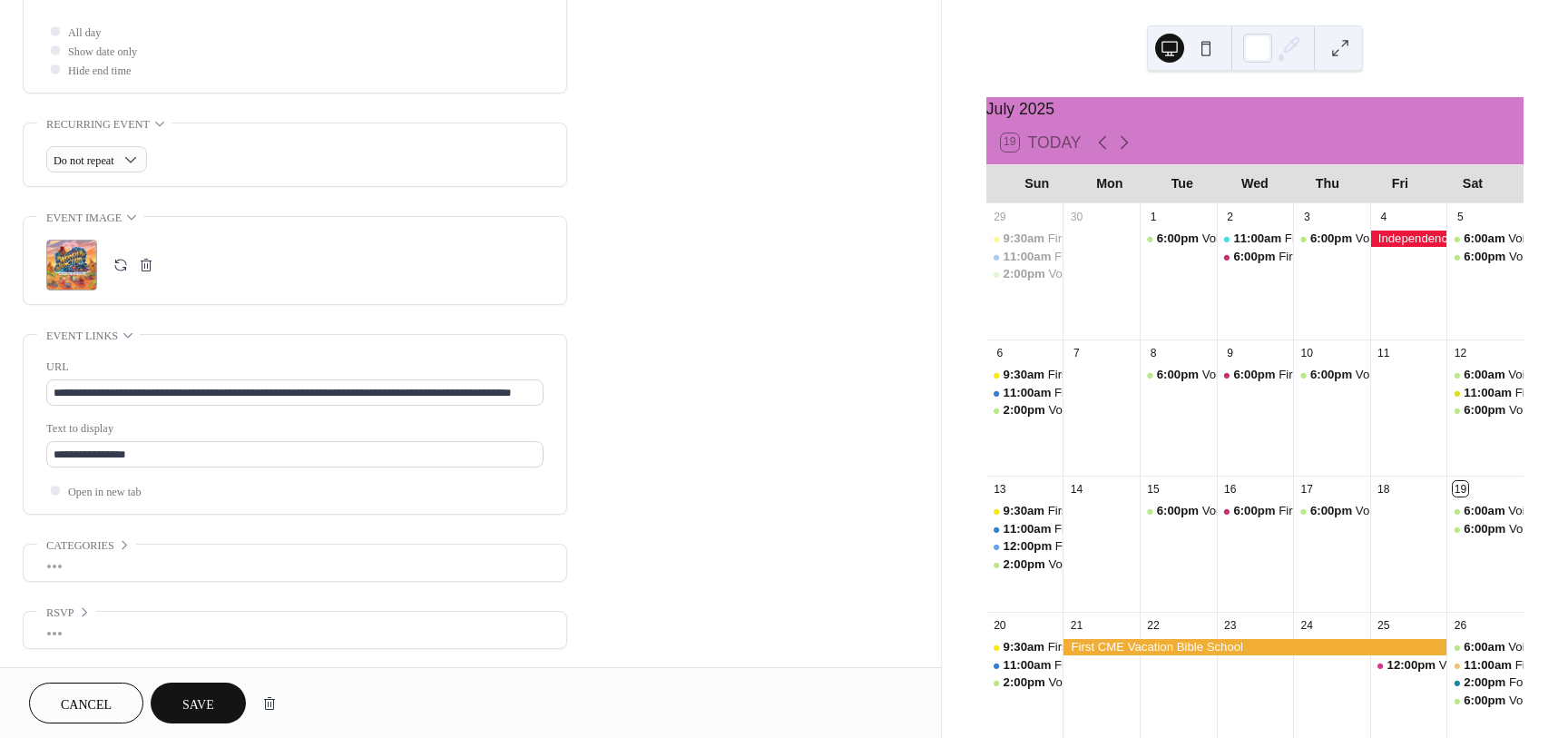click on "•••" at bounding box center [295, 563] 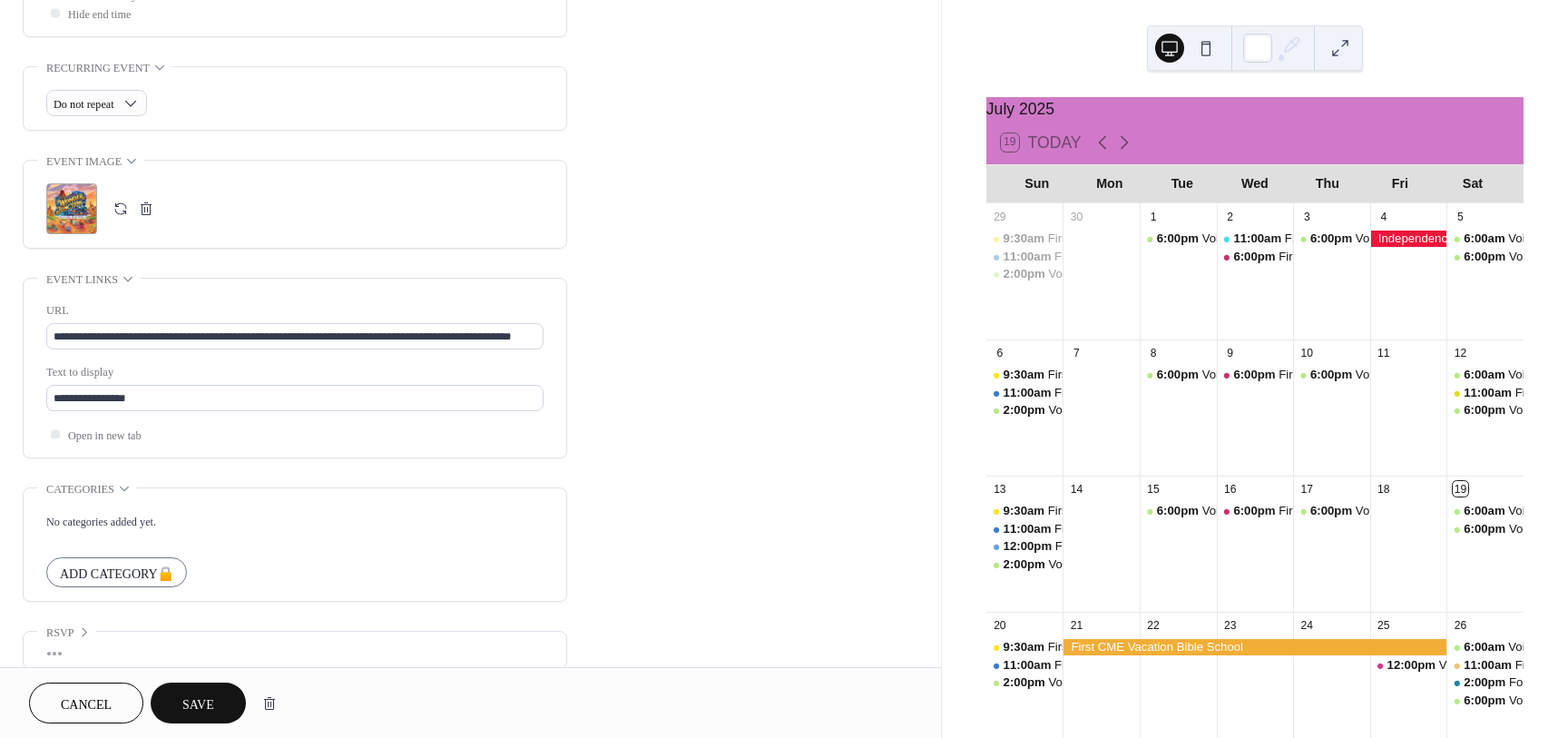 scroll, scrollTop: 758, scrollLeft: 0, axis: vertical 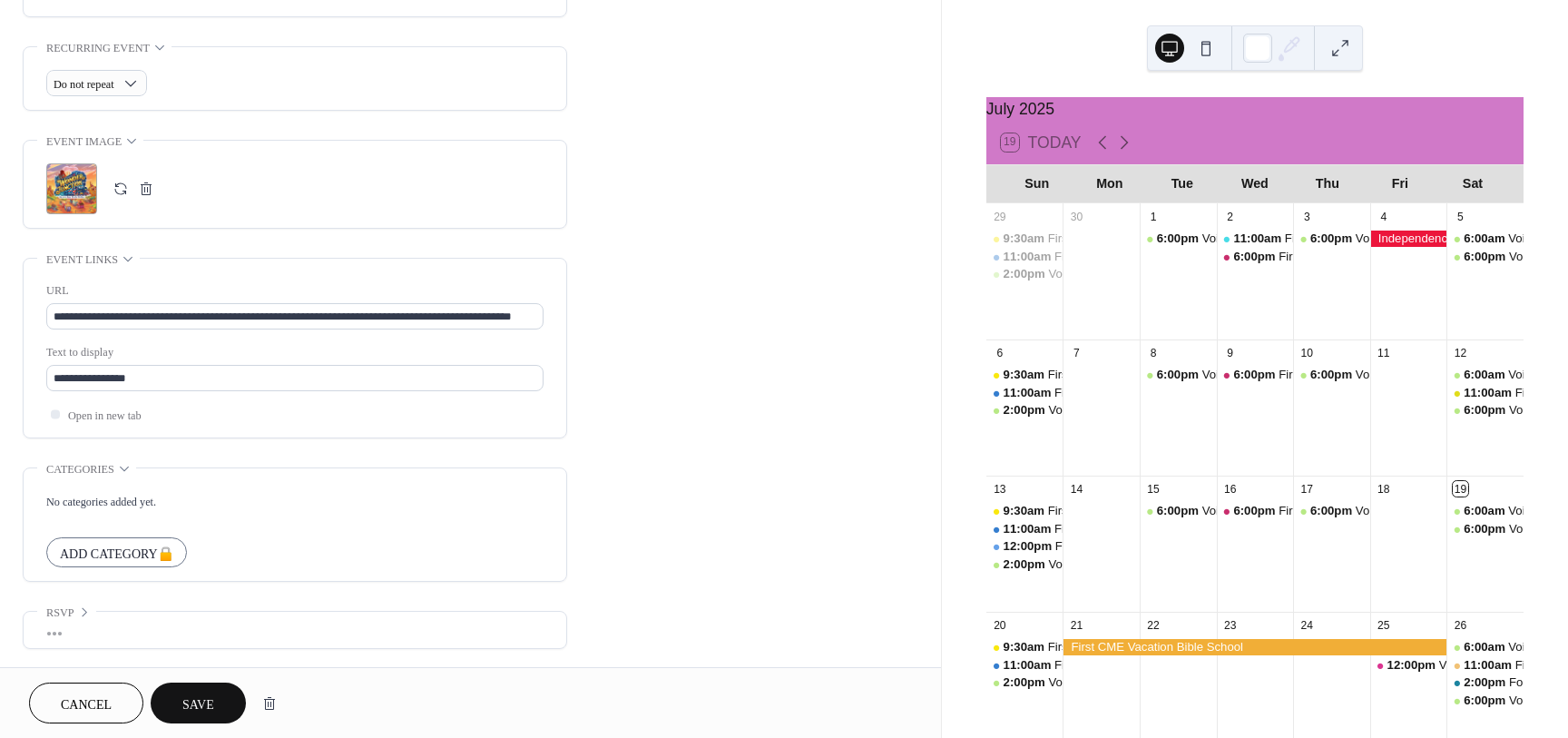 click on "•••" at bounding box center (295, 630) 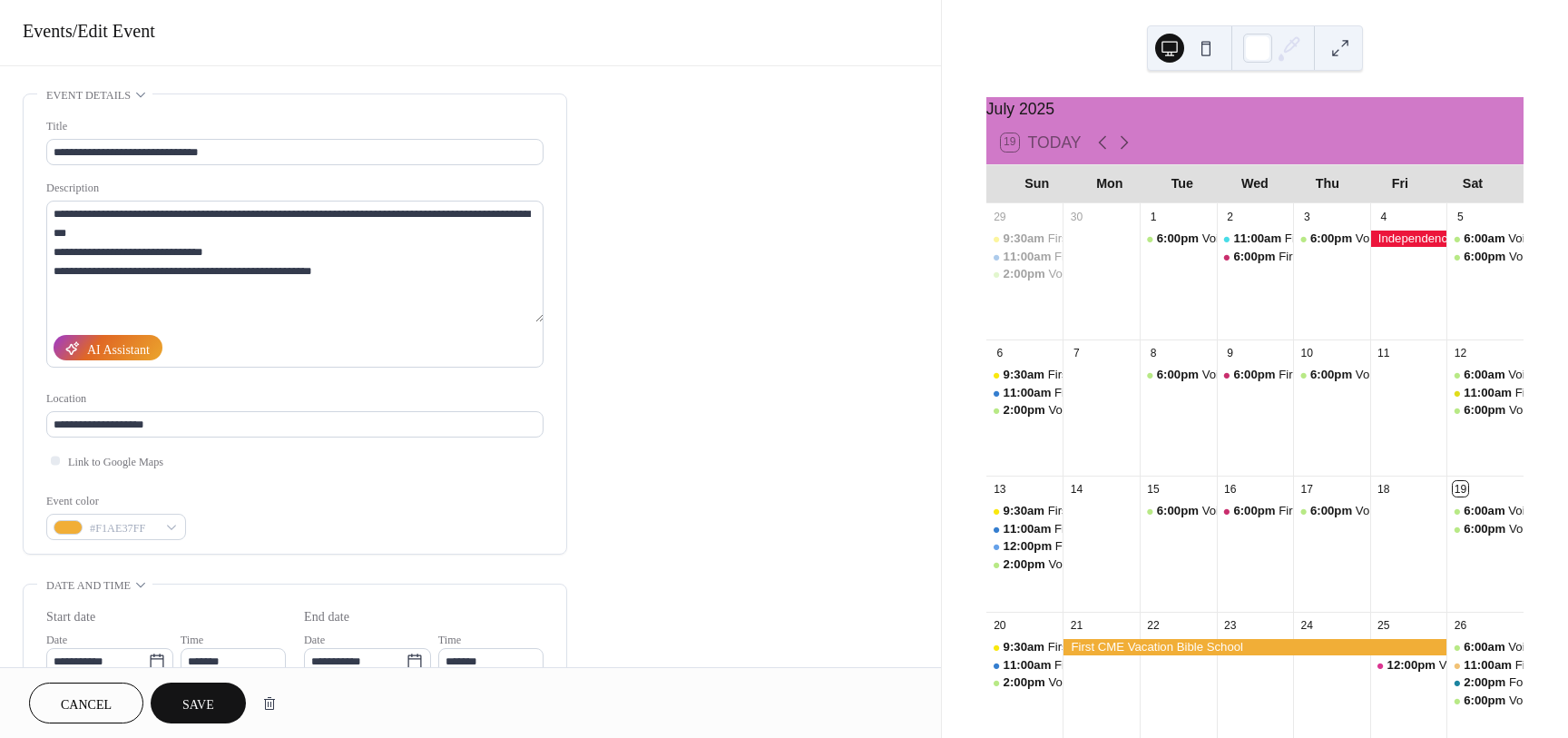 scroll, scrollTop: 0, scrollLeft: 0, axis: both 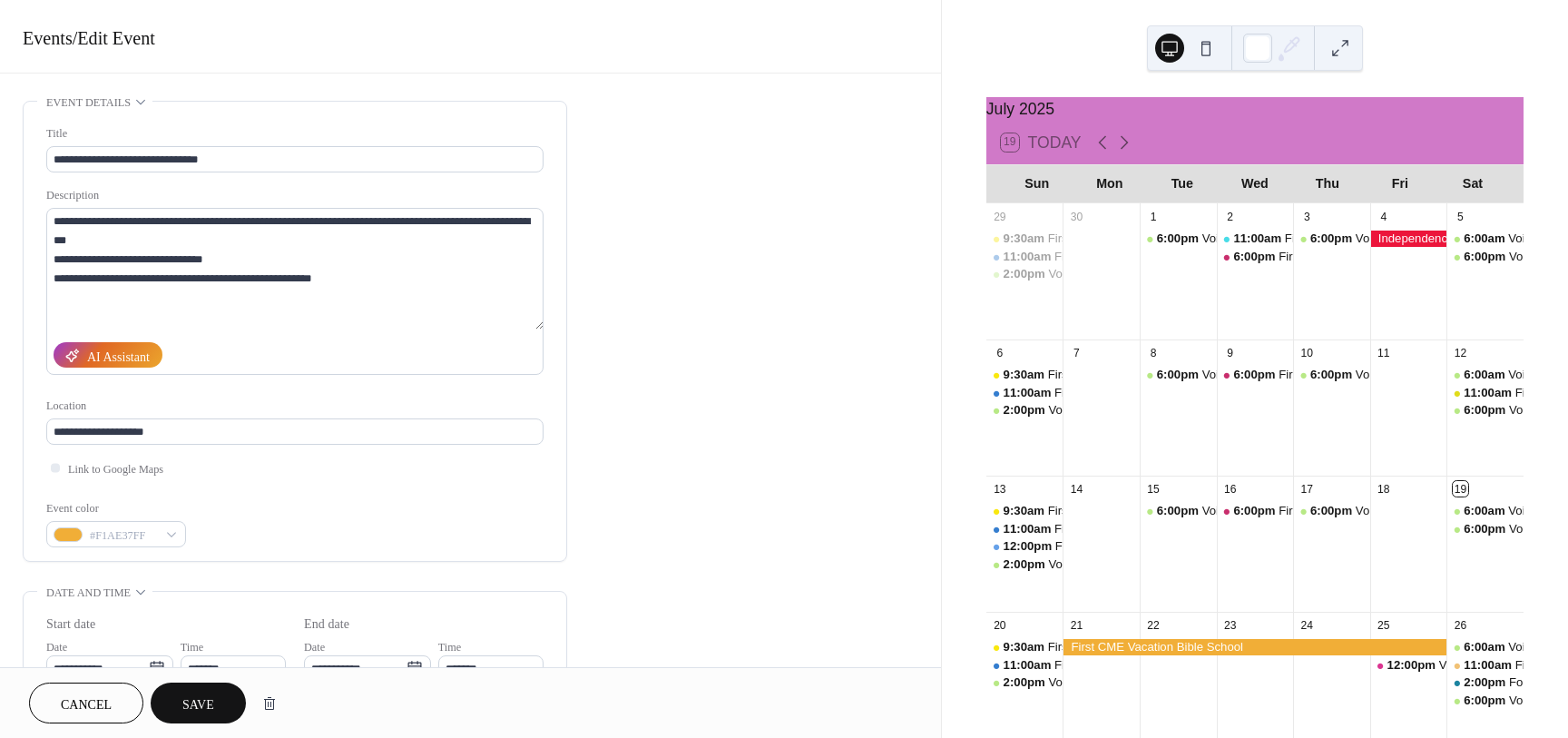 click on "Save" at bounding box center [198, 703] 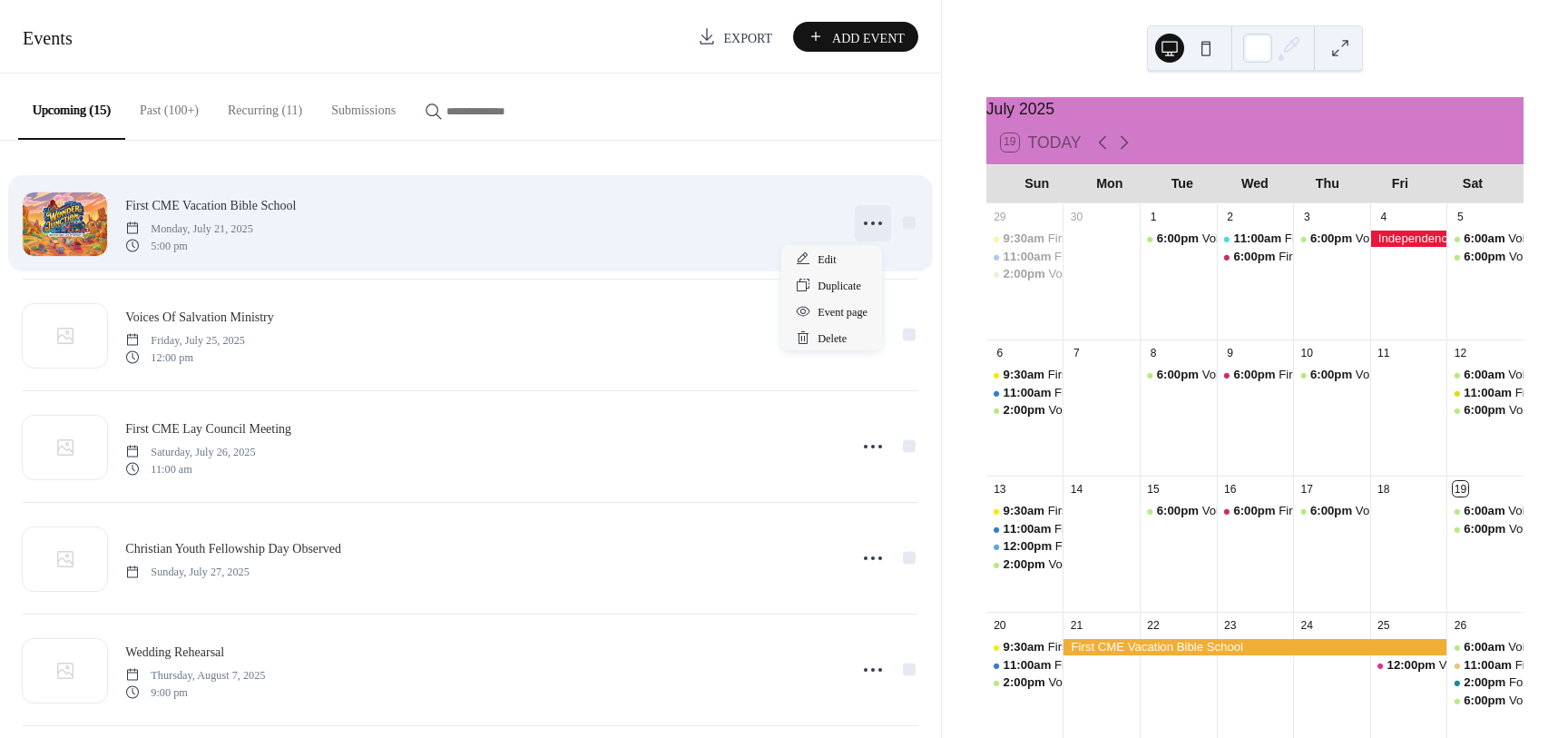 click 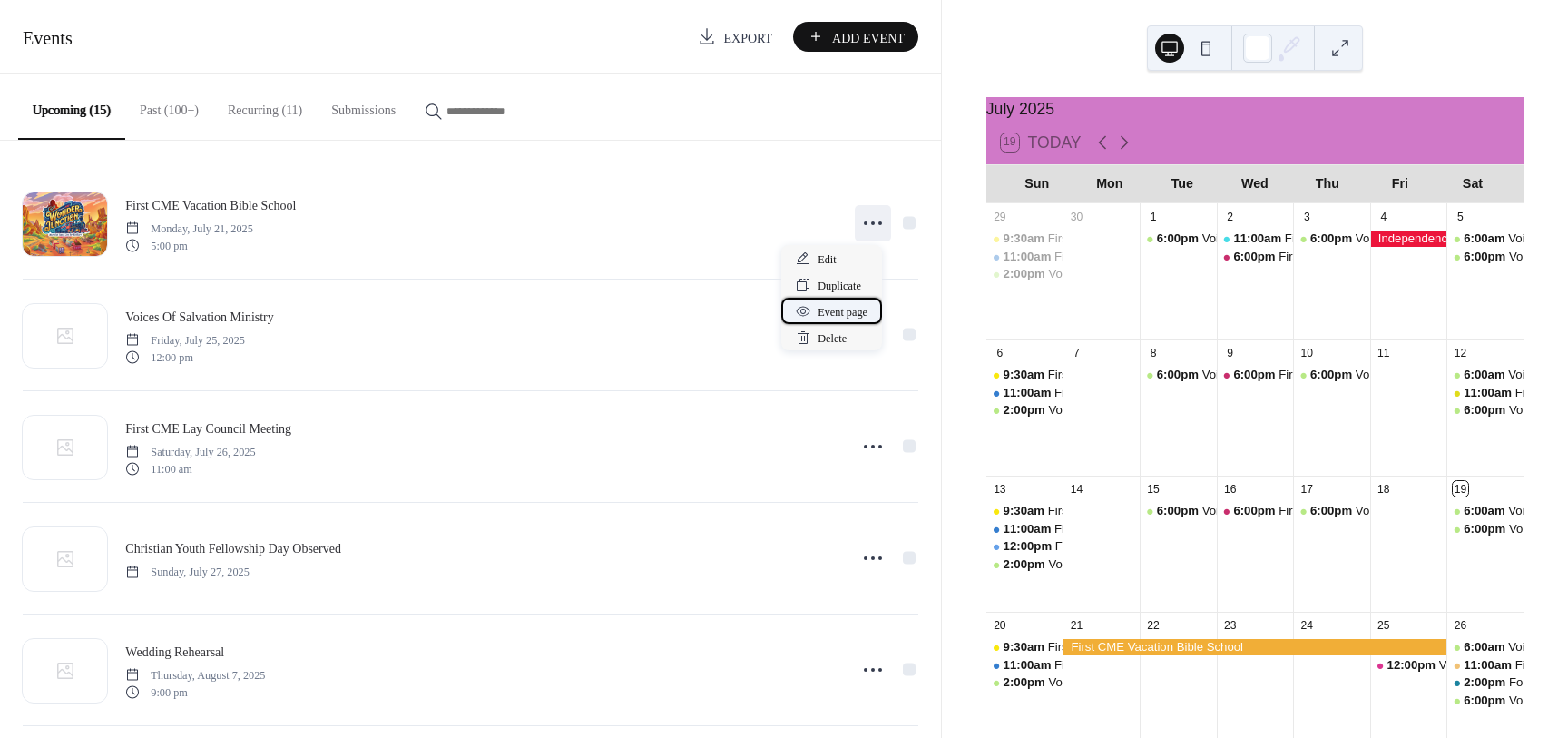 click on "Event page" at bounding box center (842, 312) 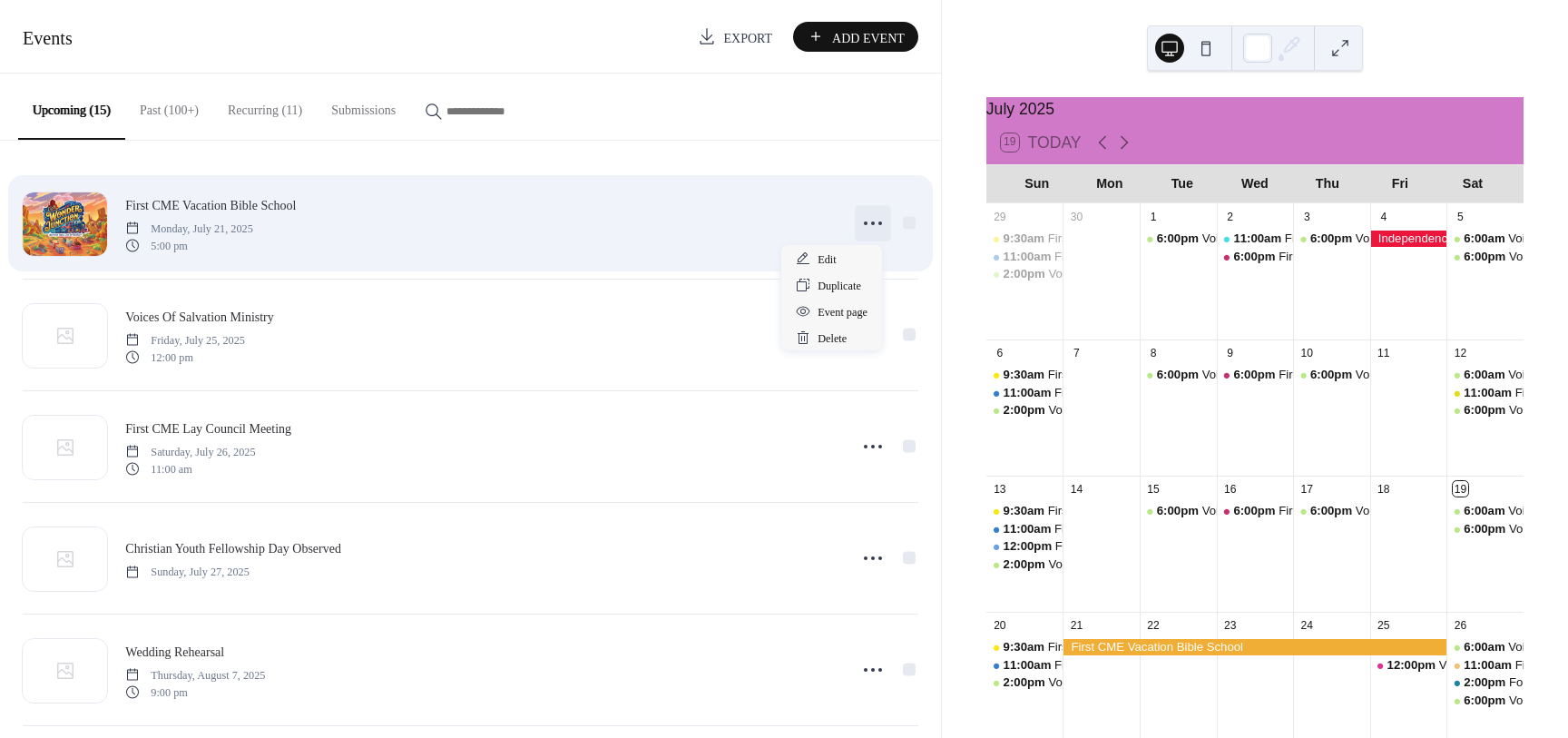 click 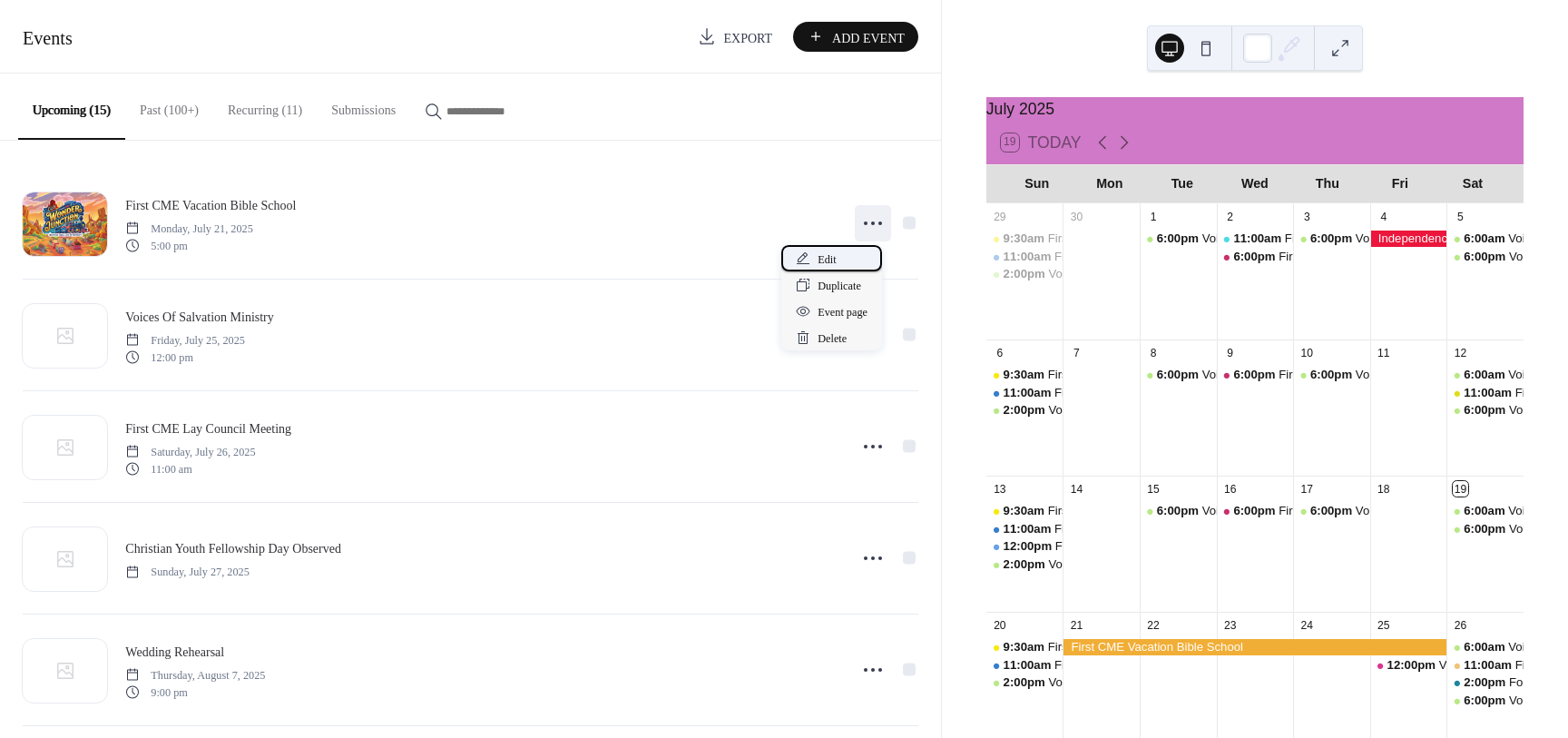 click on "Edit" at bounding box center [831, 258] 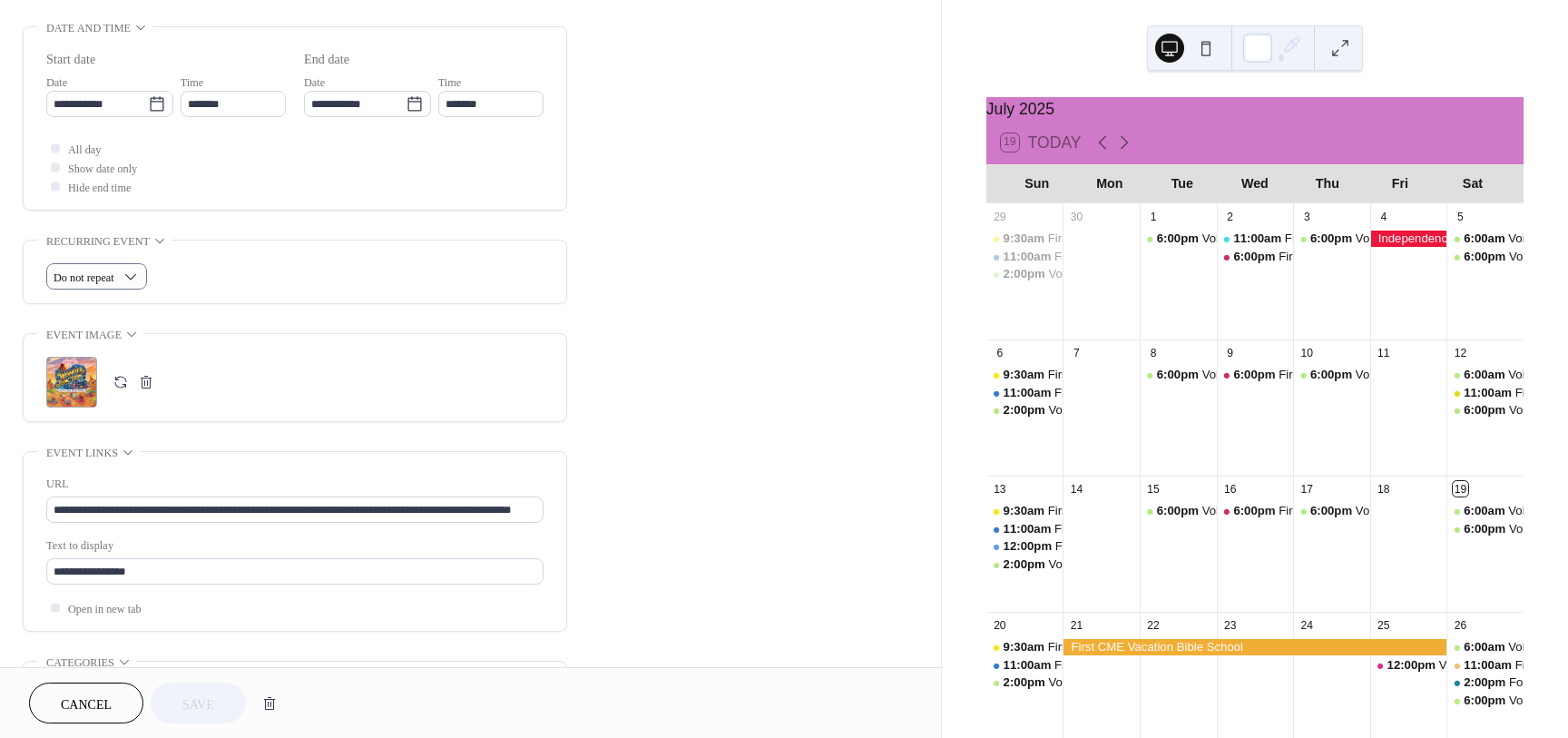 scroll, scrollTop: 566, scrollLeft: 0, axis: vertical 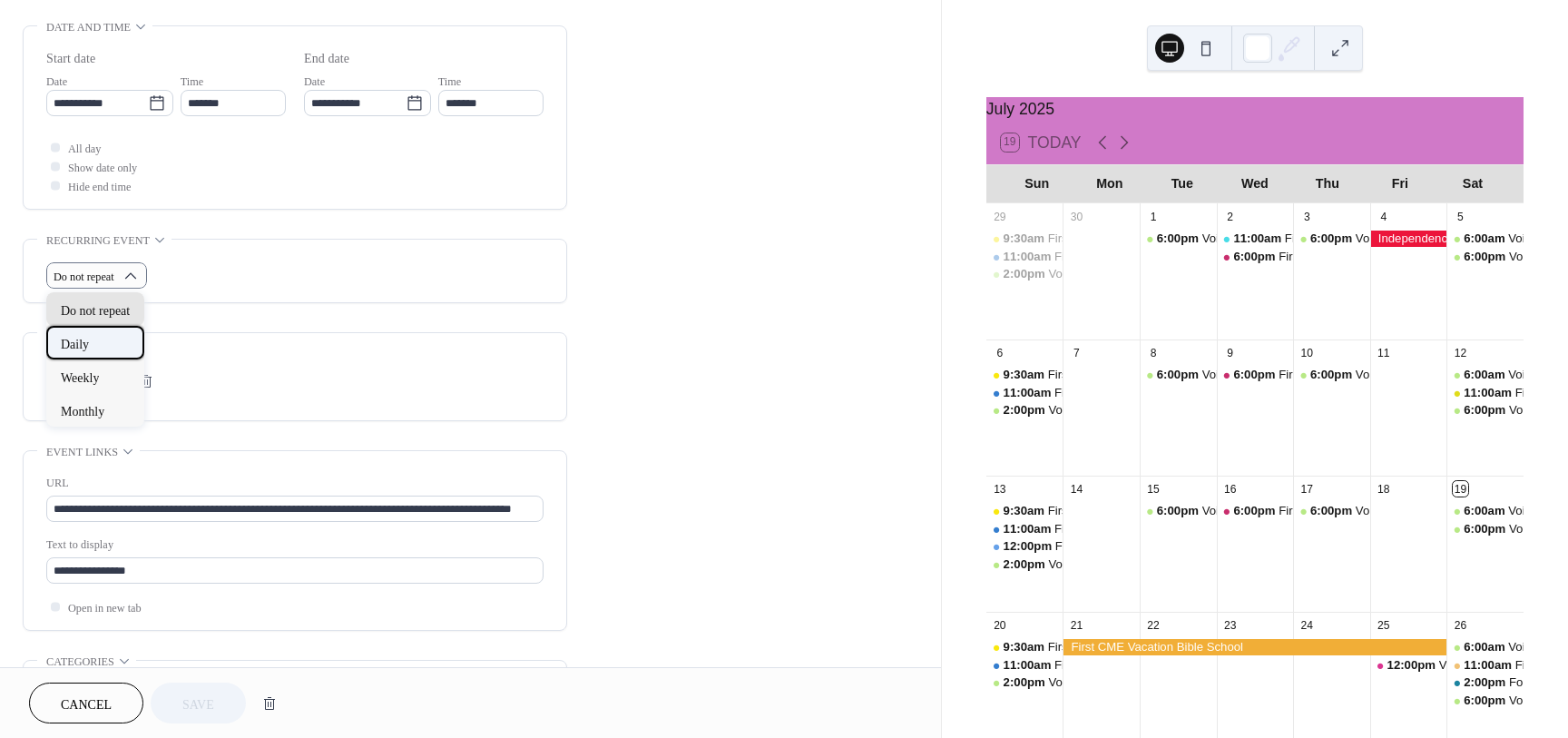 click on "Daily" at bounding box center (74, 344) 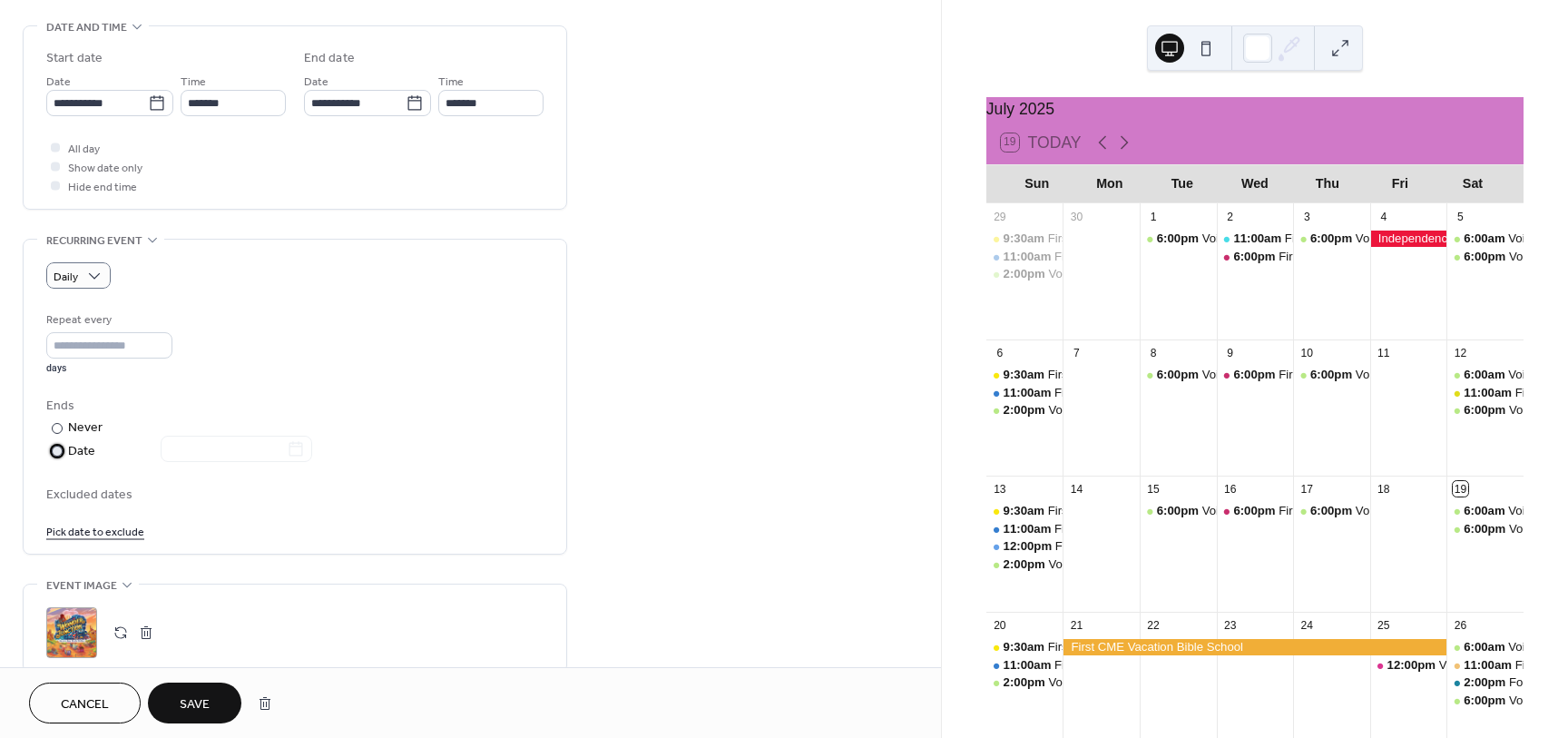 click at bounding box center (57, 451) 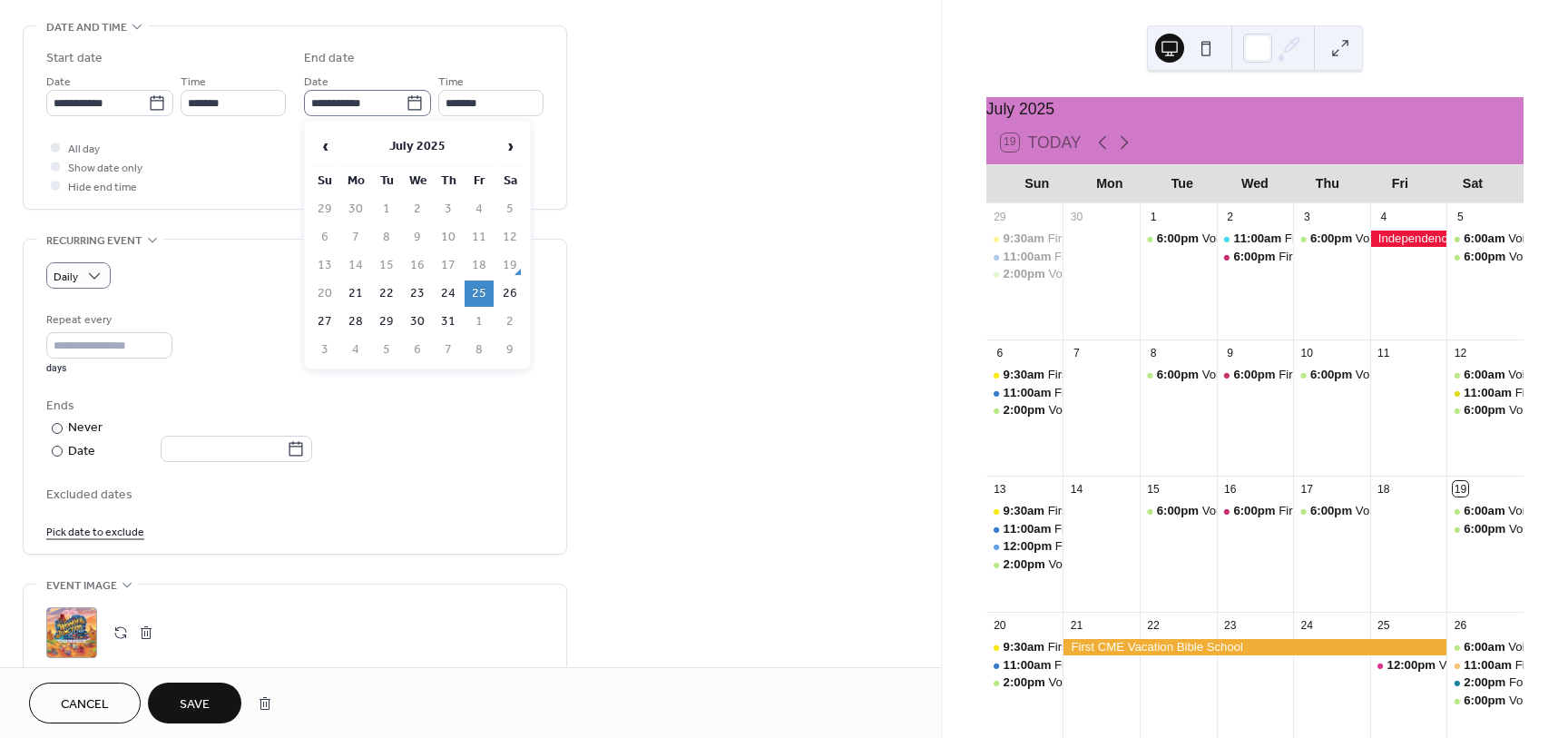 click 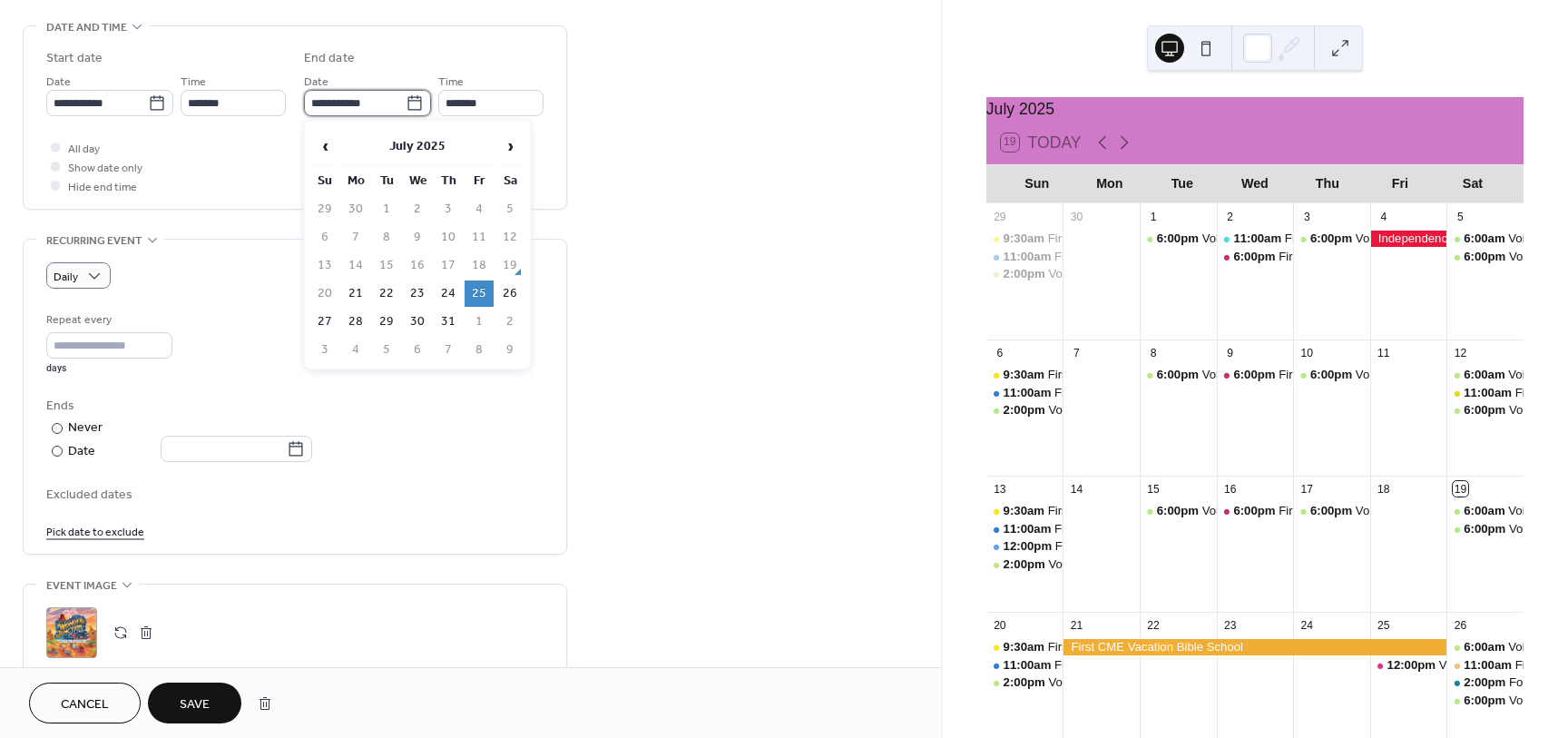 click on "**********" at bounding box center [355, 103] 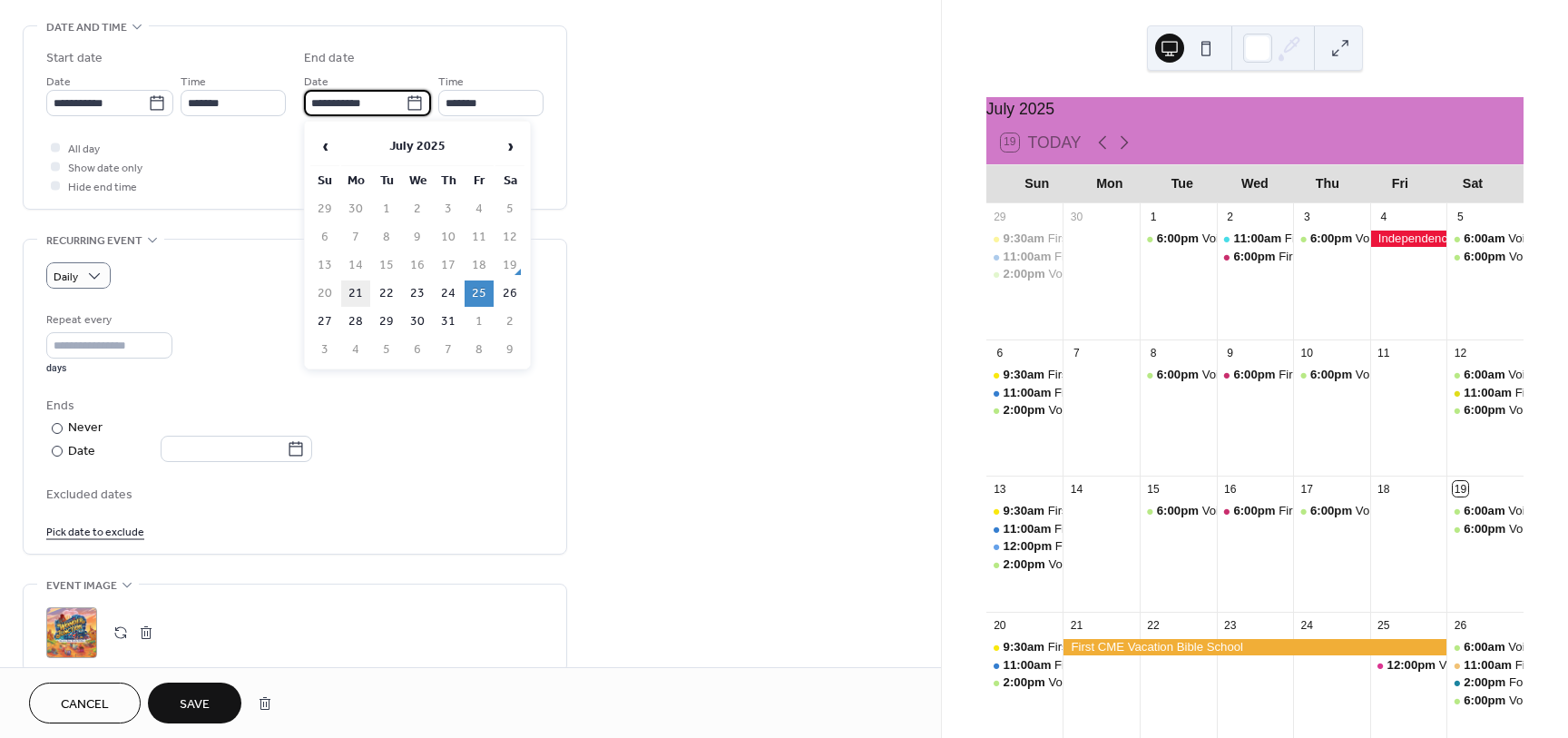 click on "21" at bounding box center [356, 293] 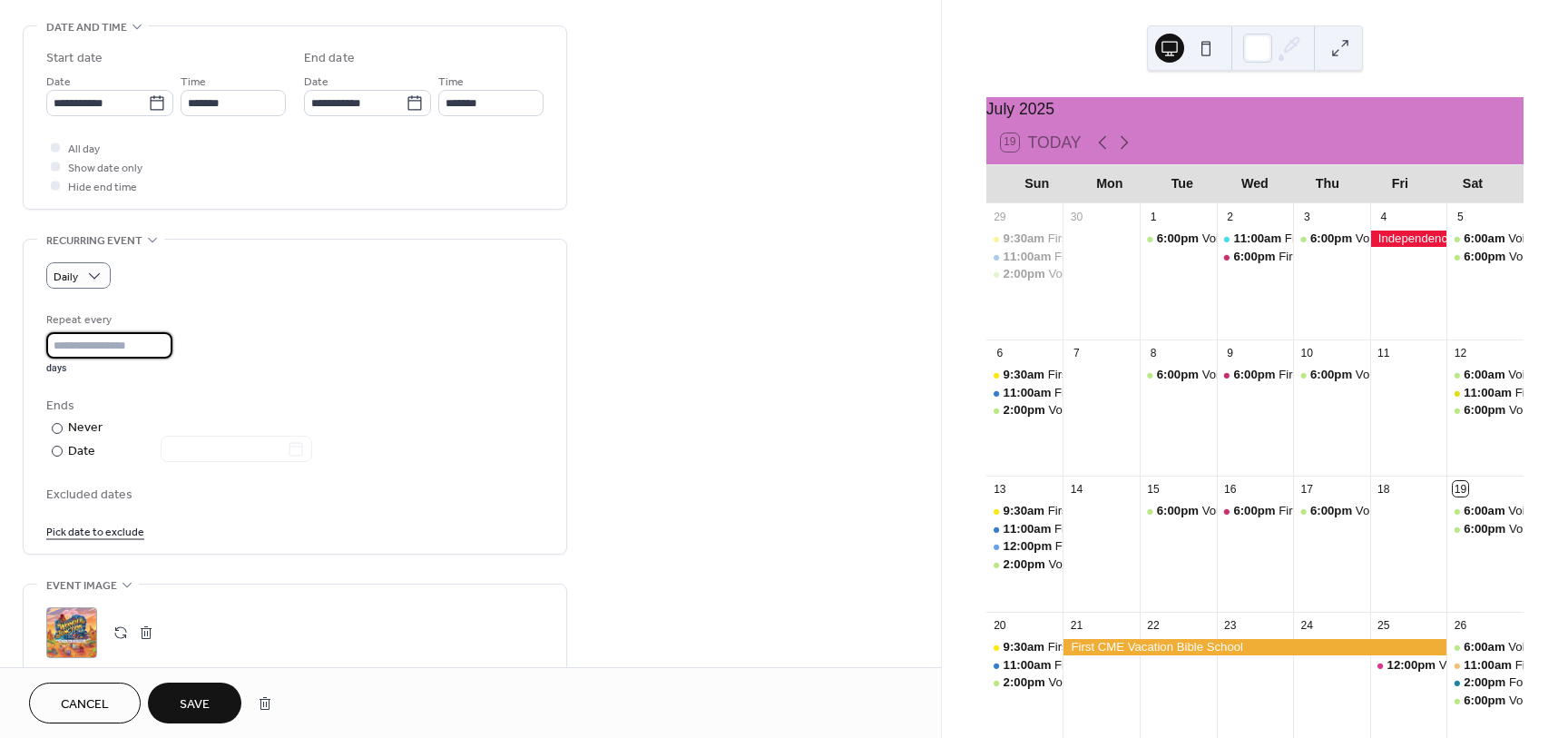 click on "*" at bounding box center (109, 345) 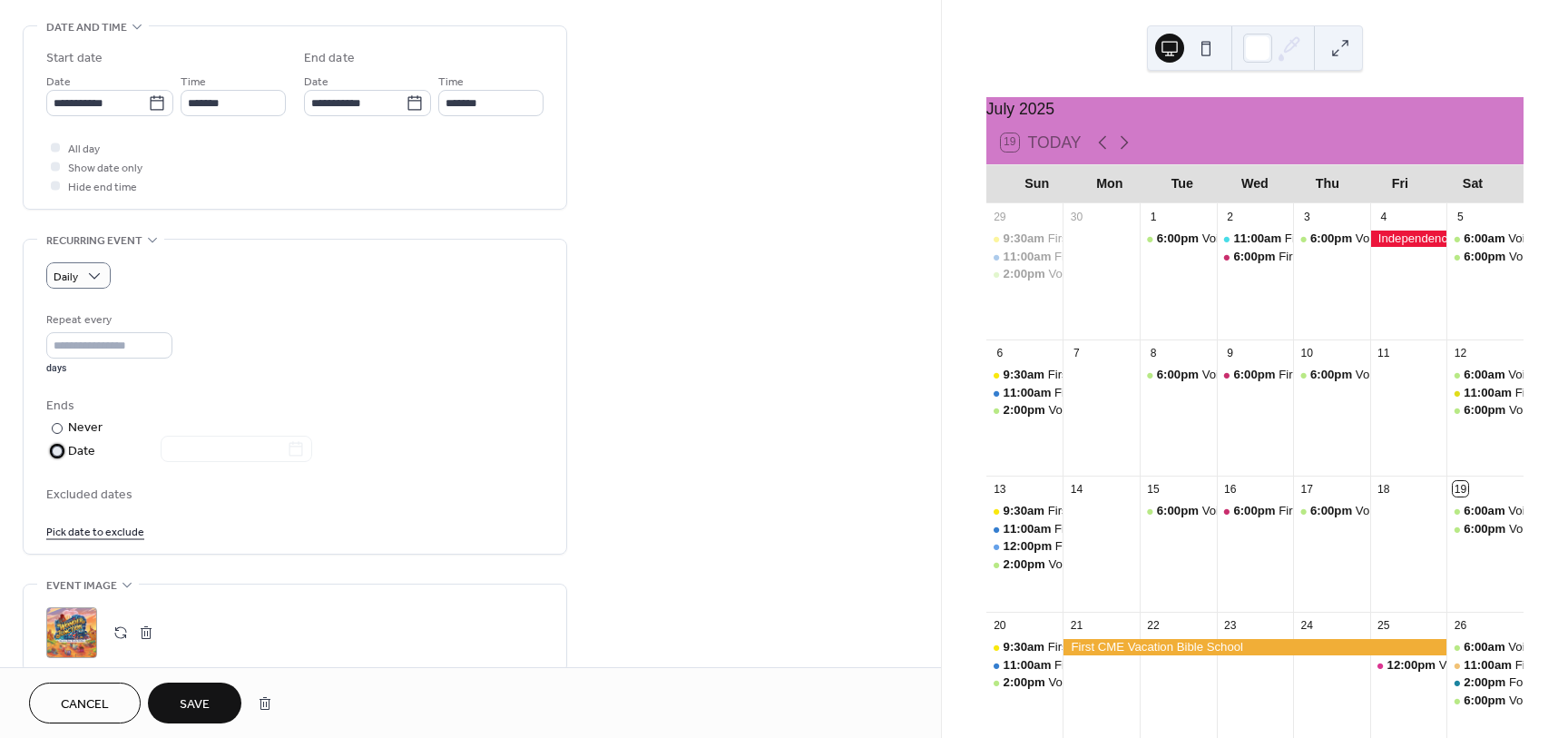 click at bounding box center (57, 451) 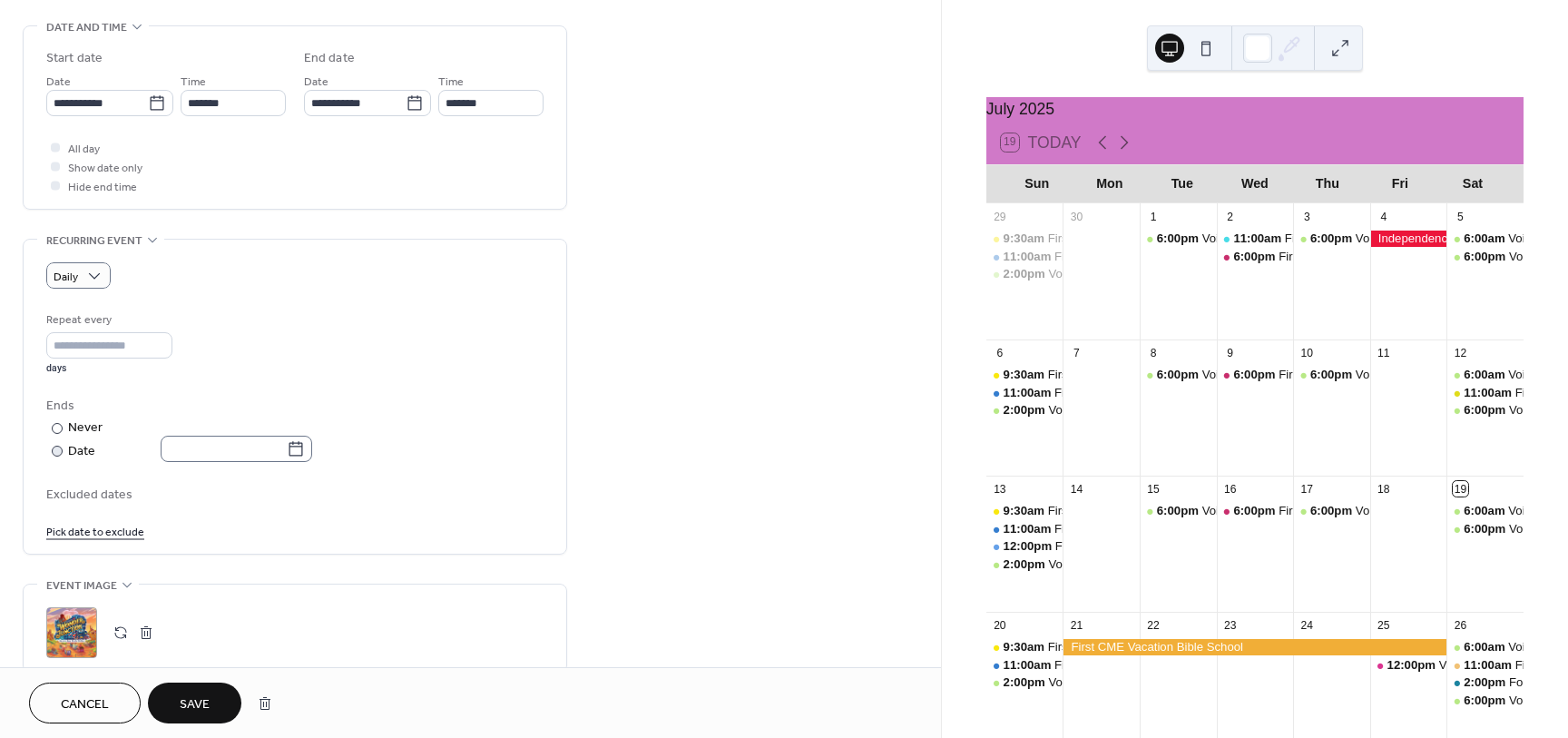click 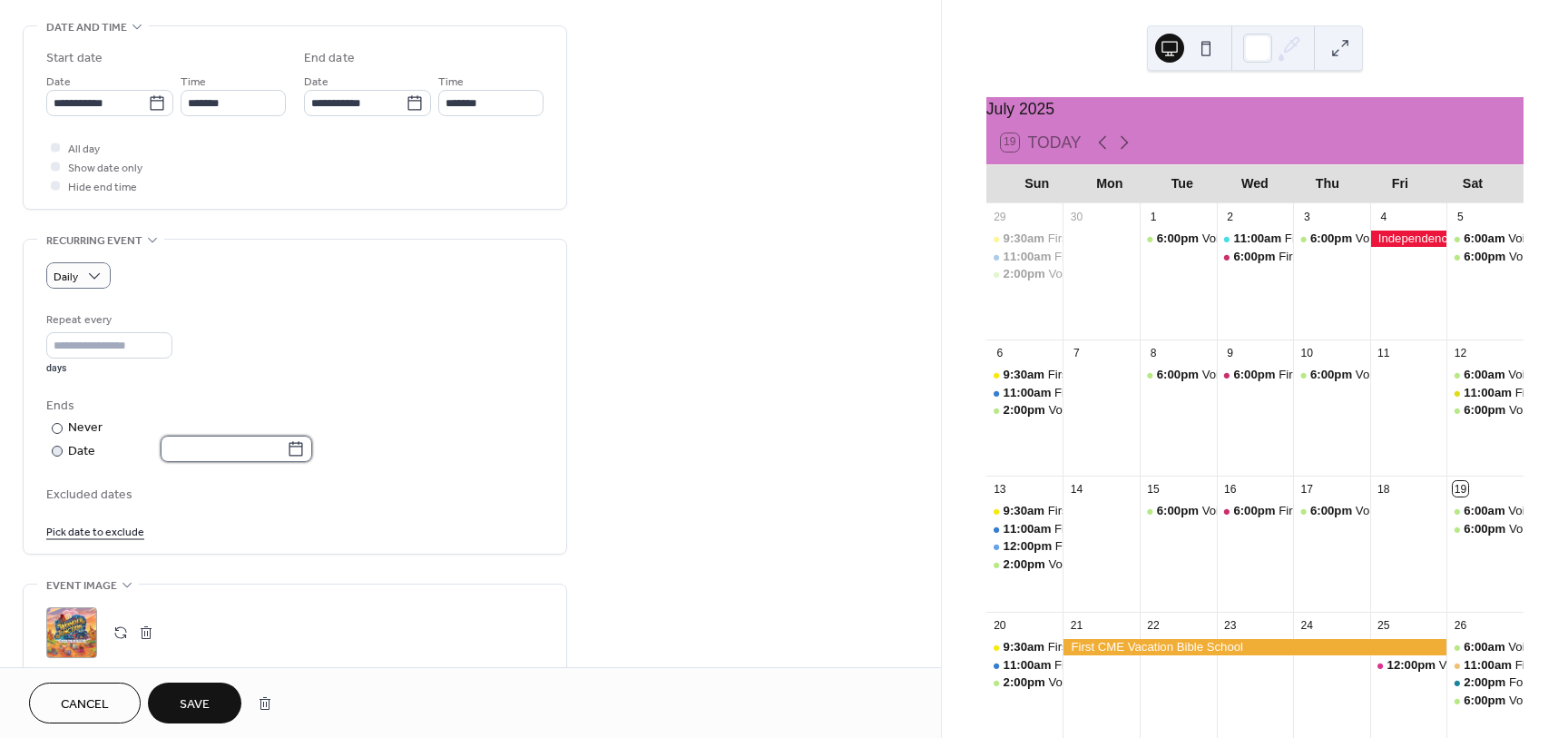click at bounding box center (223, 448) 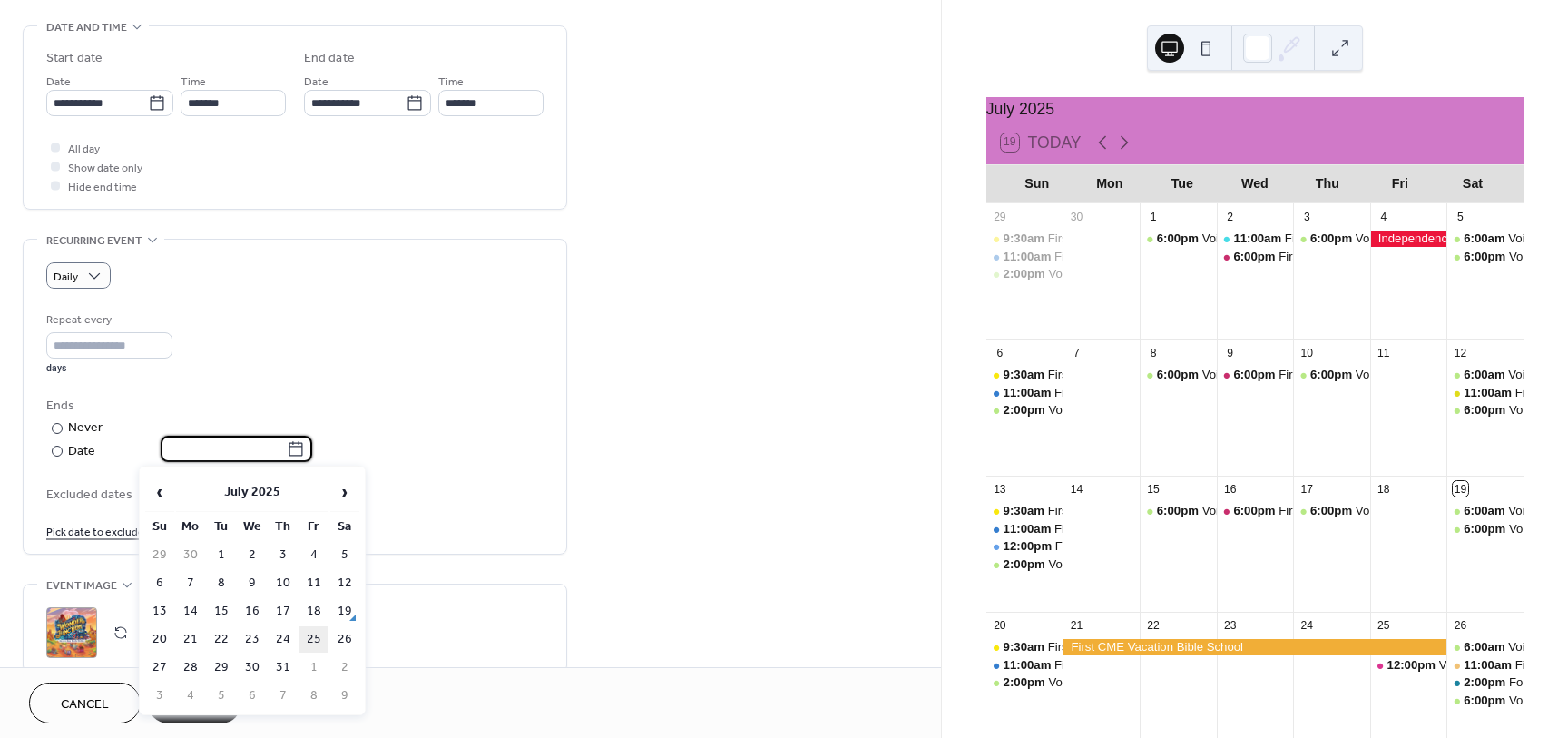 click on "25" at bounding box center [314, 639] 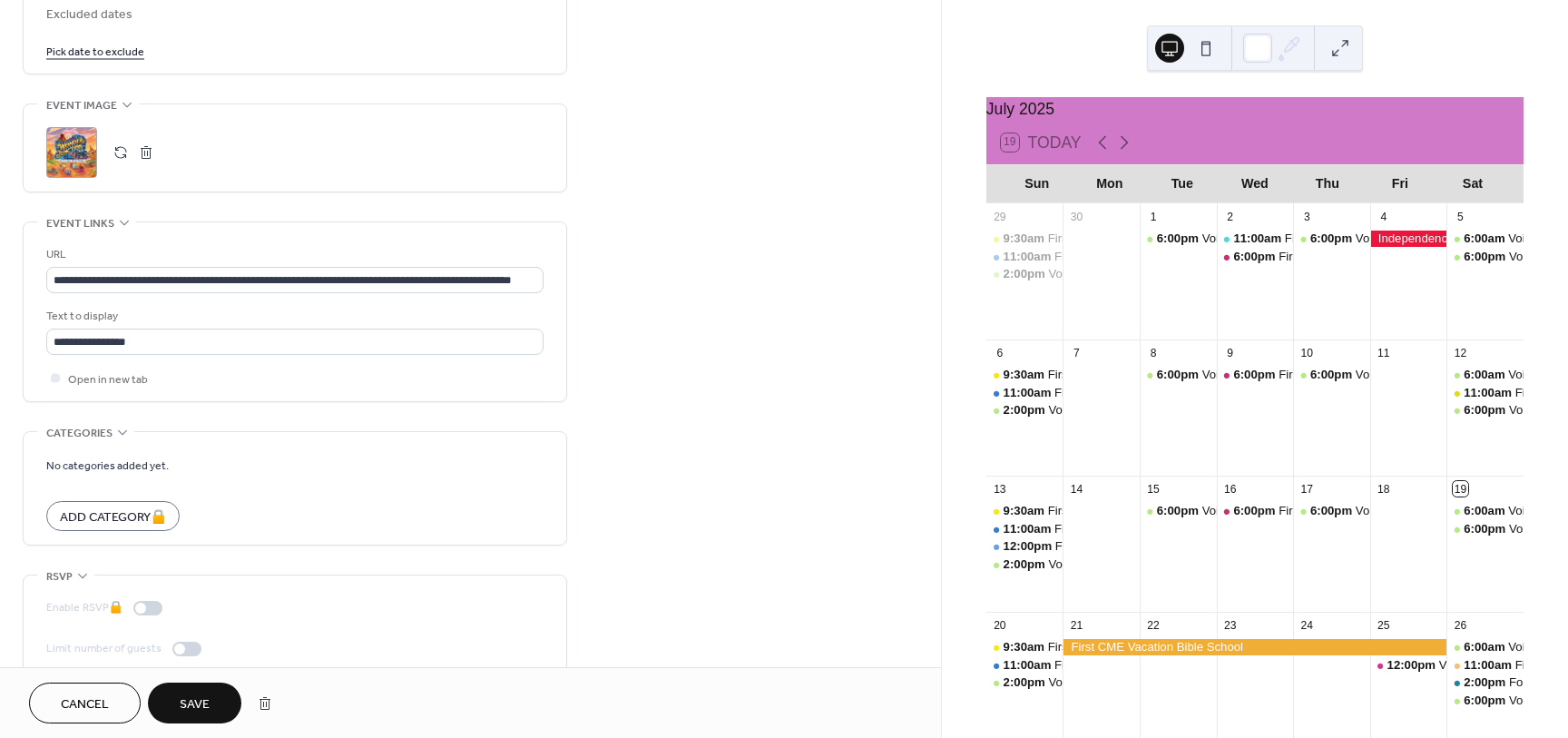 scroll, scrollTop: 1069, scrollLeft: 0, axis: vertical 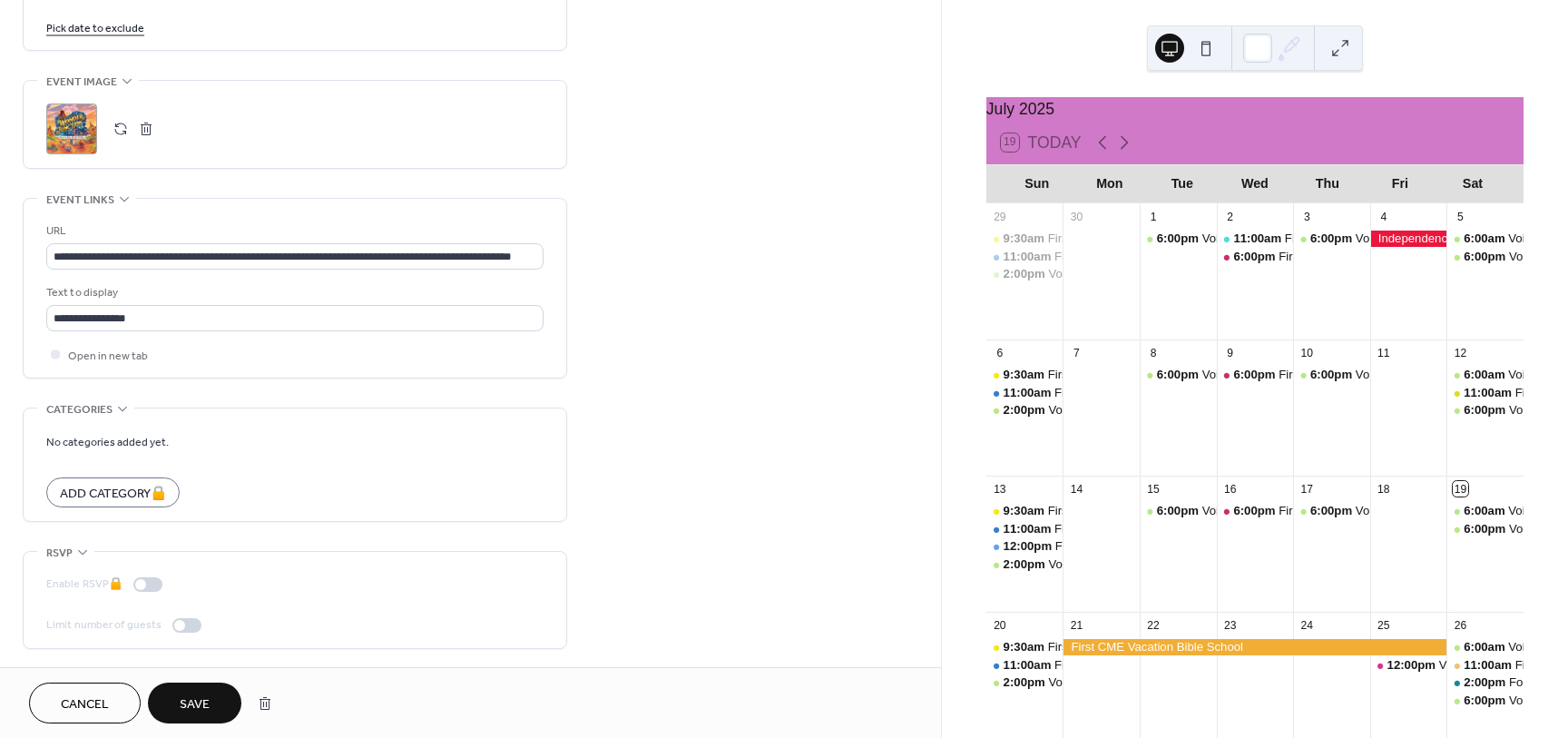 click on "Save" at bounding box center (194, 704) 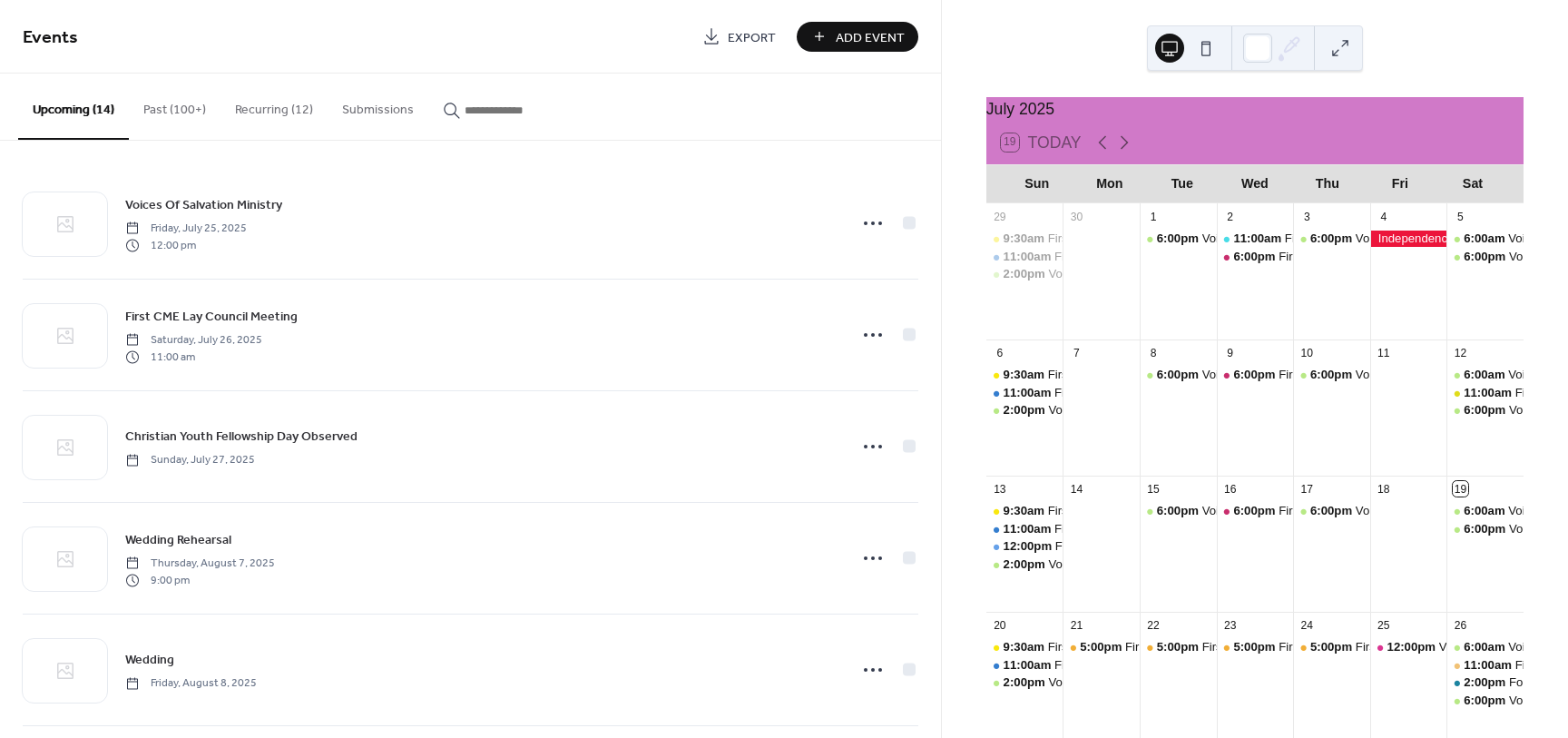 click on "Recurring (12)" at bounding box center [274, 105] 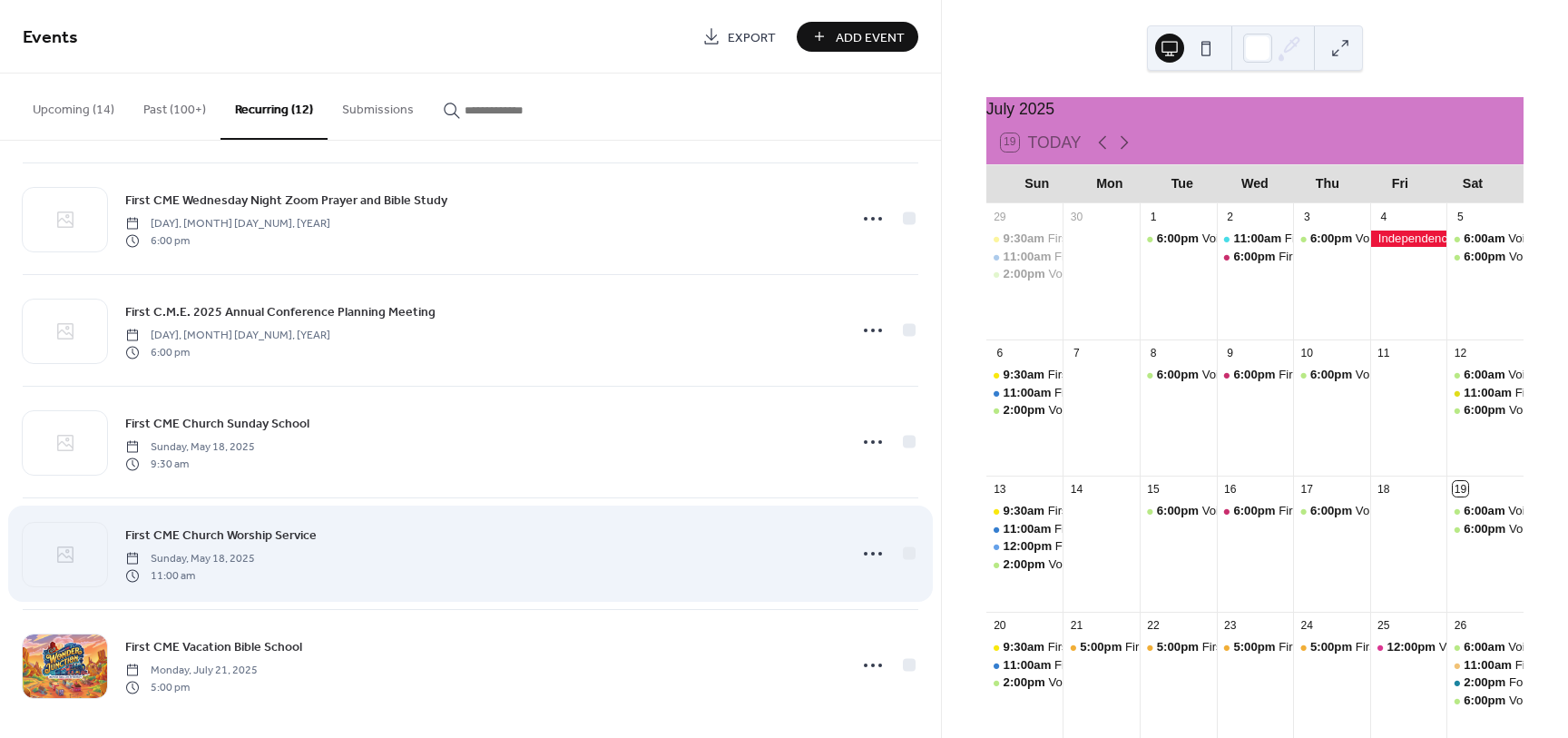 scroll, scrollTop: 796, scrollLeft: 0, axis: vertical 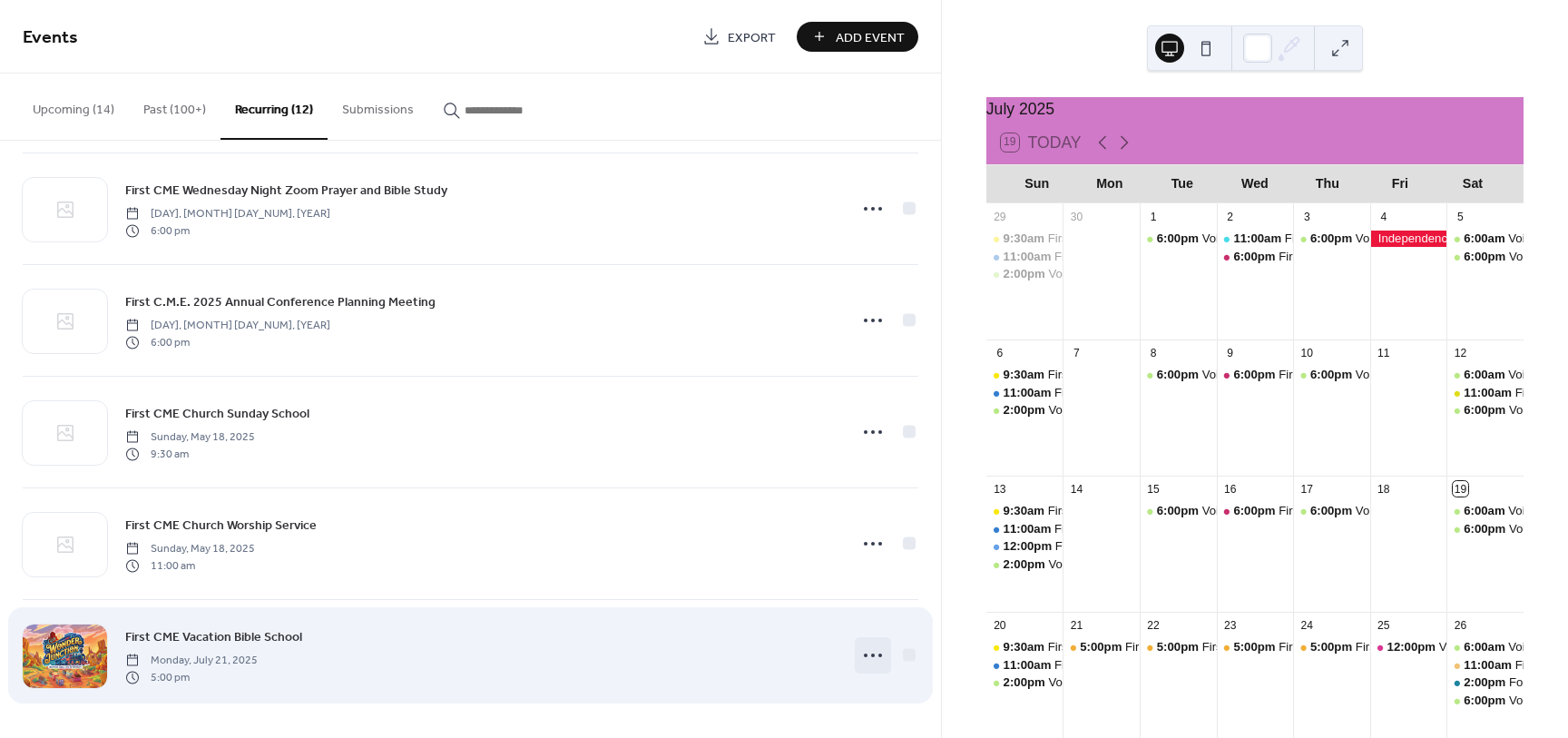 click 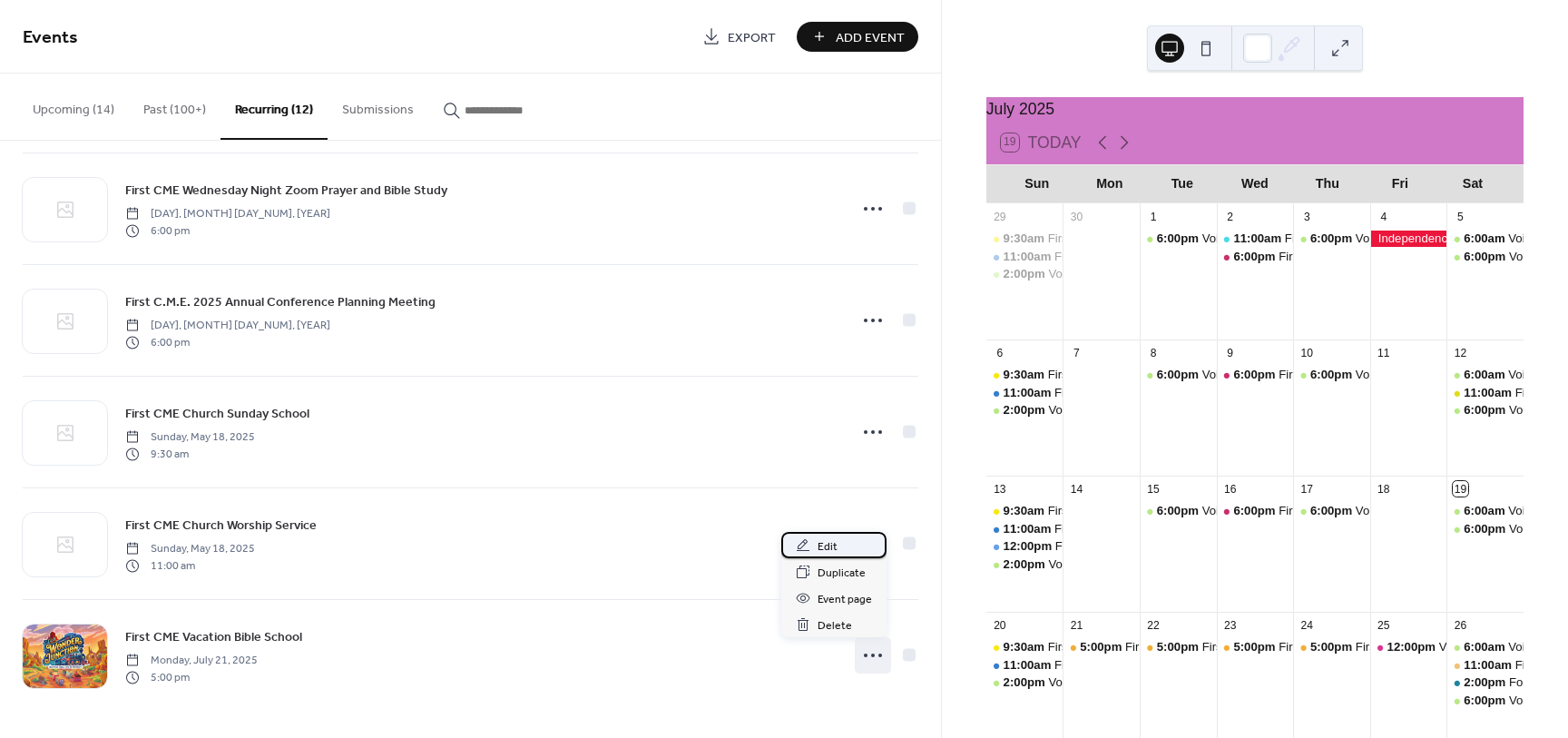 click on "Edit" at bounding box center [828, 546] 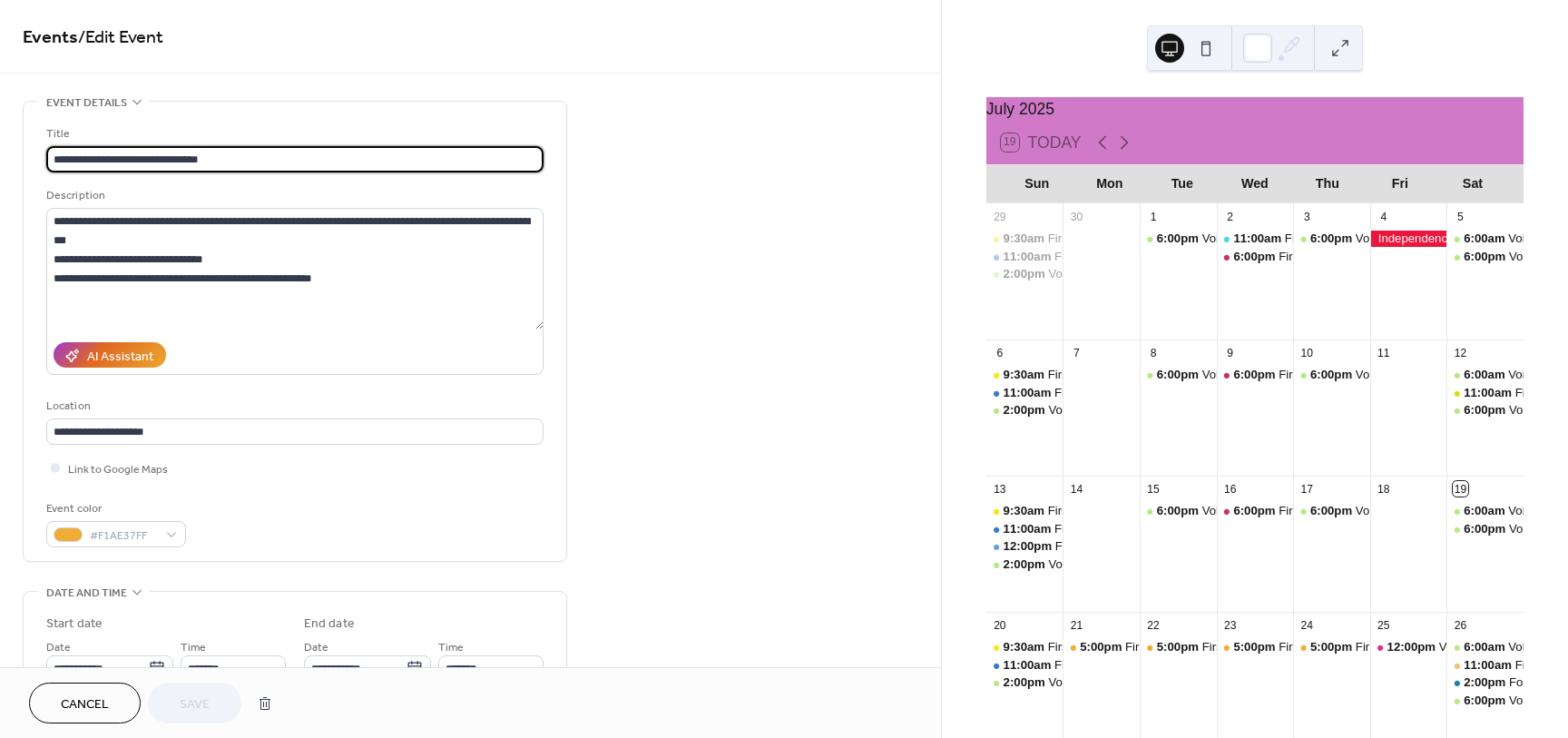type on "**********" 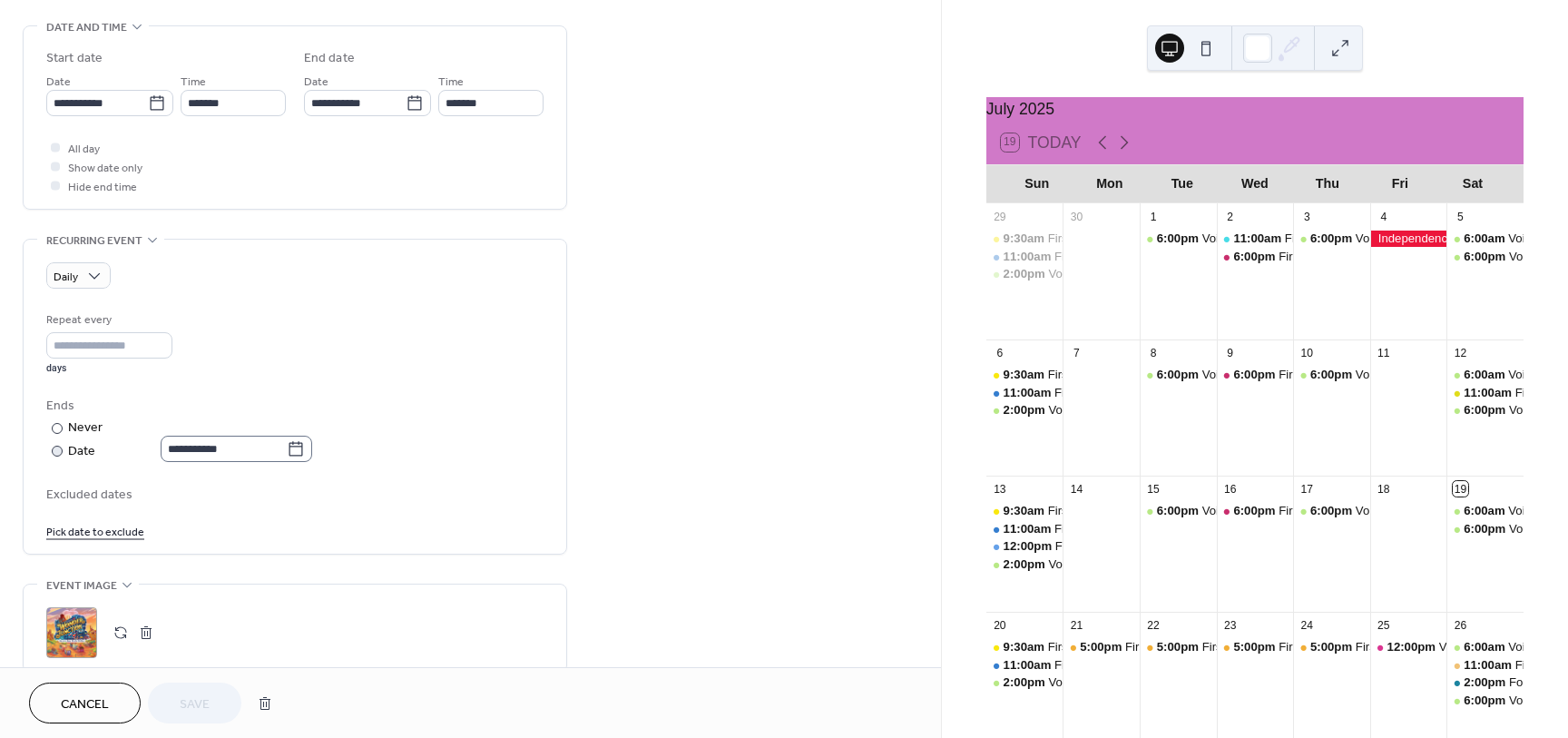 scroll, scrollTop: 566, scrollLeft: 0, axis: vertical 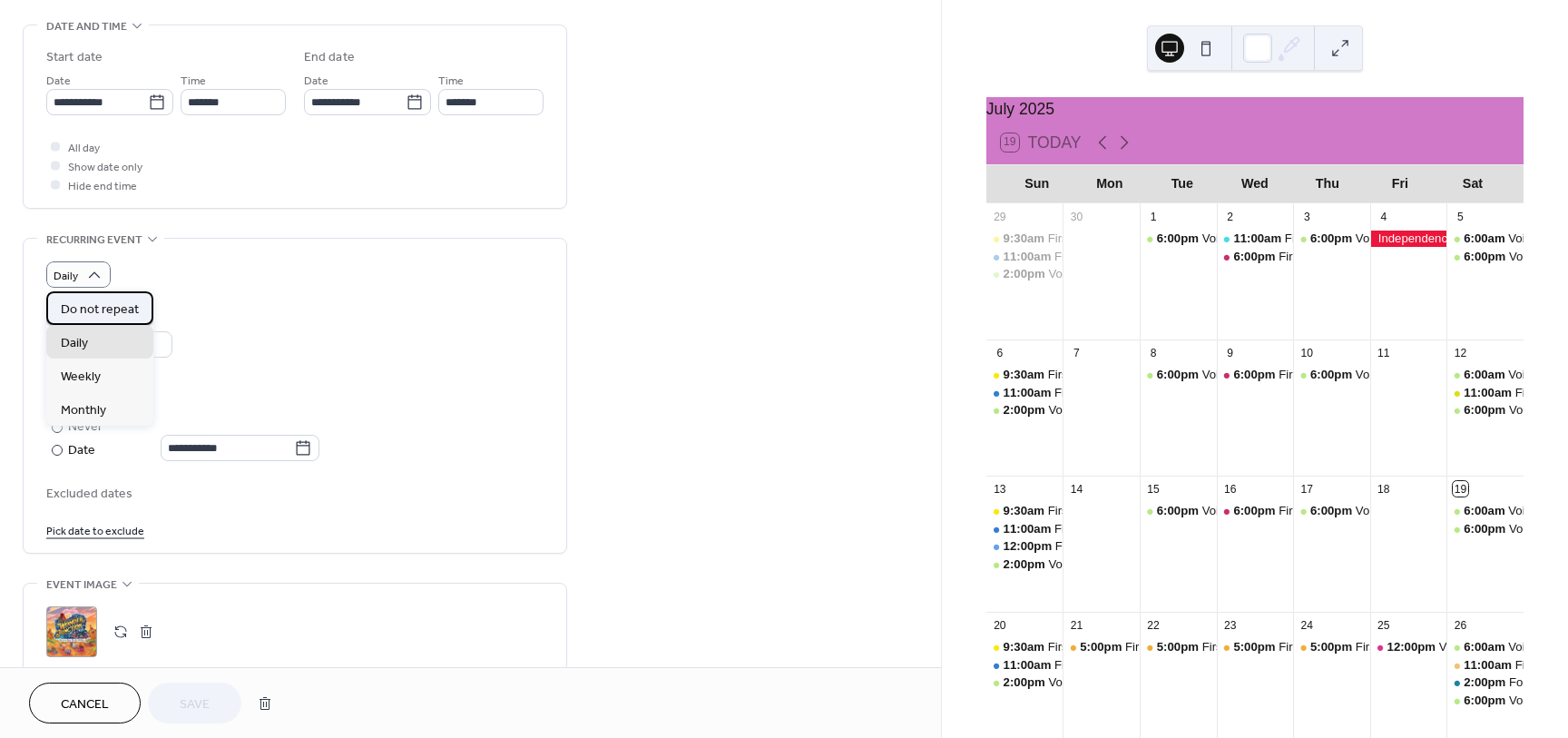 click on "Do not repeat" at bounding box center (100, 310) 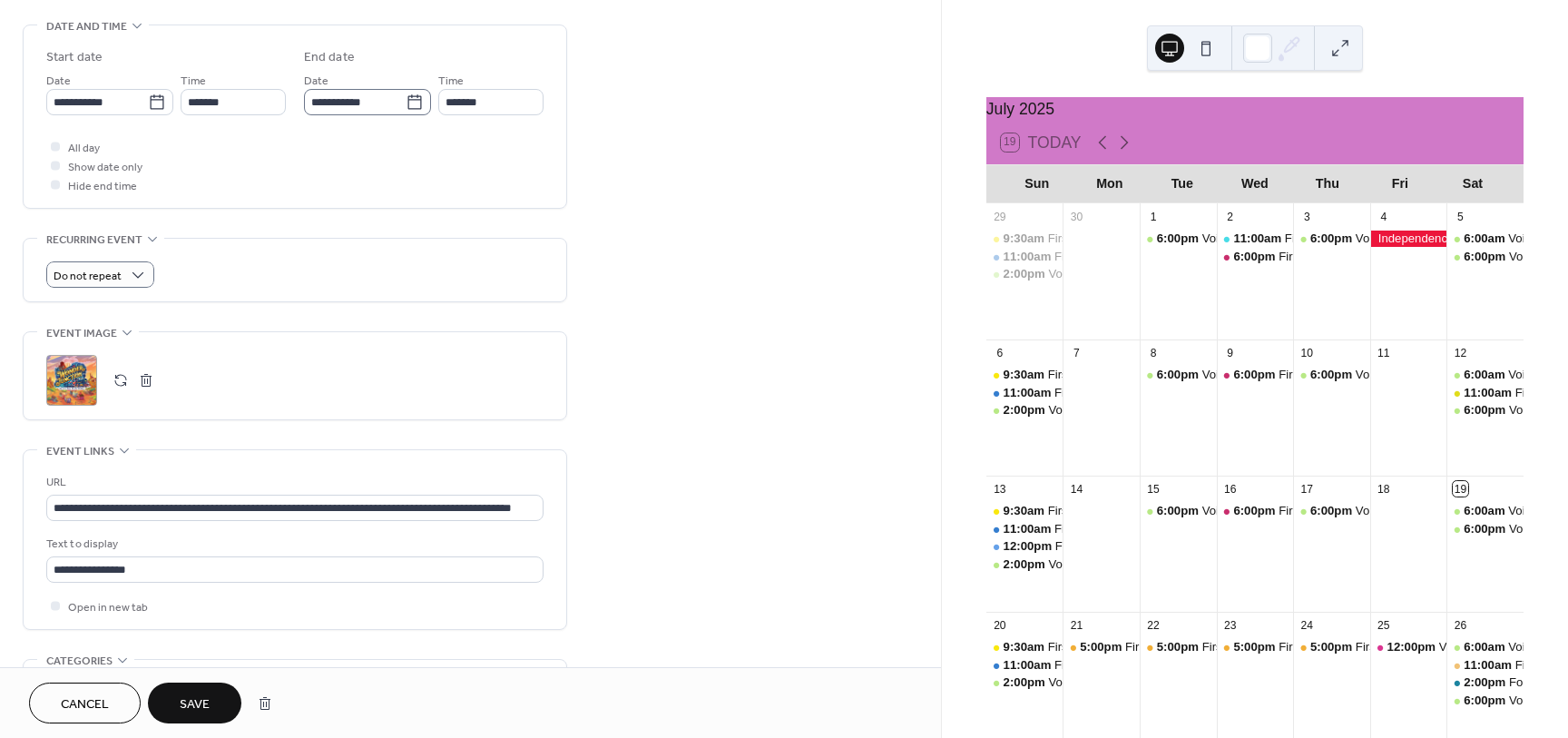 click 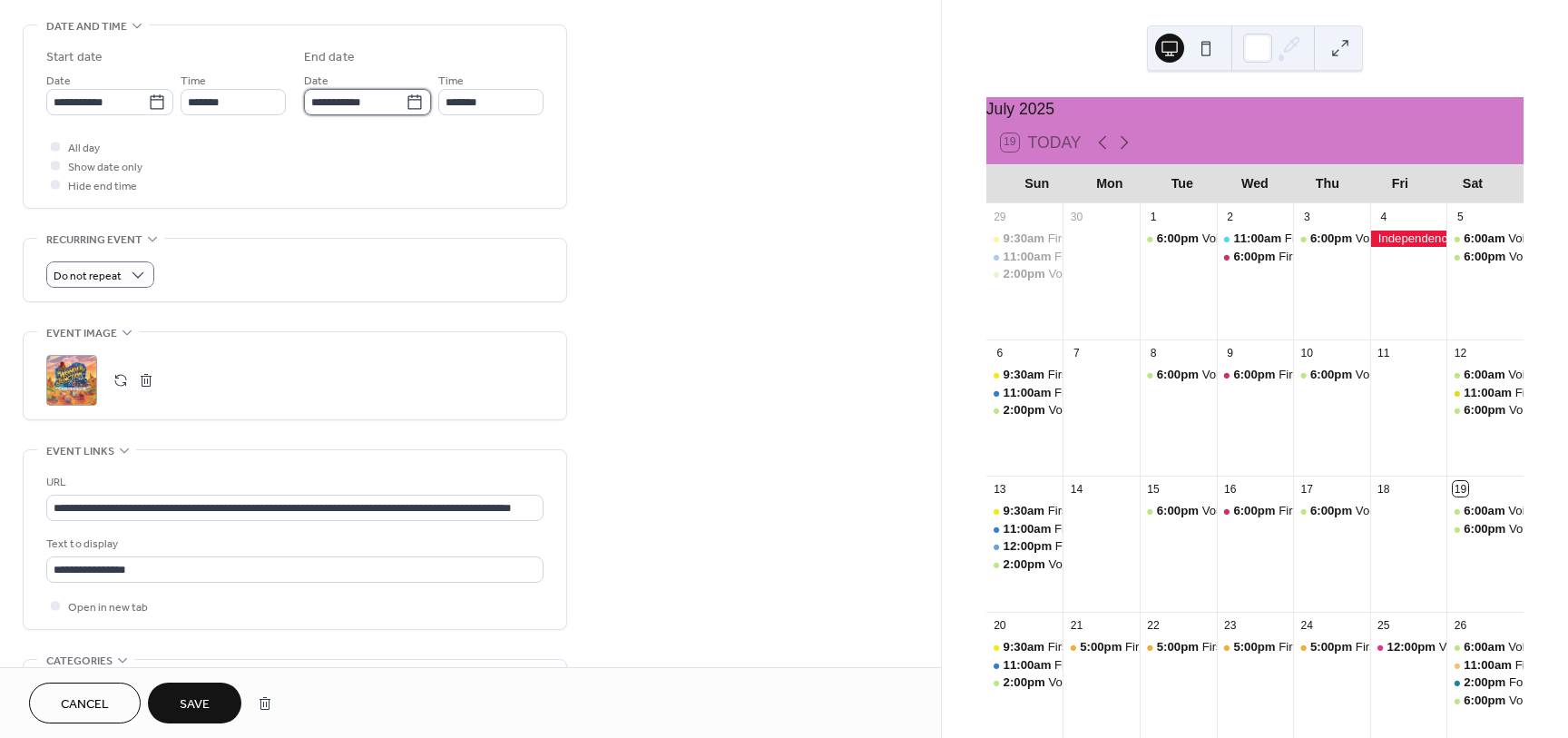 click on "**********" at bounding box center [355, 102] 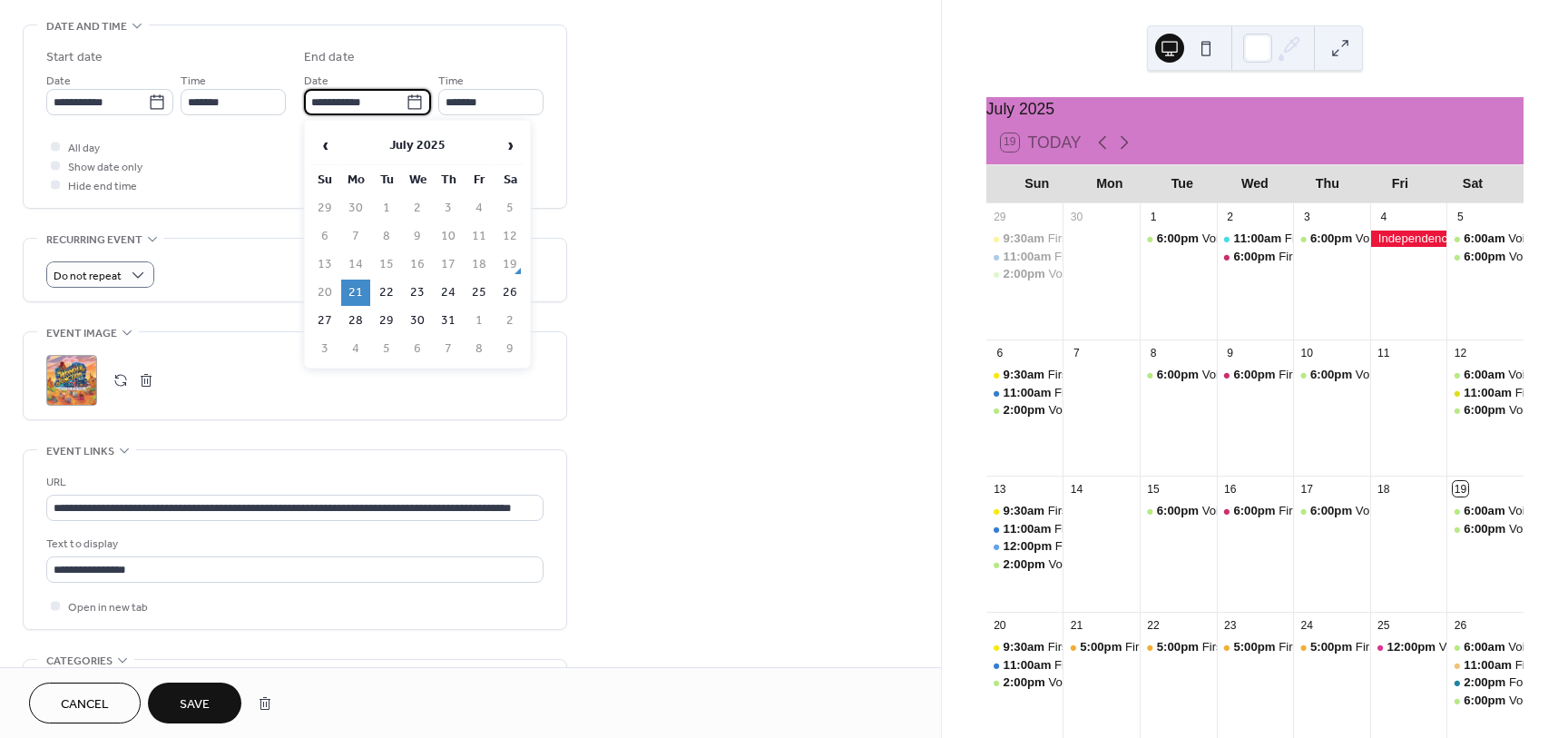 click on "25" at bounding box center (479, 292) 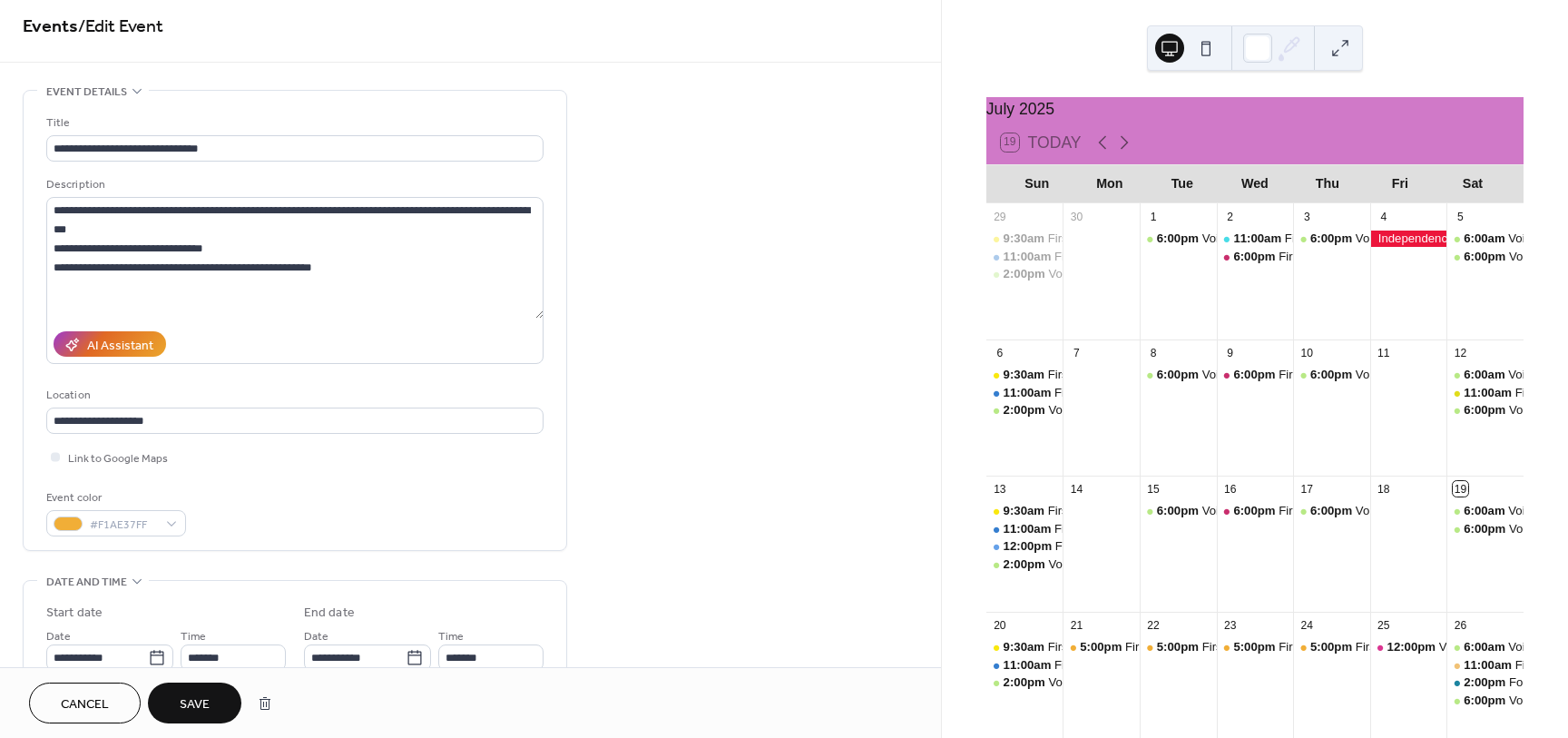scroll, scrollTop: 0, scrollLeft: 0, axis: both 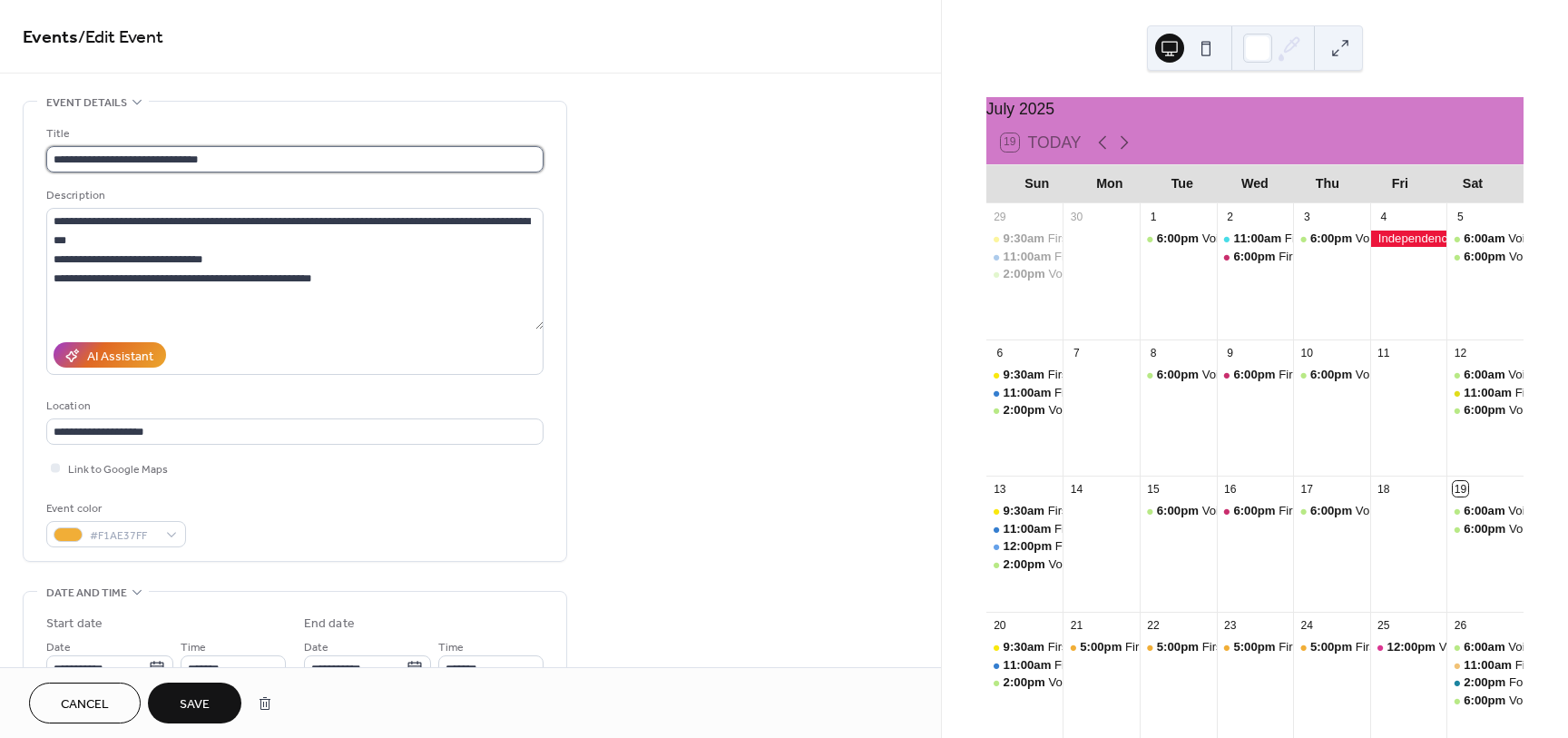 click on "**********" at bounding box center [295, 159] 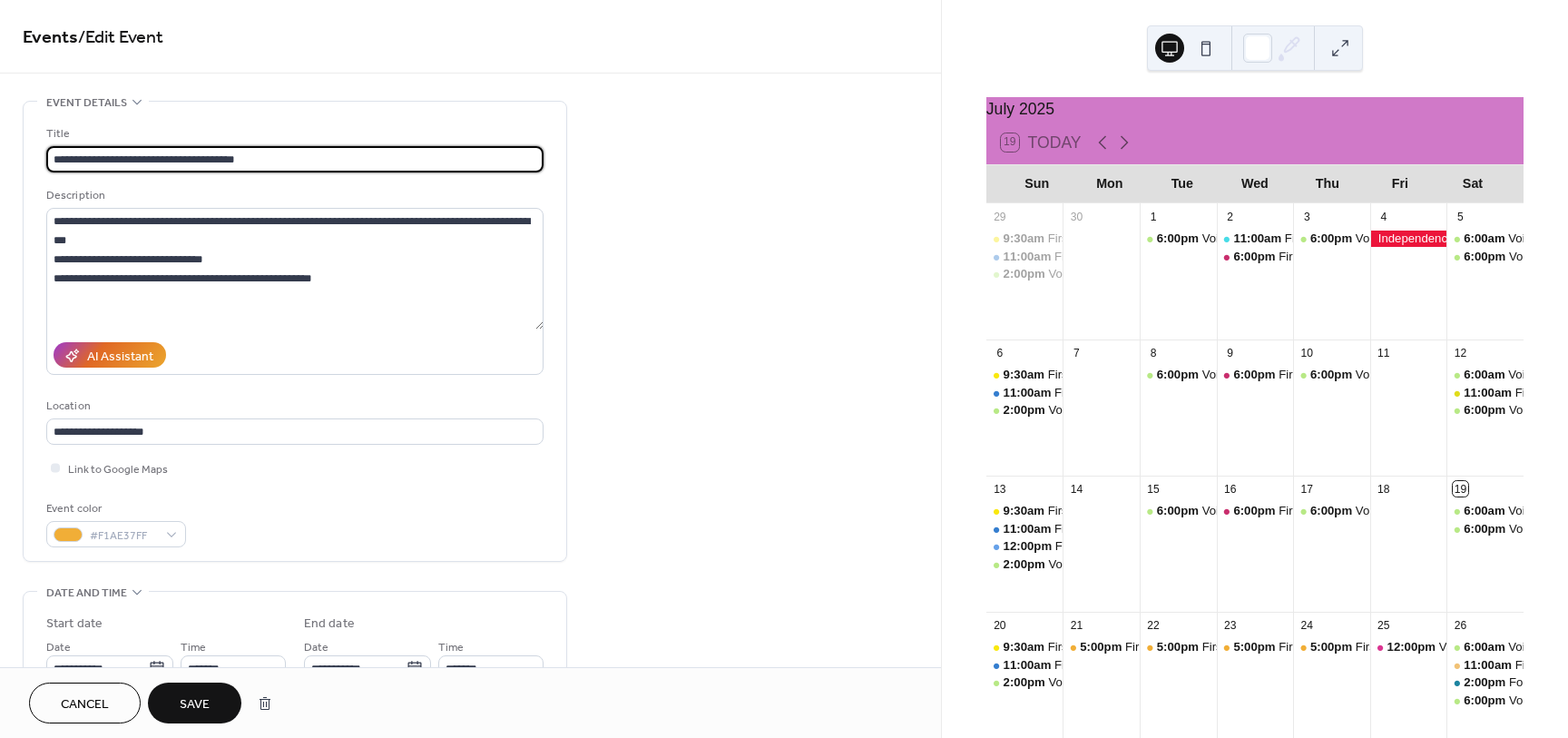 click on "**********" at bounding box center (295, 159) 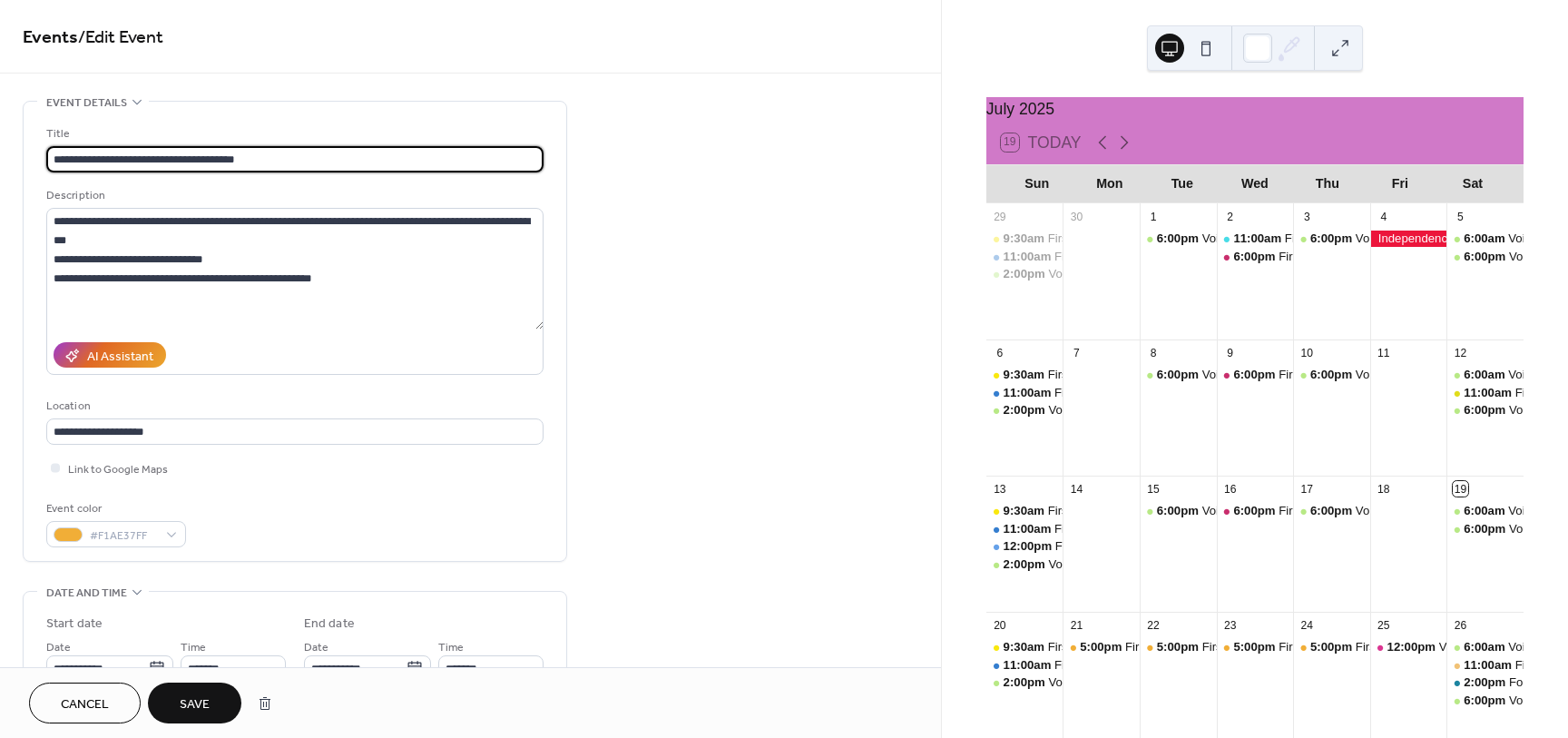 type on "**********" 